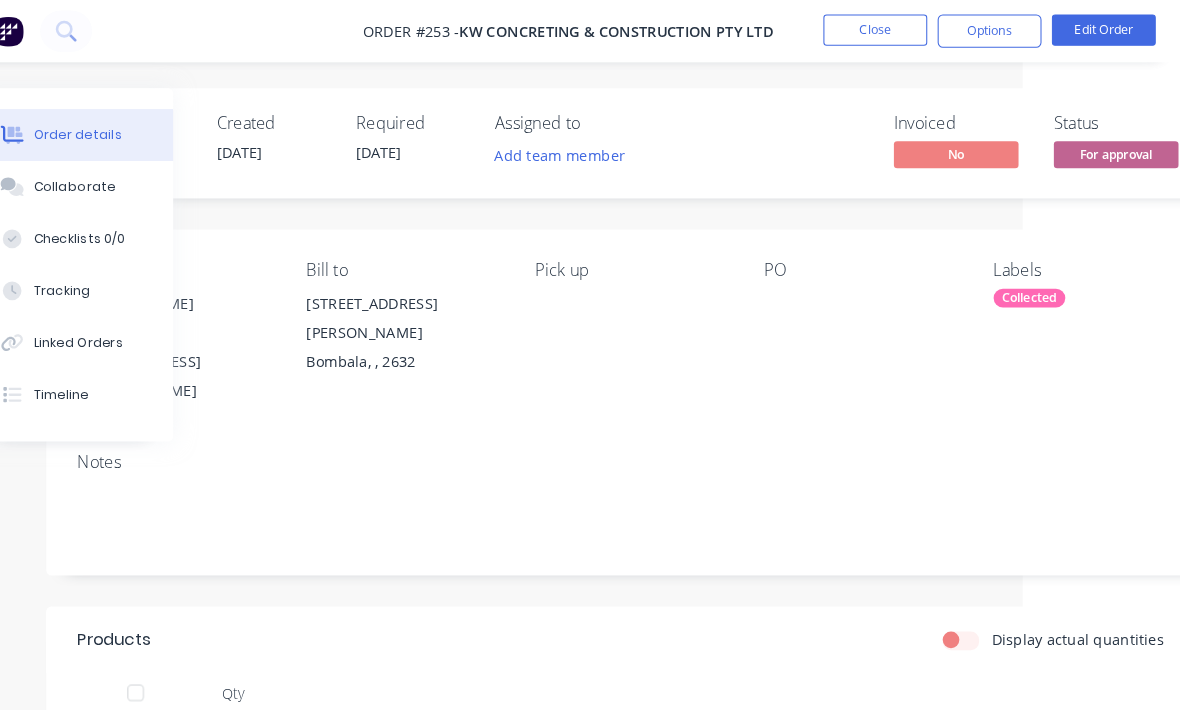 scroll, scrollTop: 0, scrollLeft: 159, axis: horizontal 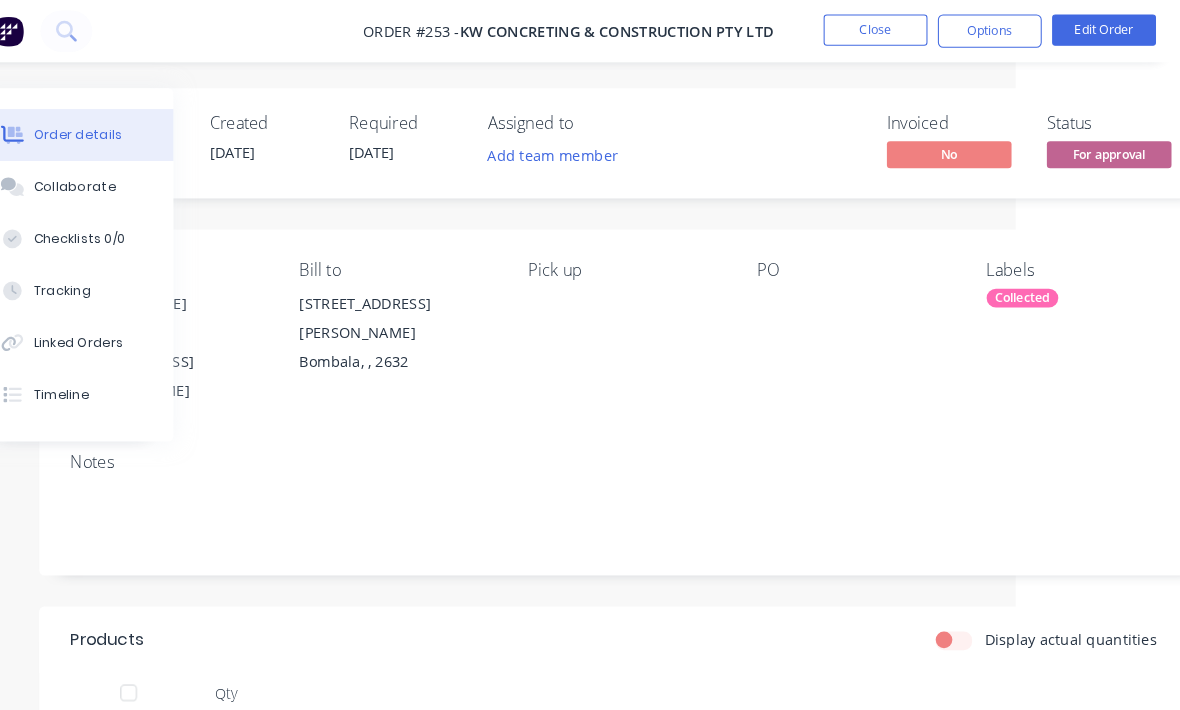 click on "Close" at bounding box center (886, 29) 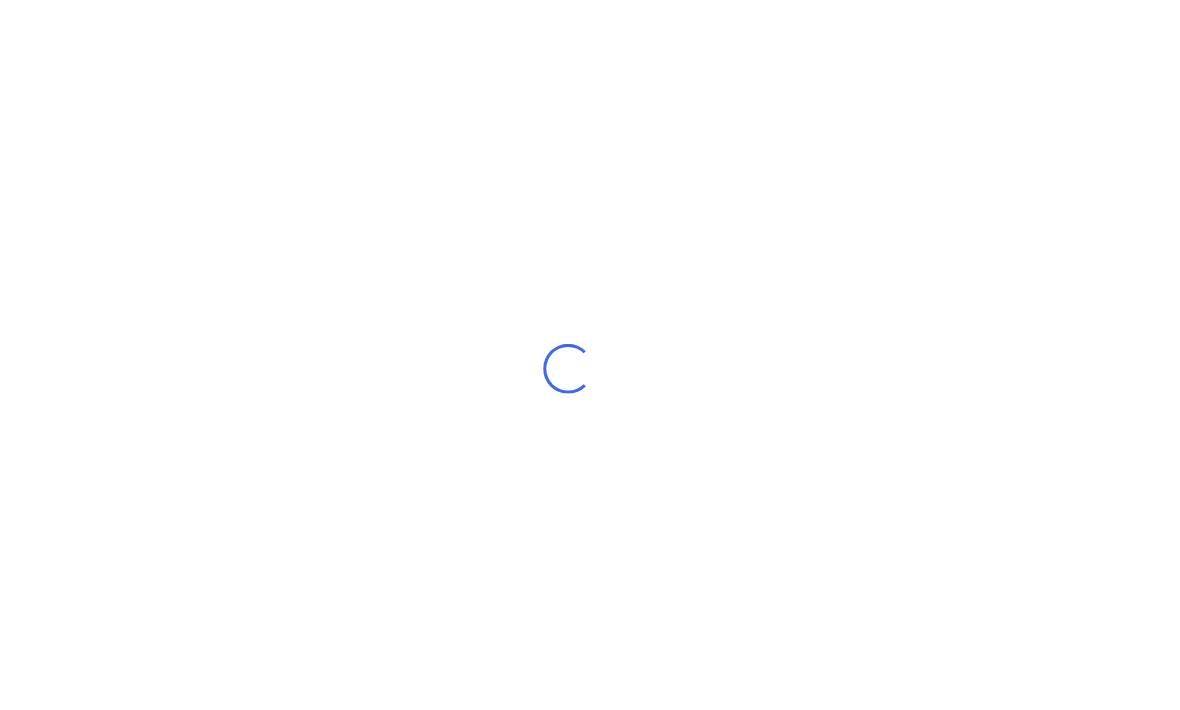 scroll, scrollTop: 0, scrollLeft: 0, axis: both 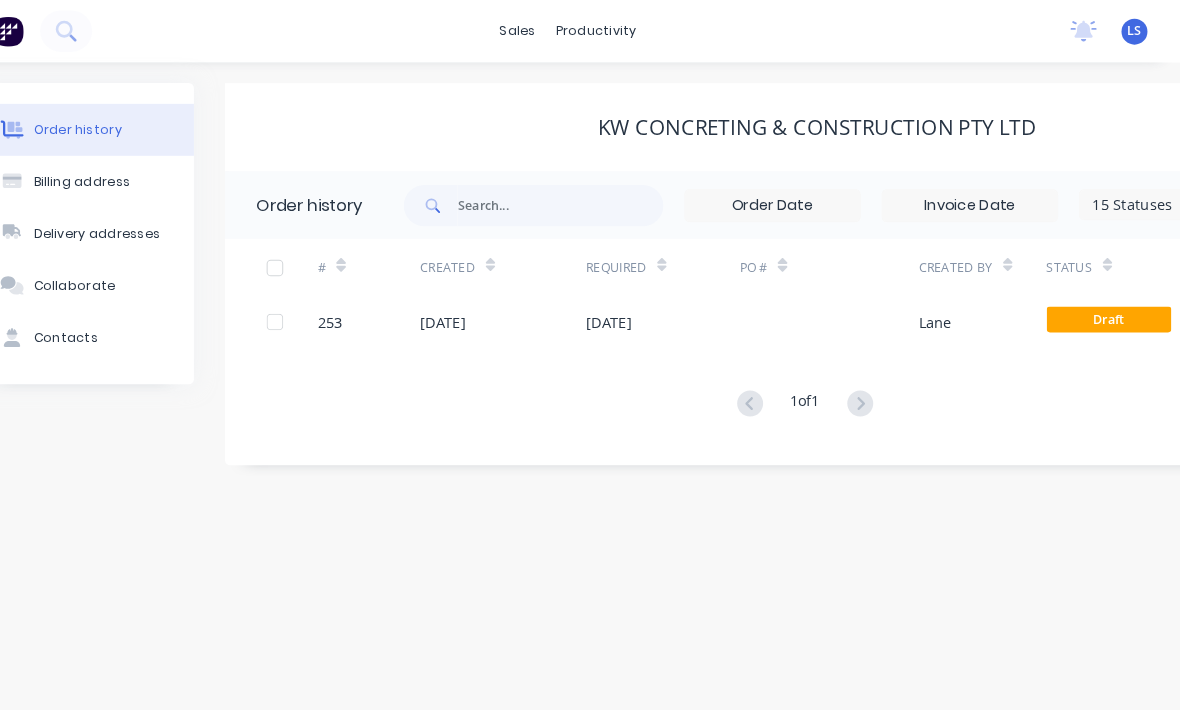 click 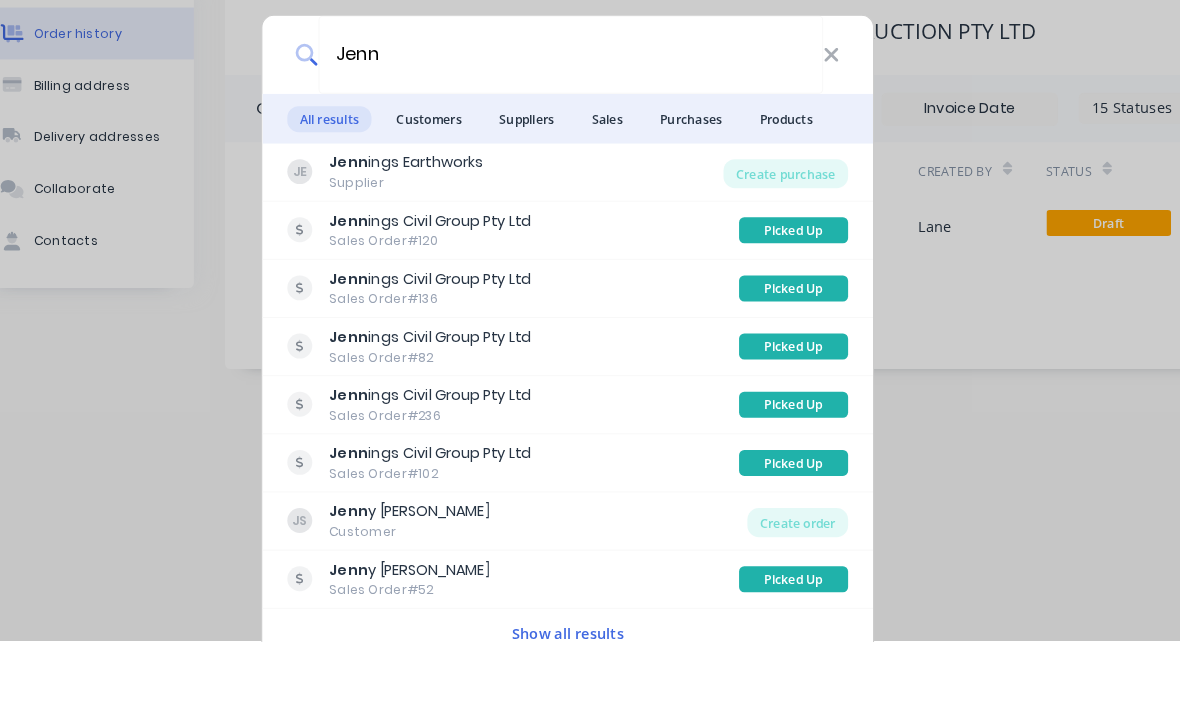 scroll, scrollTop: 0, scrollLeft: 0, axis: both 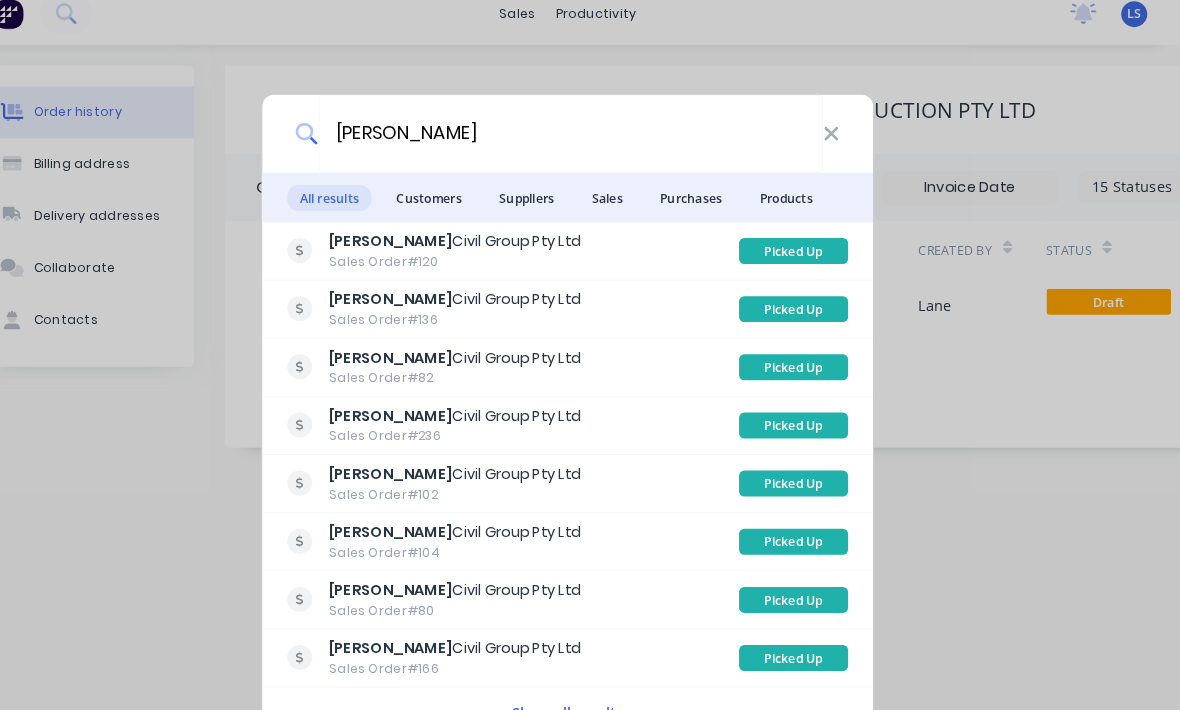 type on "[PERSON_NAME]" 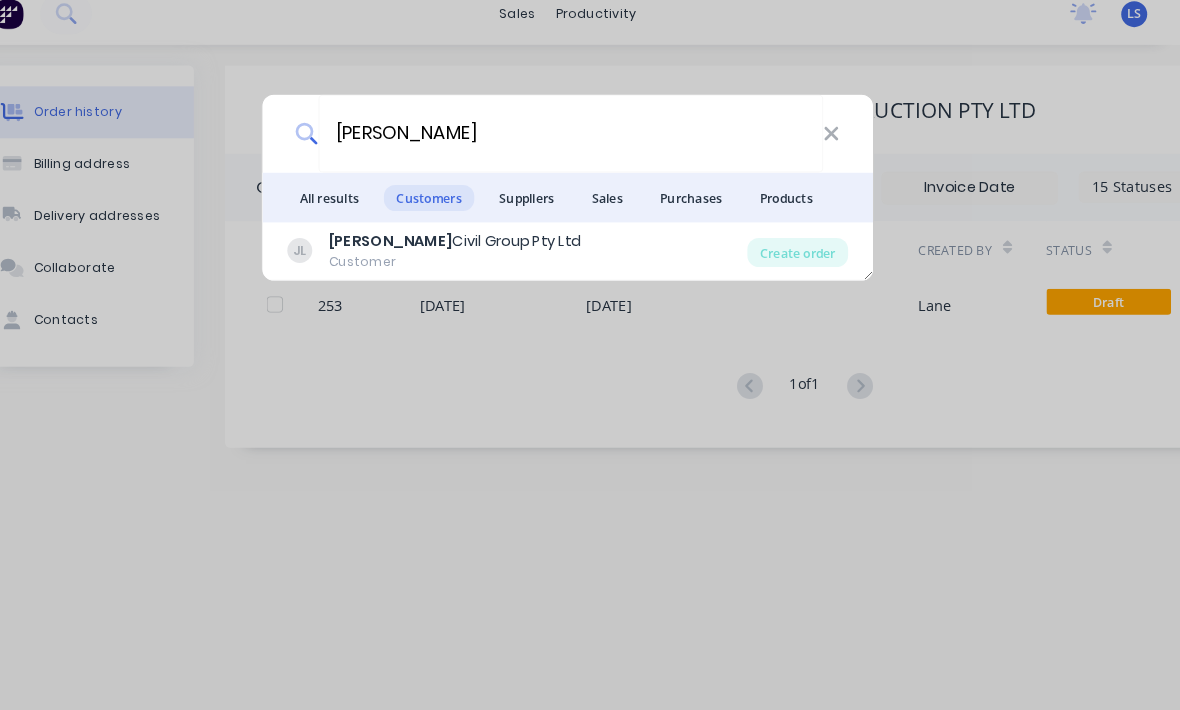 click on "Create order" at bounding box center [811, 260] 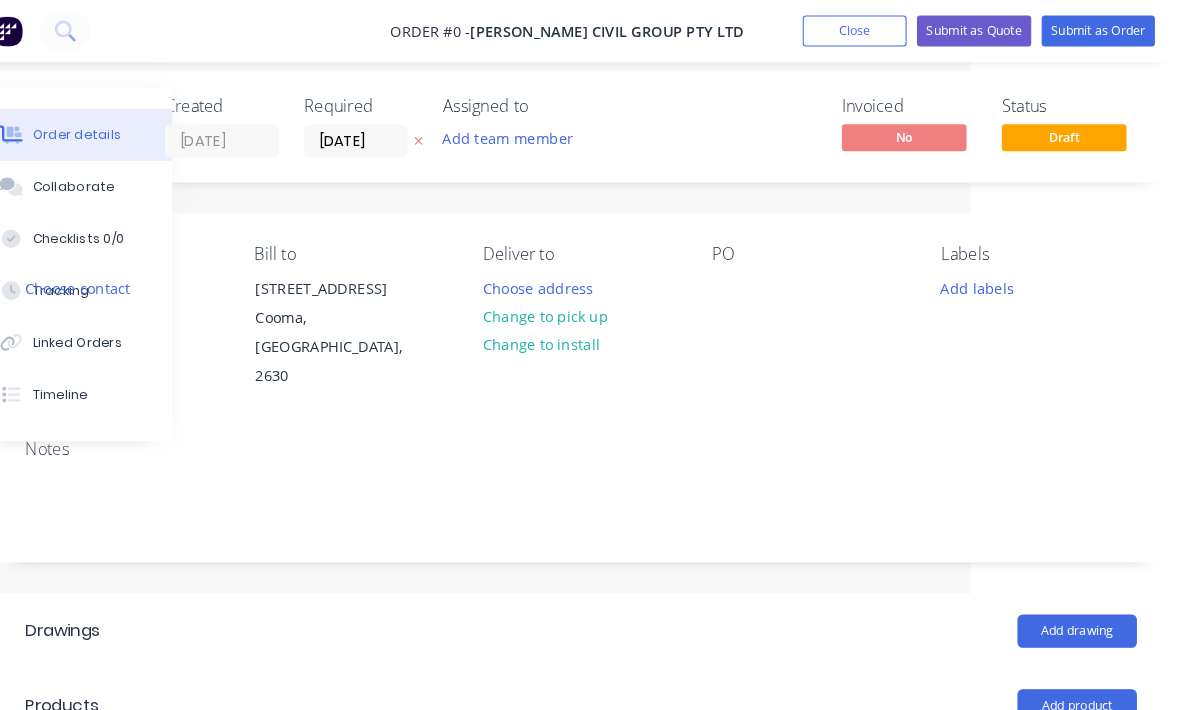 scroll, scrollTop: 16, scrollLeft: 205, axis: both 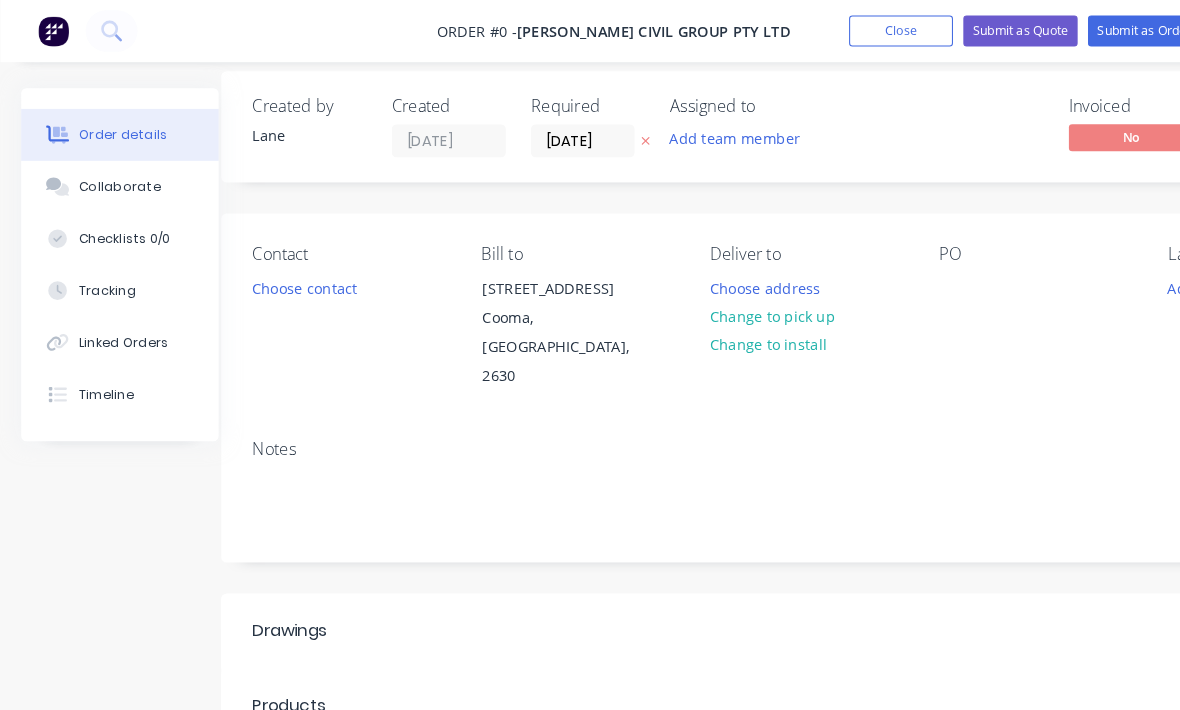 click on "Choose contact" at bounding box center (293, 276) 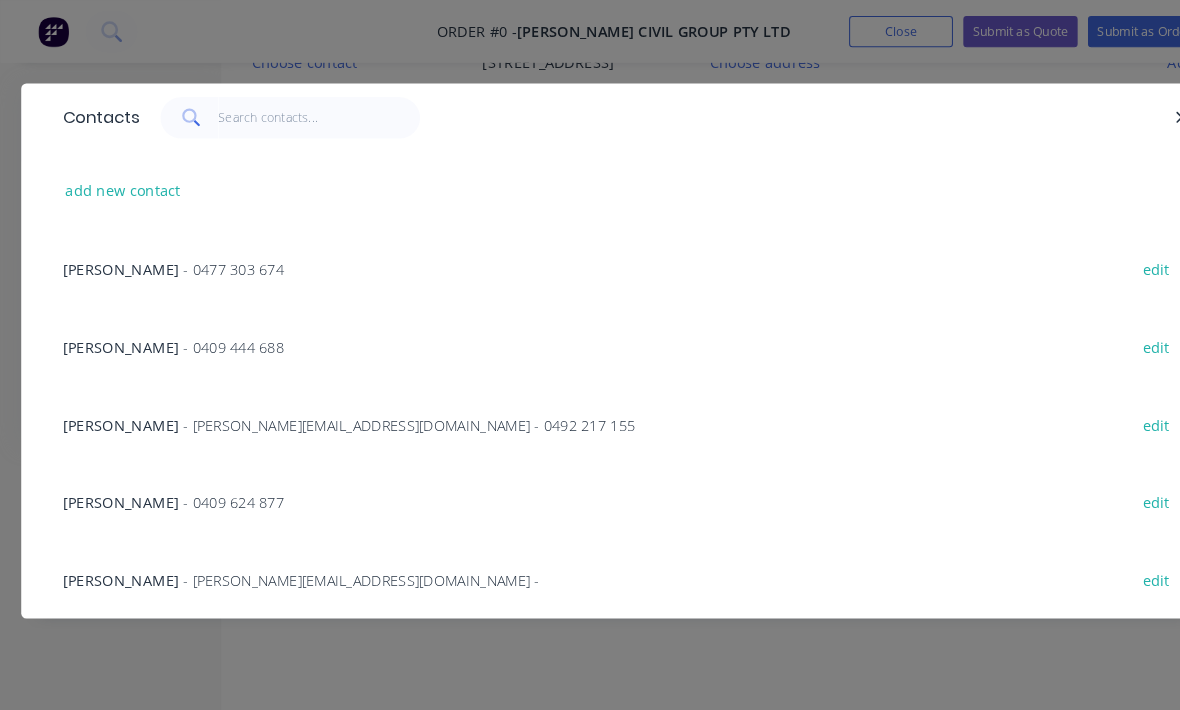 scroll, scrollTop: 232, scrollLeft: 27, axis: both 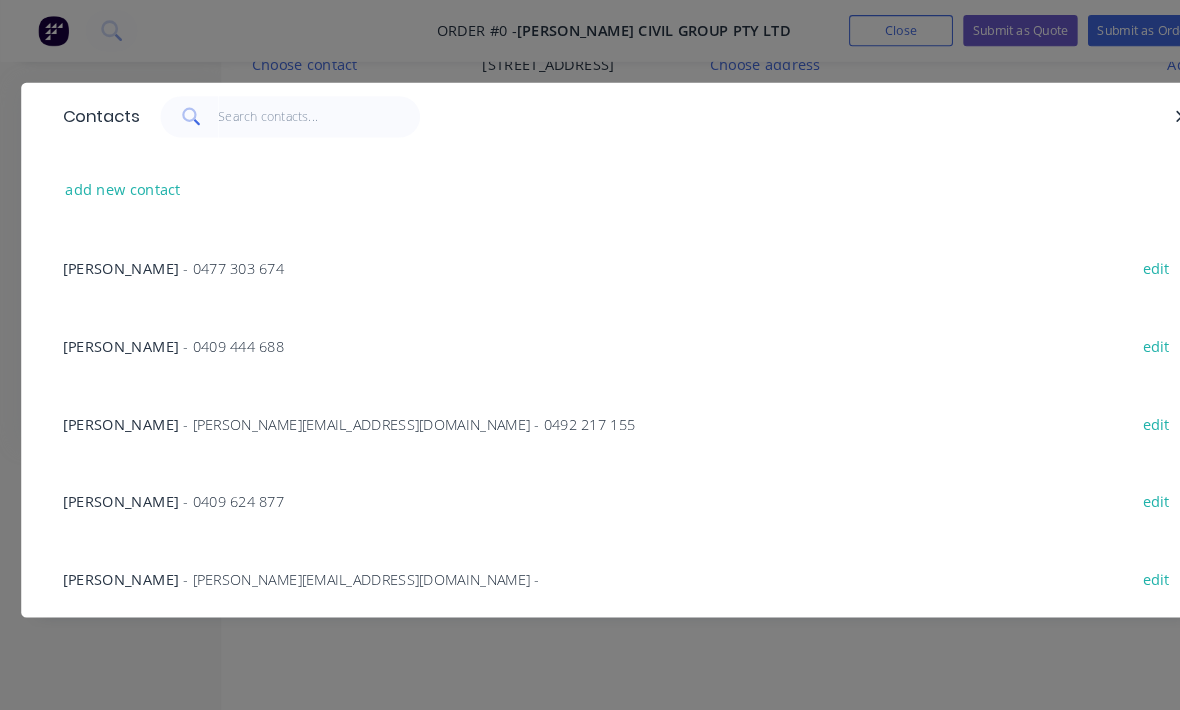 click on "add new contact" at bounding box center (118, 182) 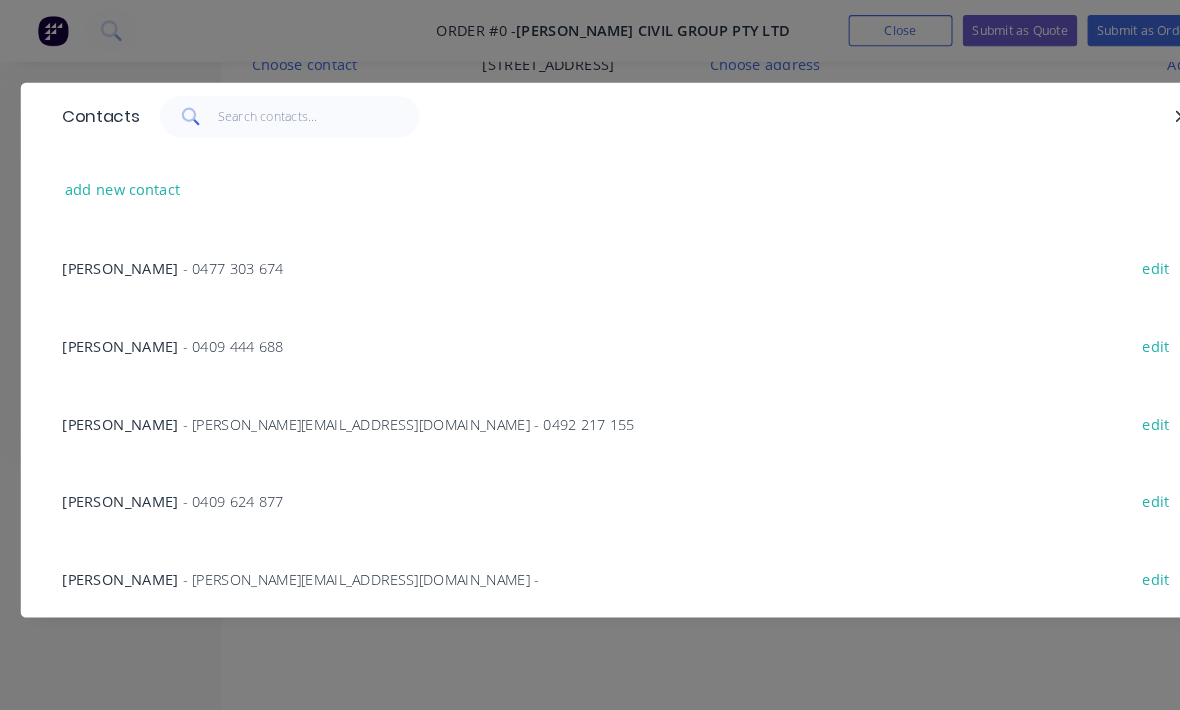 select on "AU" 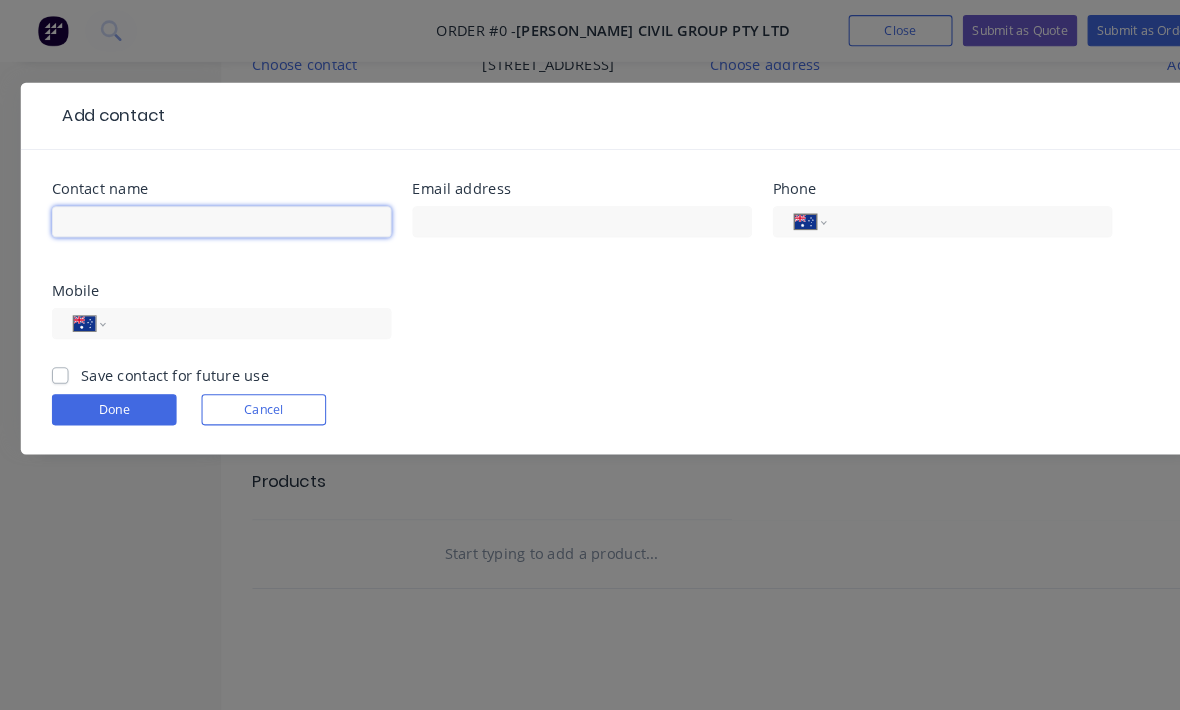click at bounding box center [213, 214] 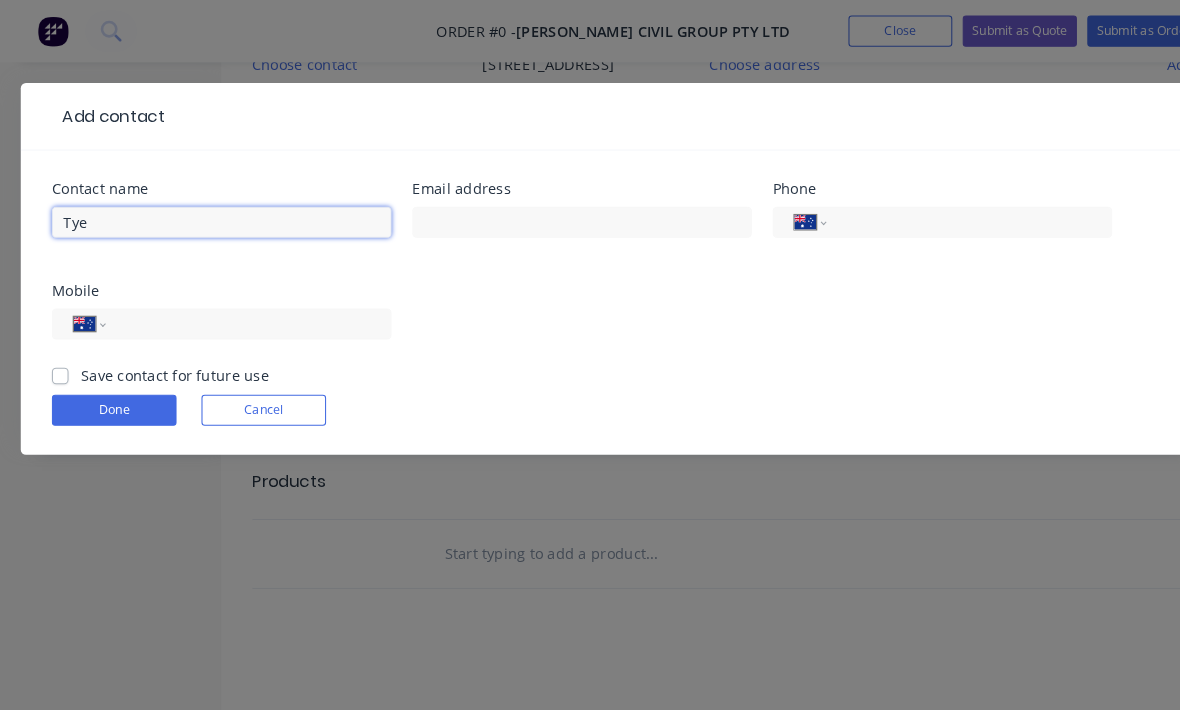type on "The" 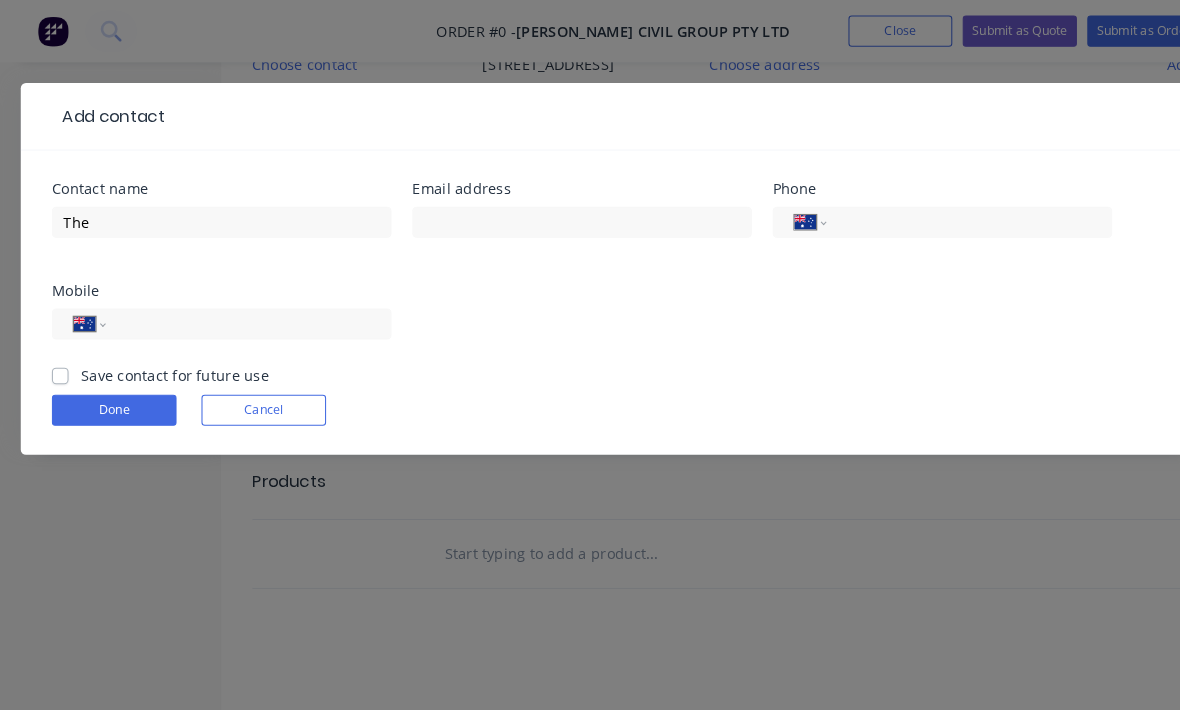 scroll, scrollTop: 232, scrollLeft: 27, axis: both 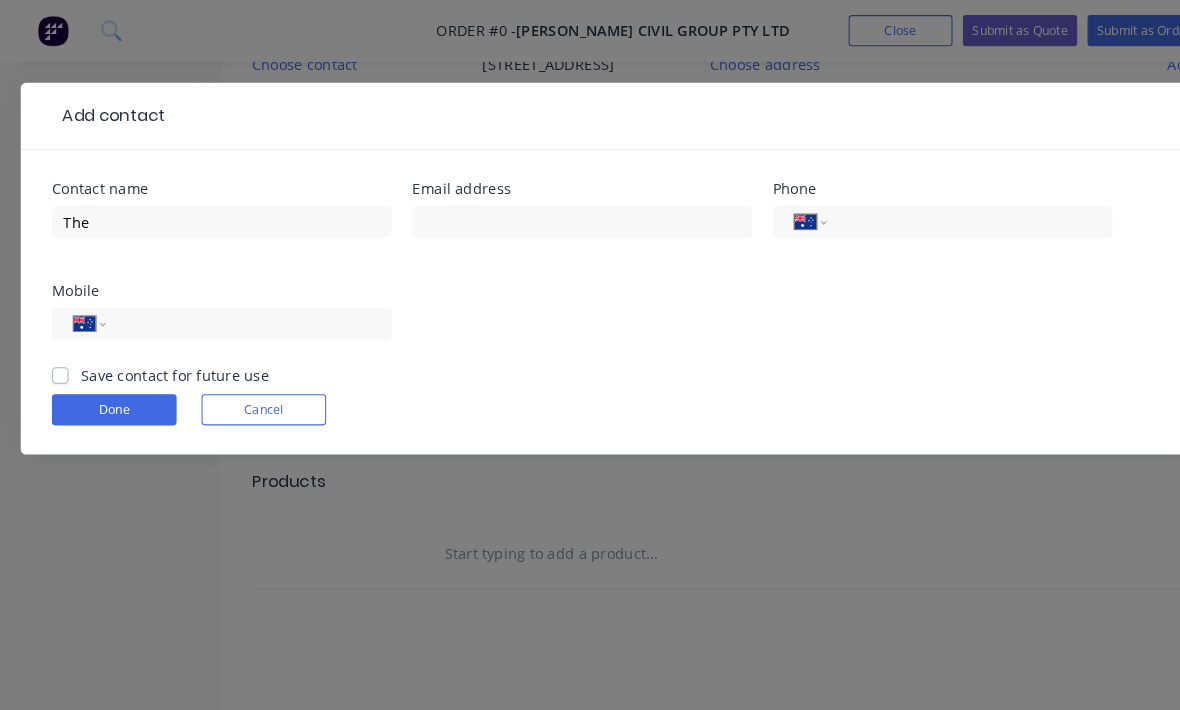 click on "Done" at bounding box center (110, 395) 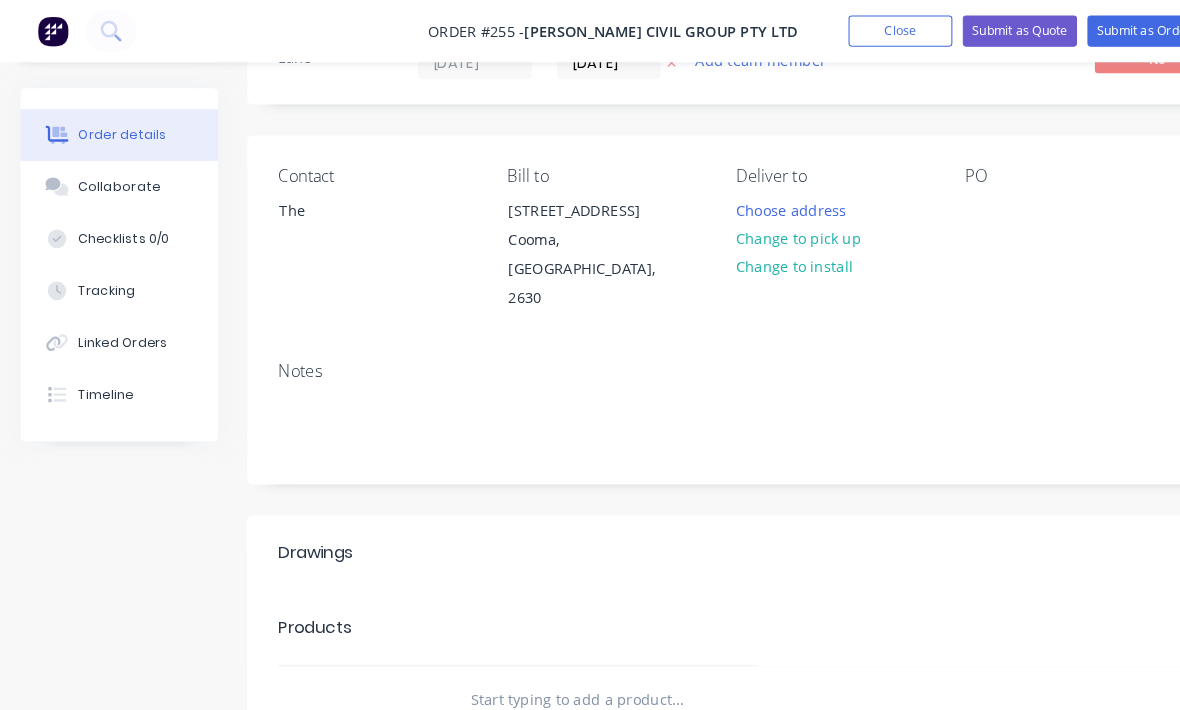 scroll, scrollTop: 86, scrollLeft: 2, axis: both 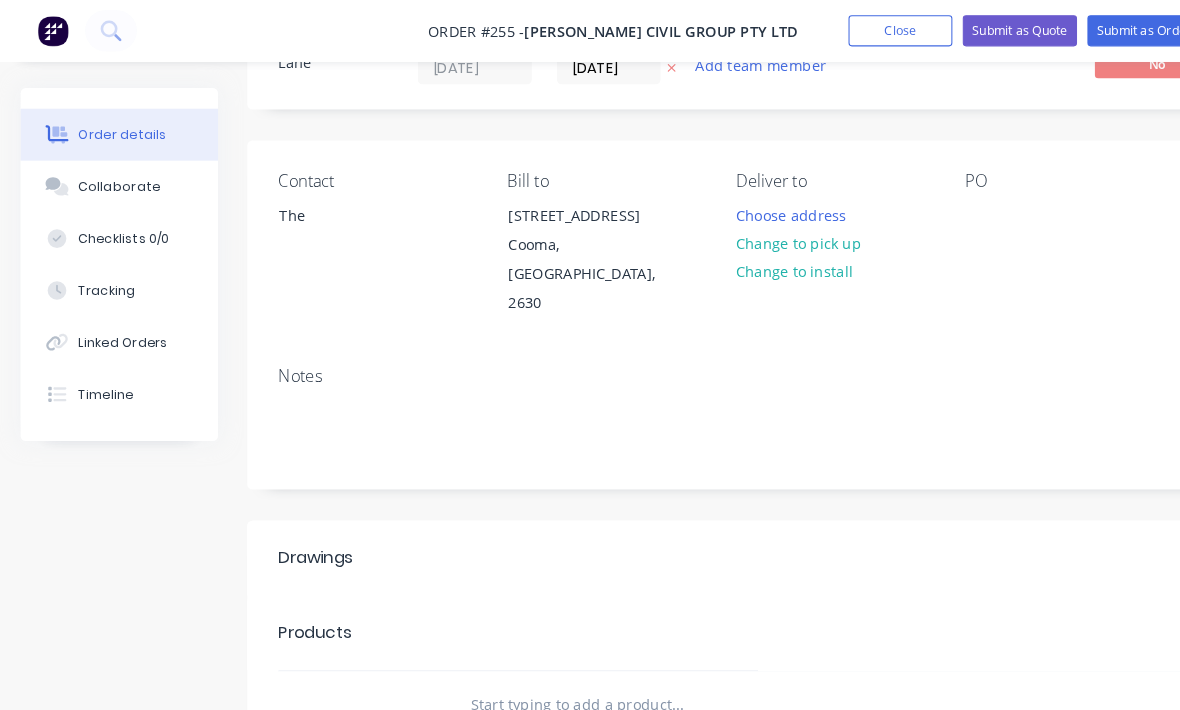 click on "The" at bounding box center [352, 225] 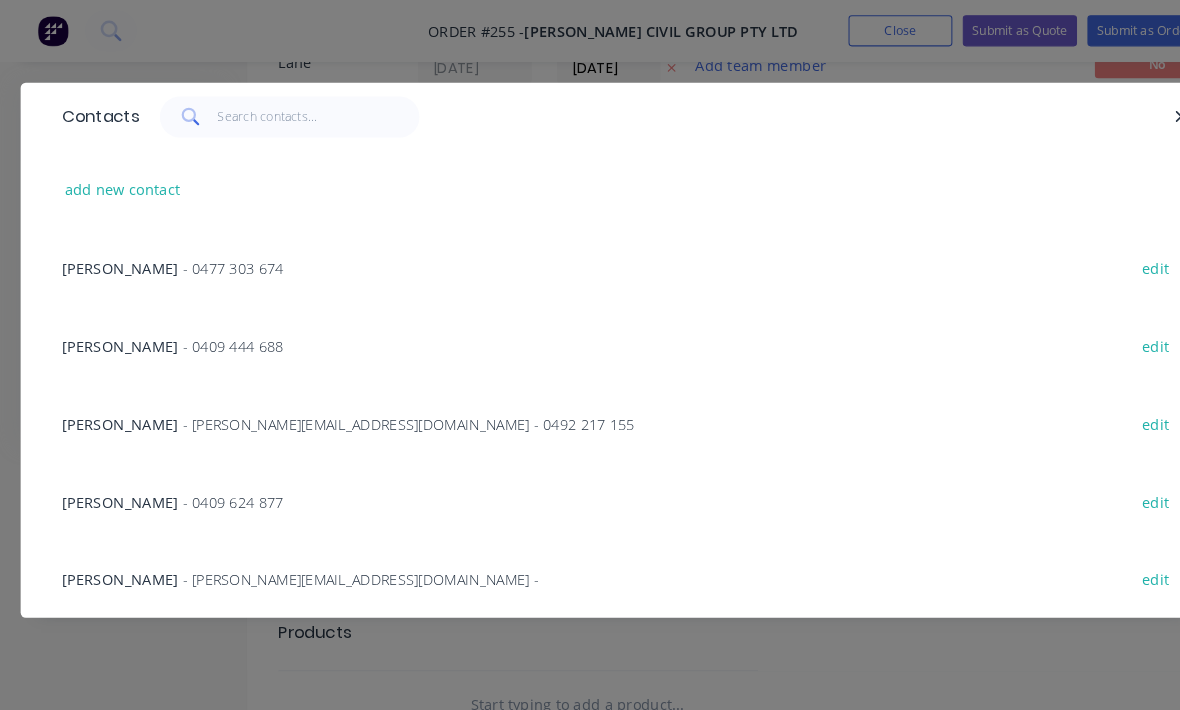click on "add new contact" at bounding box center (118, 182) 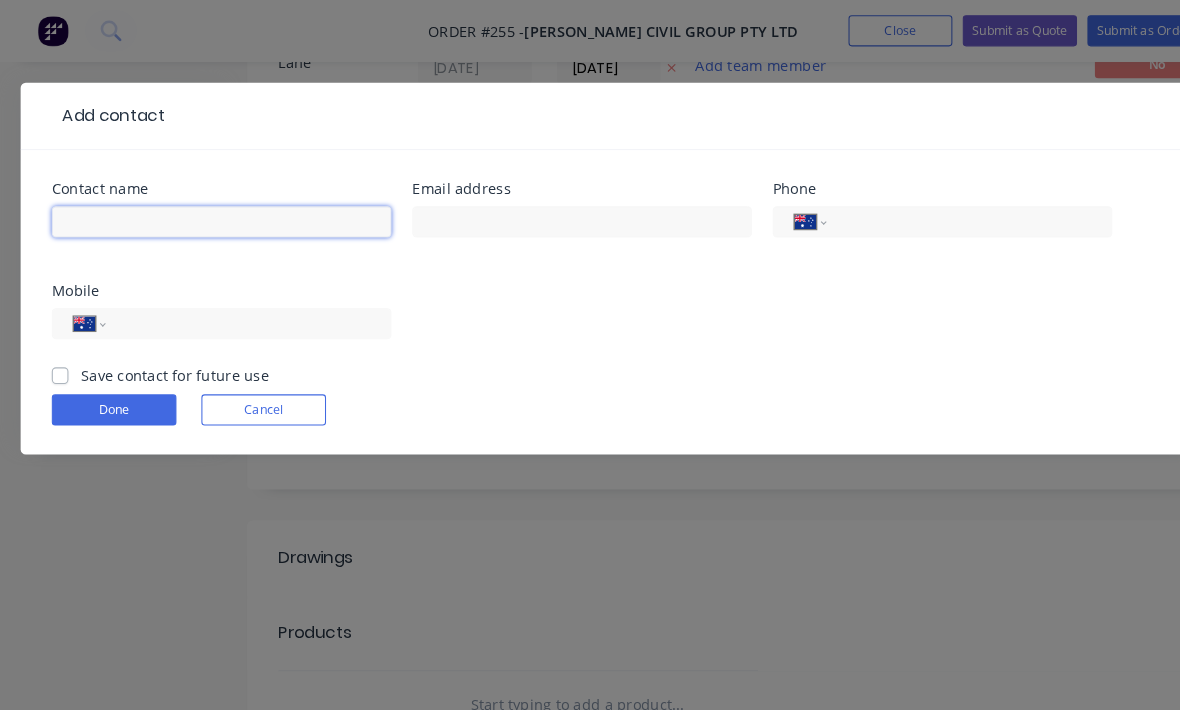 click at bounding box center [213, 214] 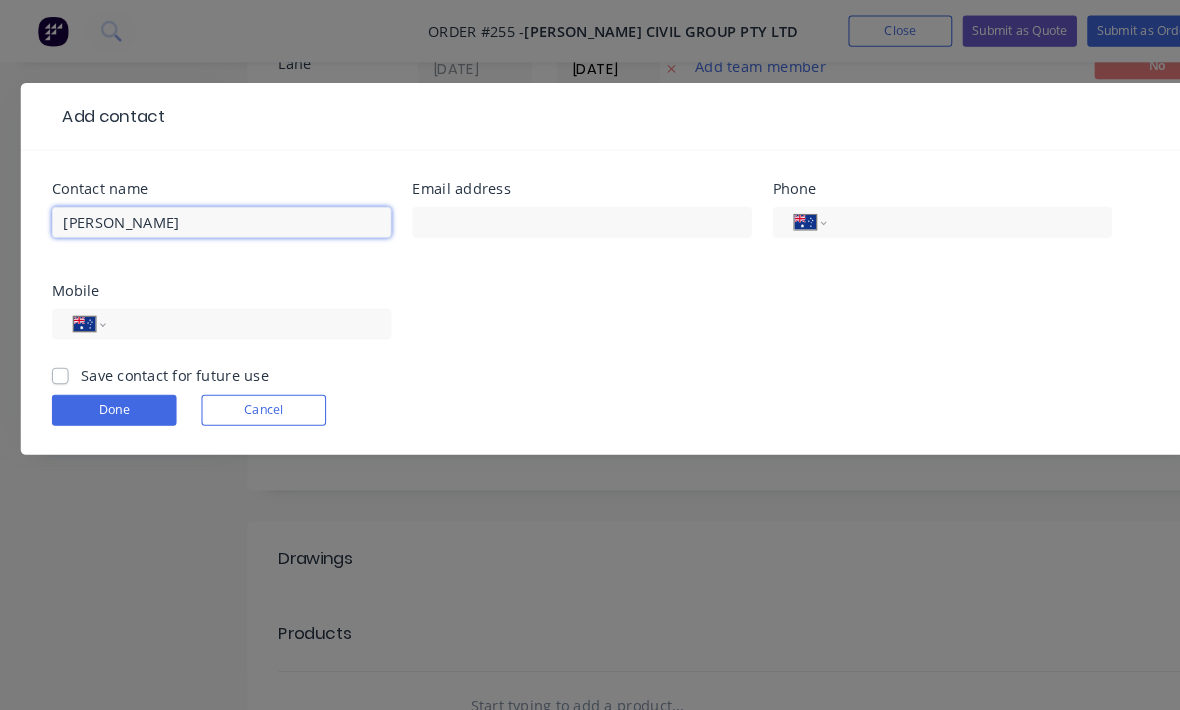 type on "Tye" 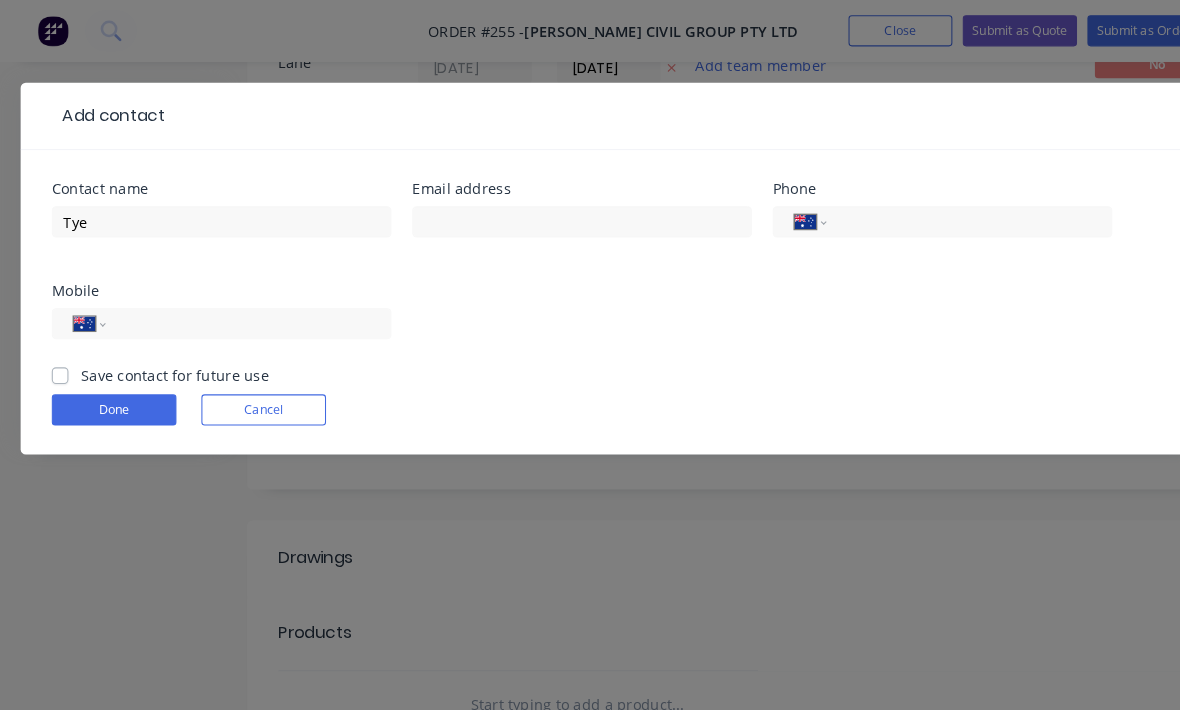 click on "Done" at bounding box center [110, 395] 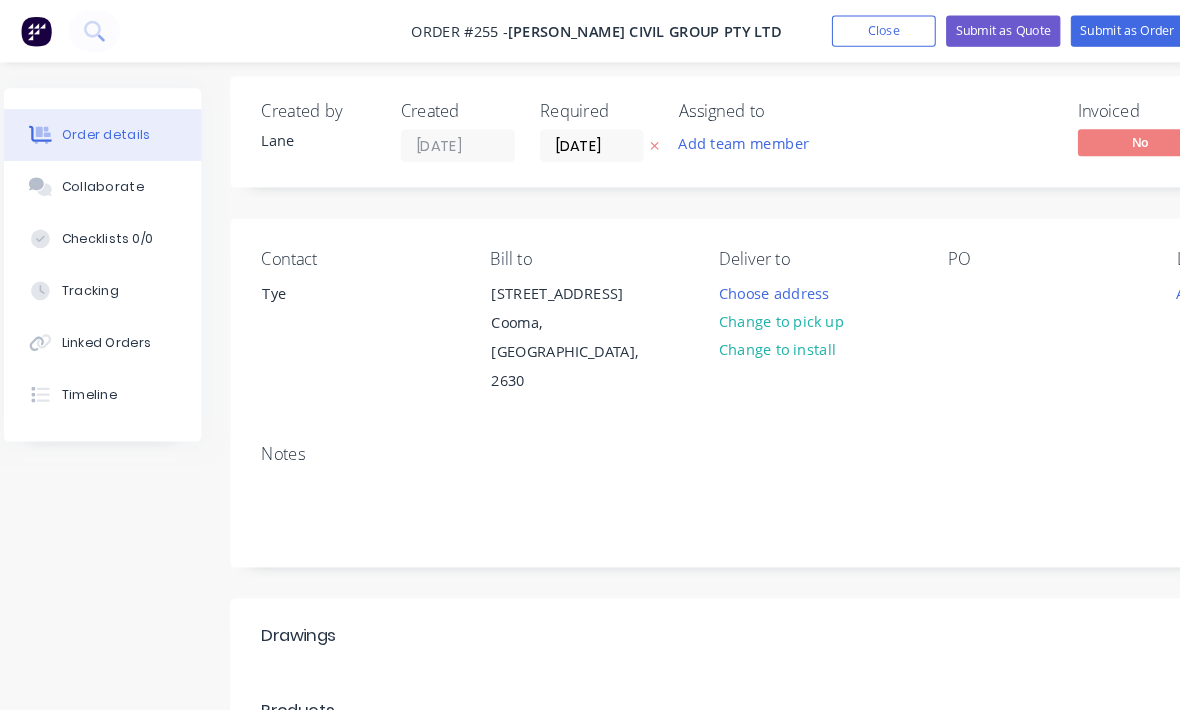 scroll, scrollTop: 0, scrollLeft: 2, axis: horizontal 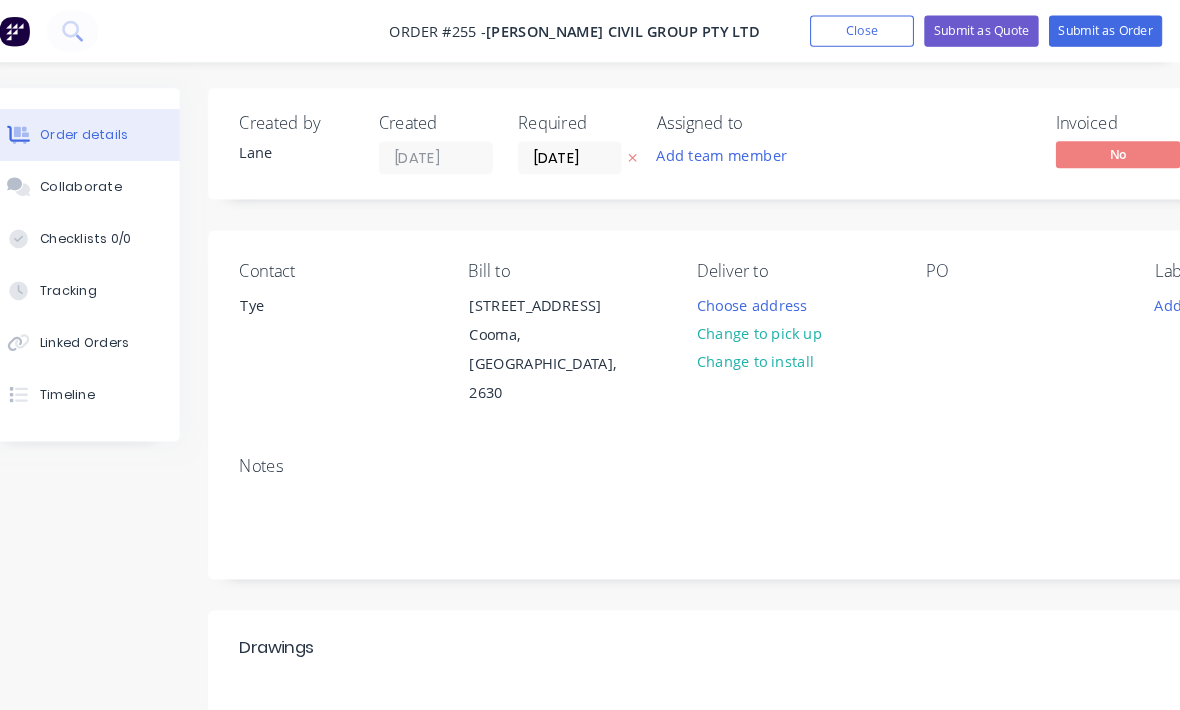 click on "Change to pick up" at bounding box center (769, 320) 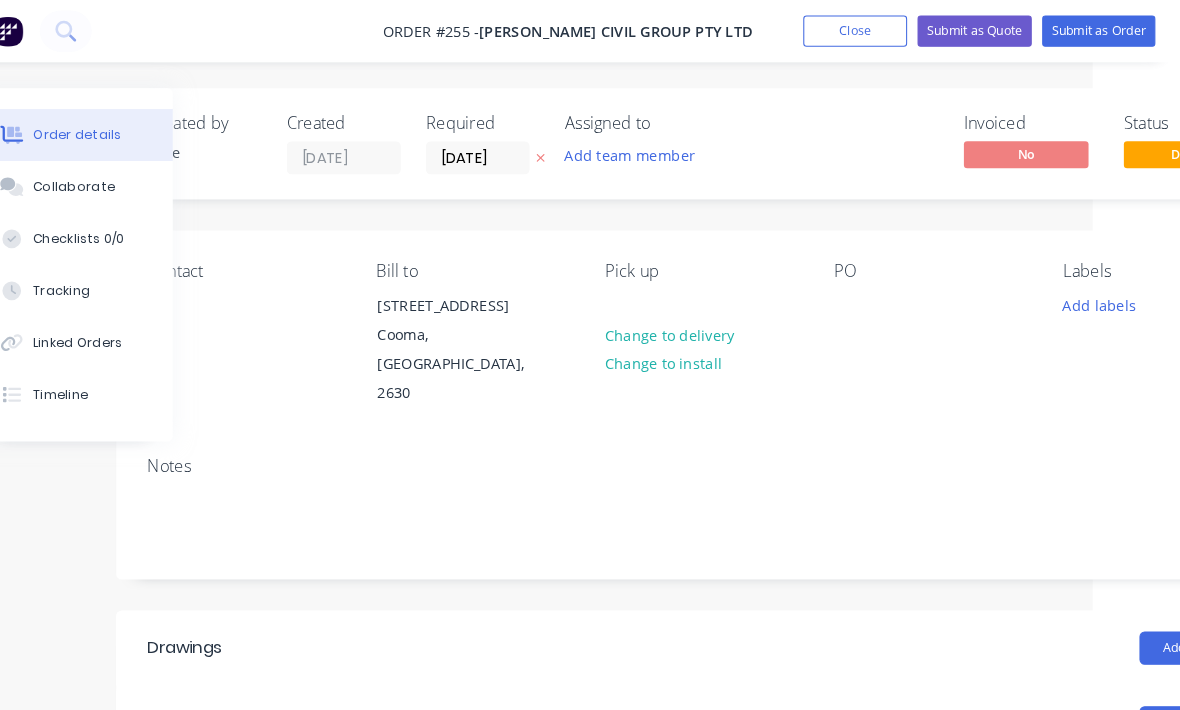 scroll, scrollTop: 0, scrollLeft: 120, axis: horizontal 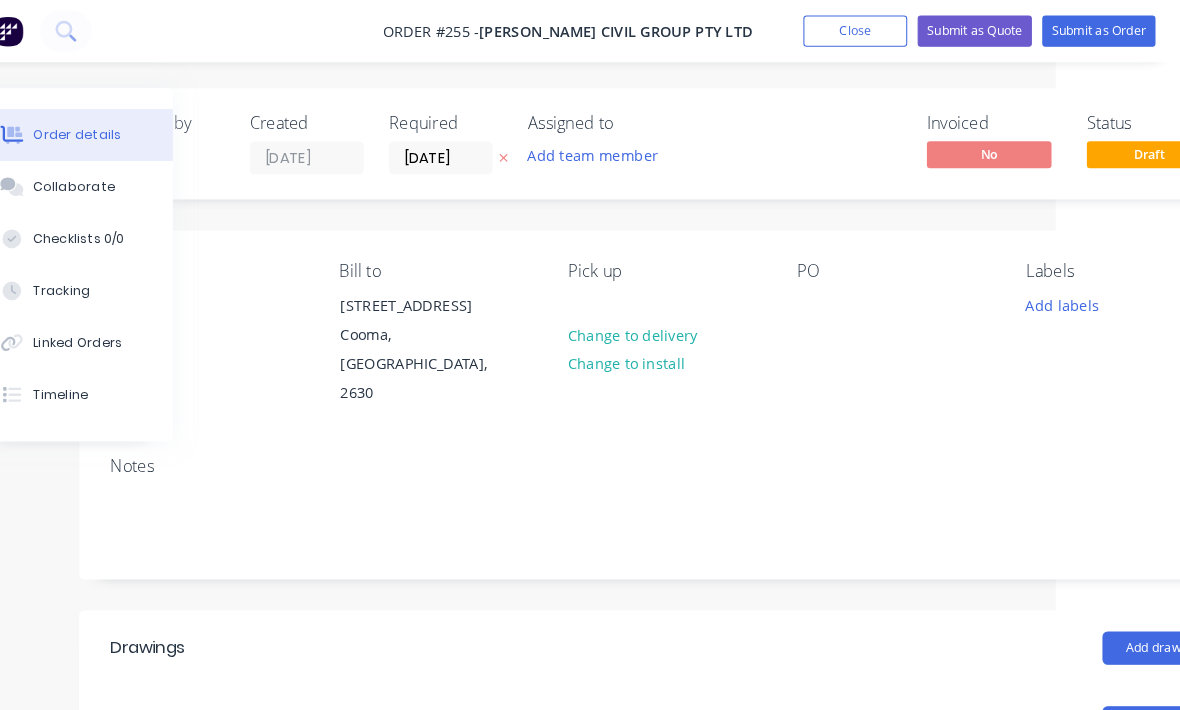 click on "Add labels" at bounding box center (1066, 292) 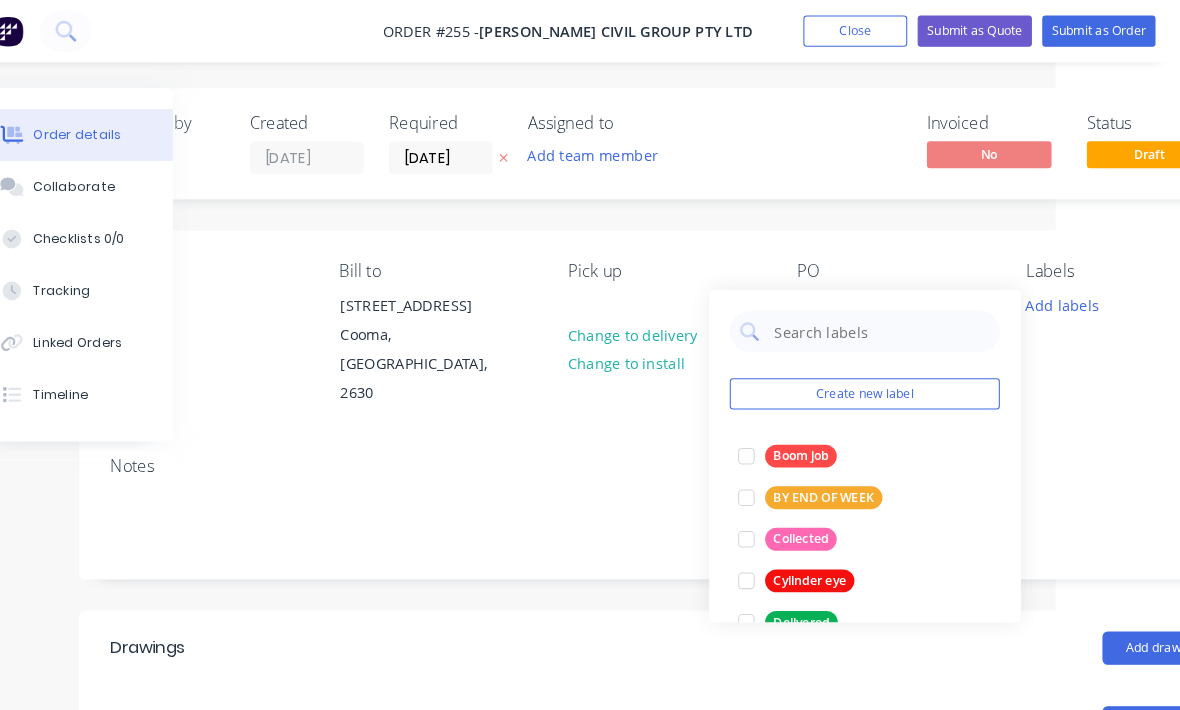click at bounding box center [763, 519] 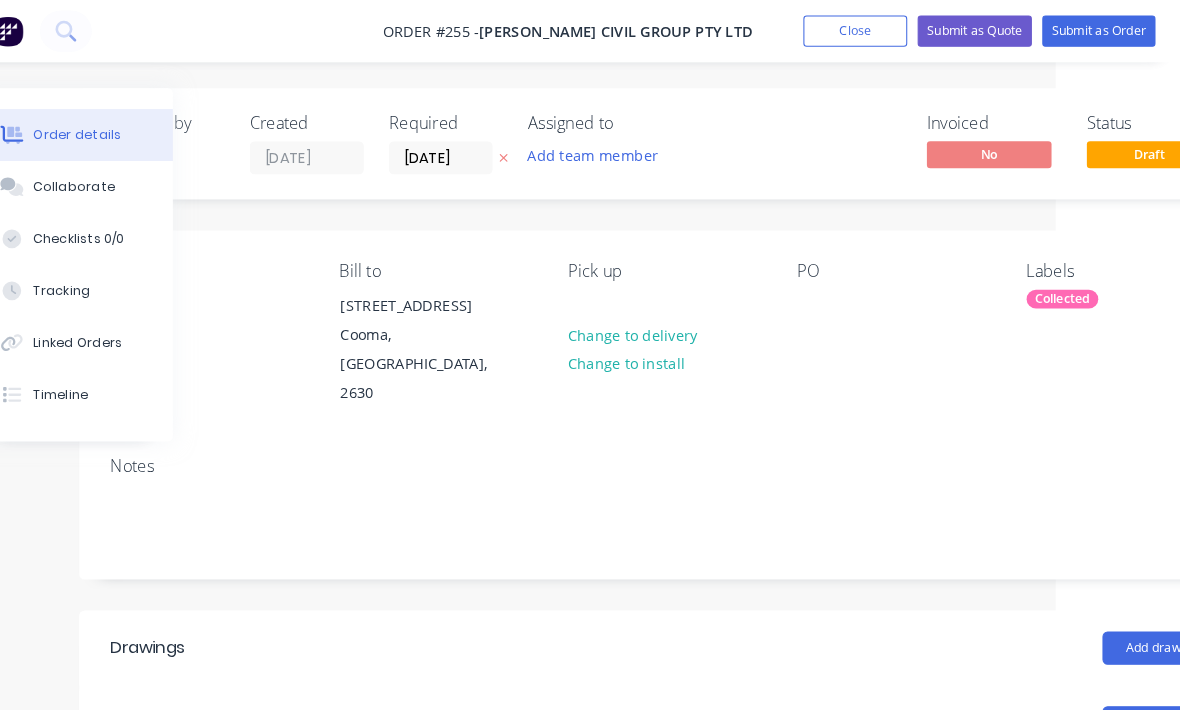 click on "Contact [PERSON_NAME] to [STREET_ADDRESS] Pick up Change to delivery Change to install PO Labels Collected" at bounding box center [685, 322] 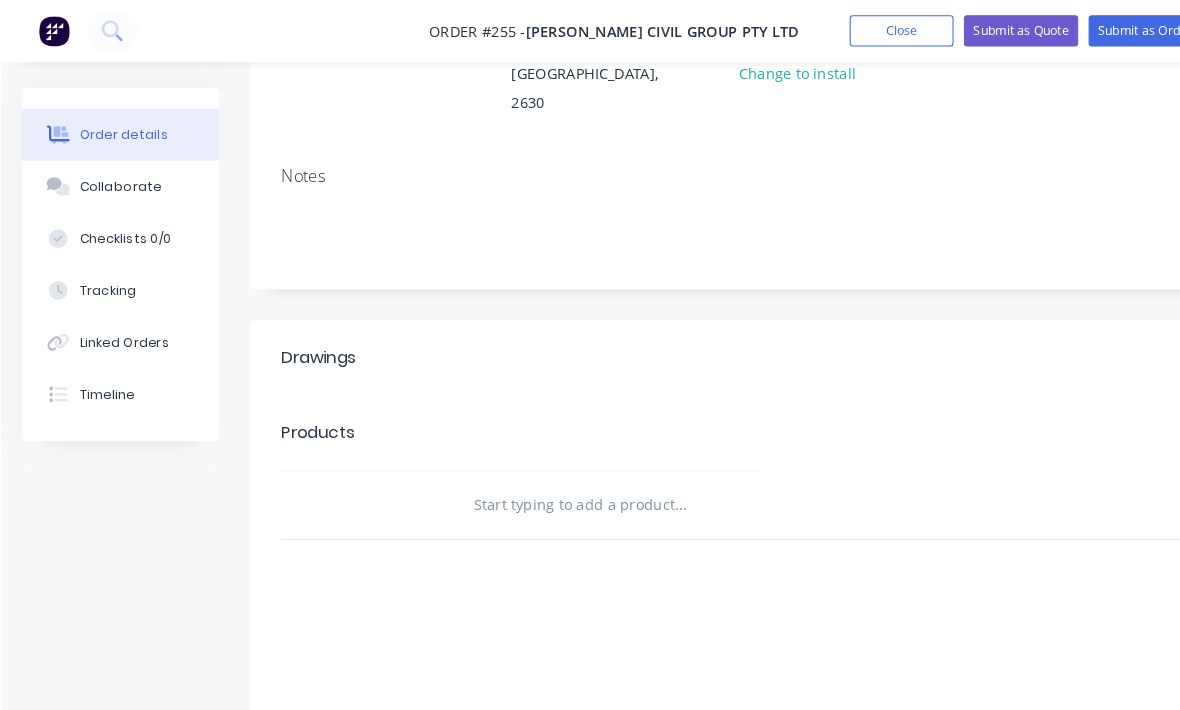 scroll, scrollTop: 294, scrollLeft: 0, axis: vertical 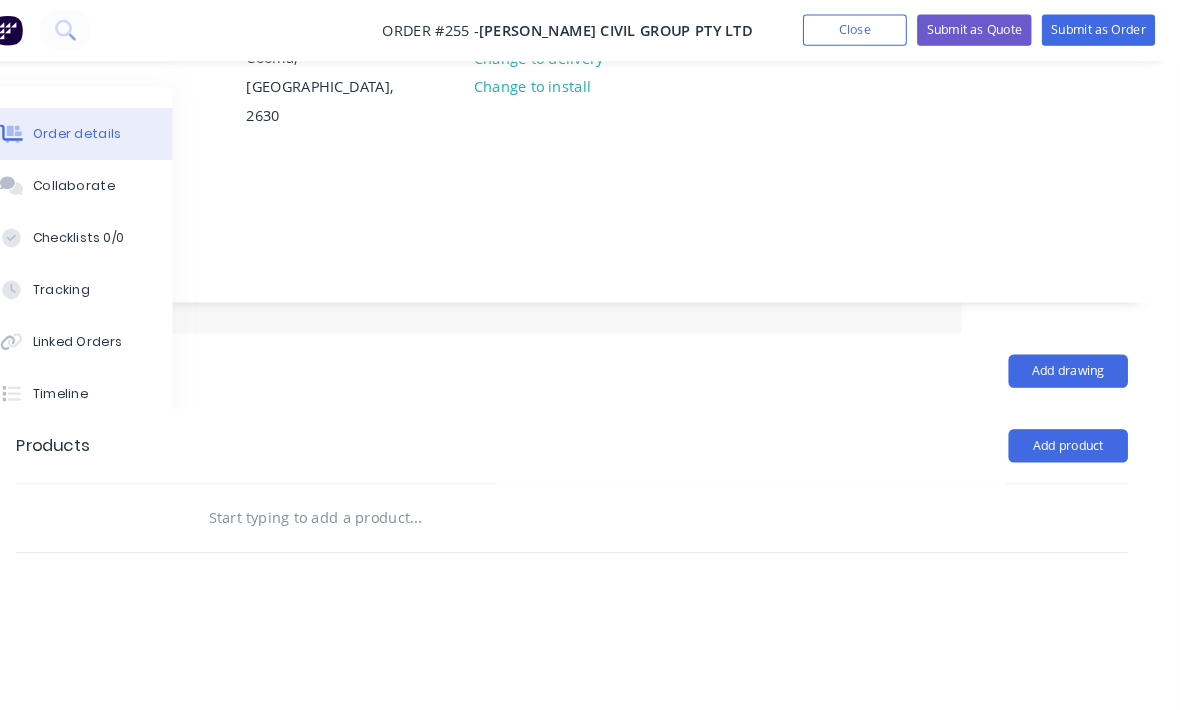 click on "Add product" at bounding box center (1072, 430) 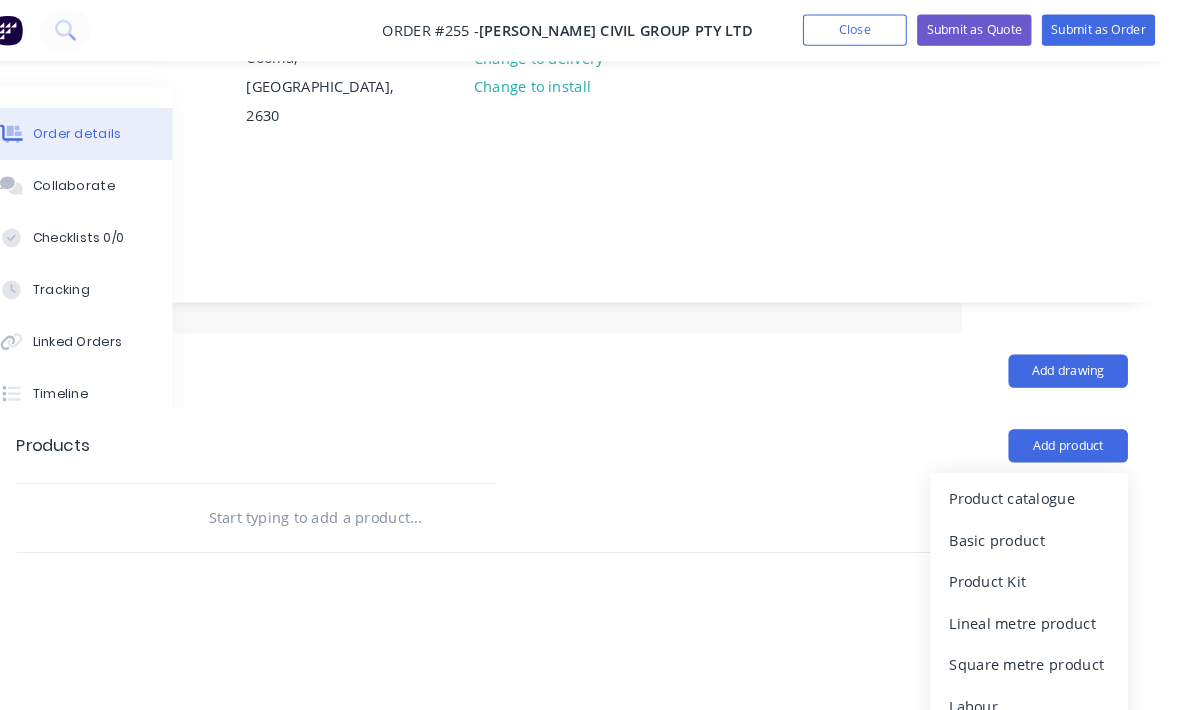 scroll, scrollTop: 267, scrollLeft: 210, axis: both 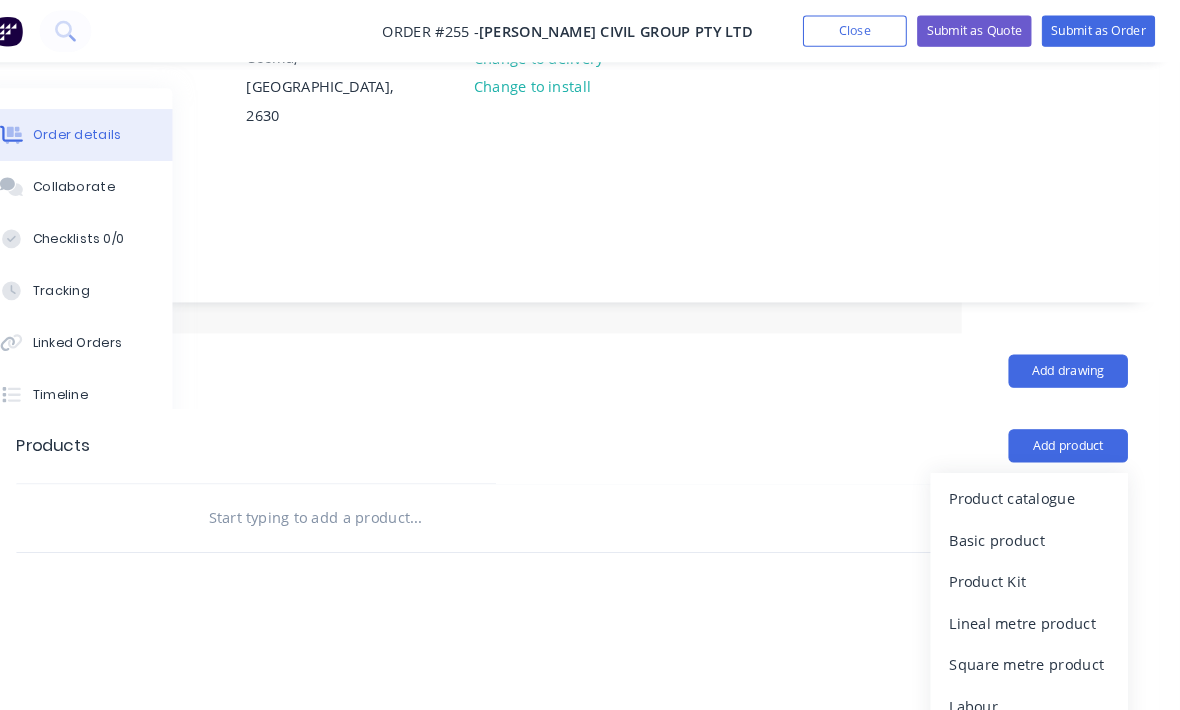 click on "Product catalogue" at bounding box center (1035, 479) 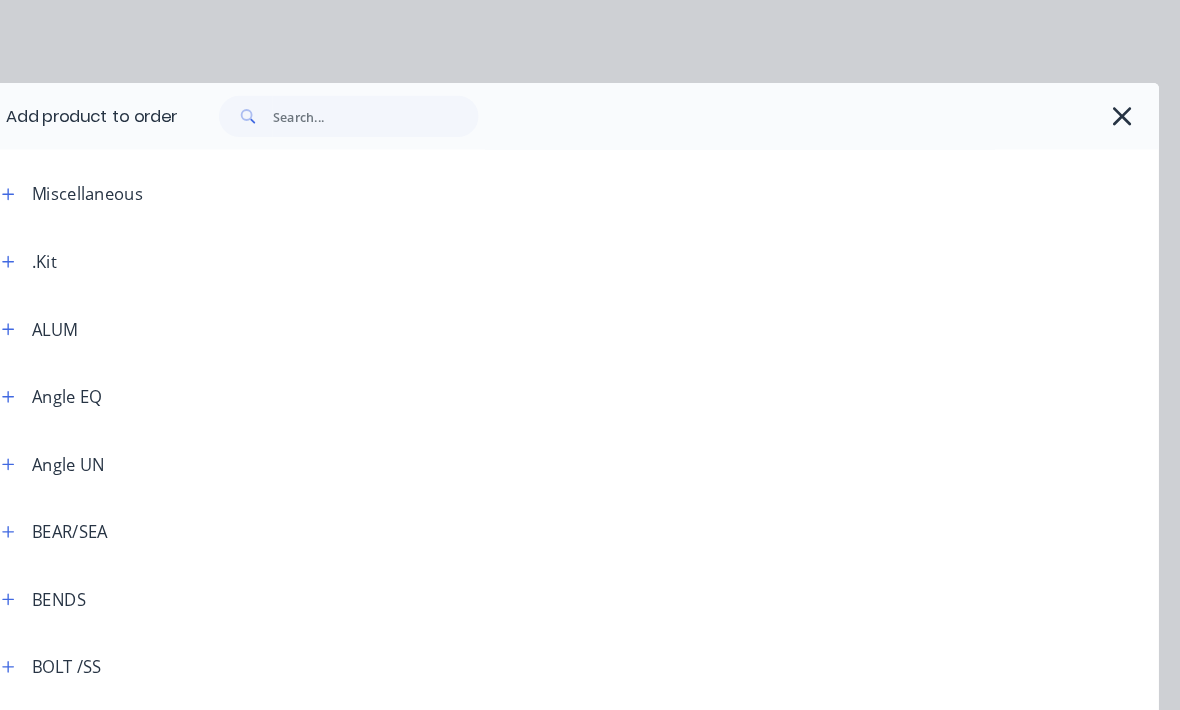 scroll, scrollTop: 0, scrollLeft: 0, axis: both 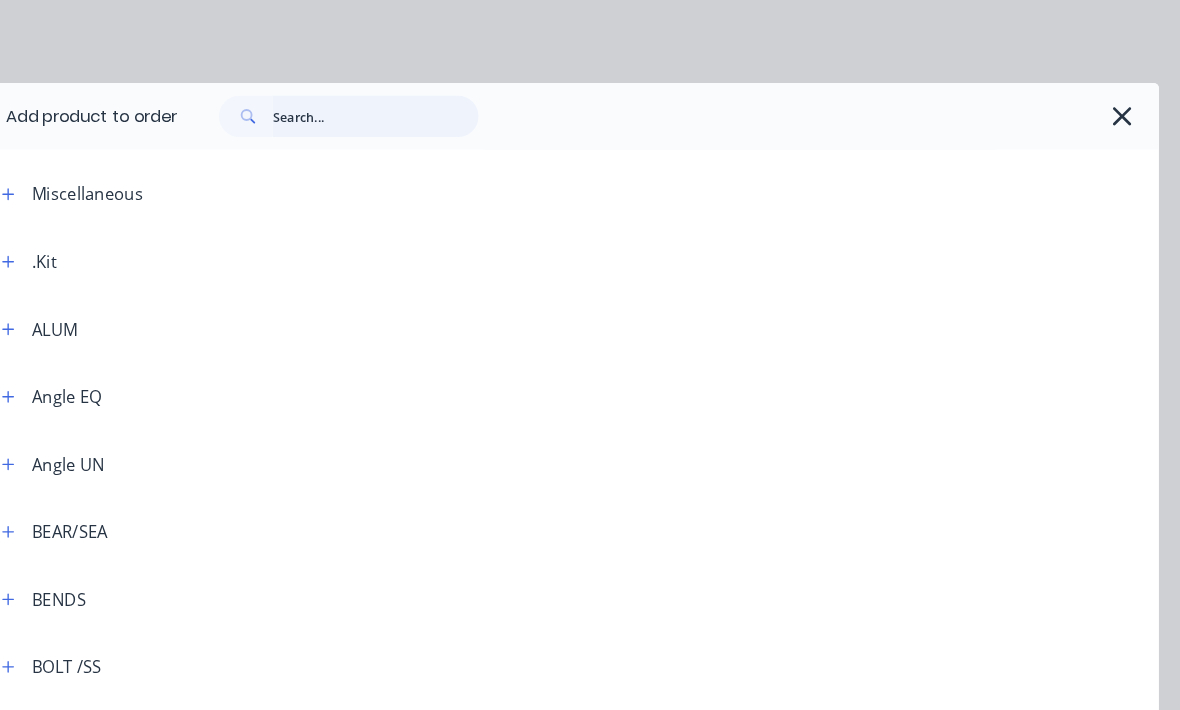 click at bounding box center (406, 112) 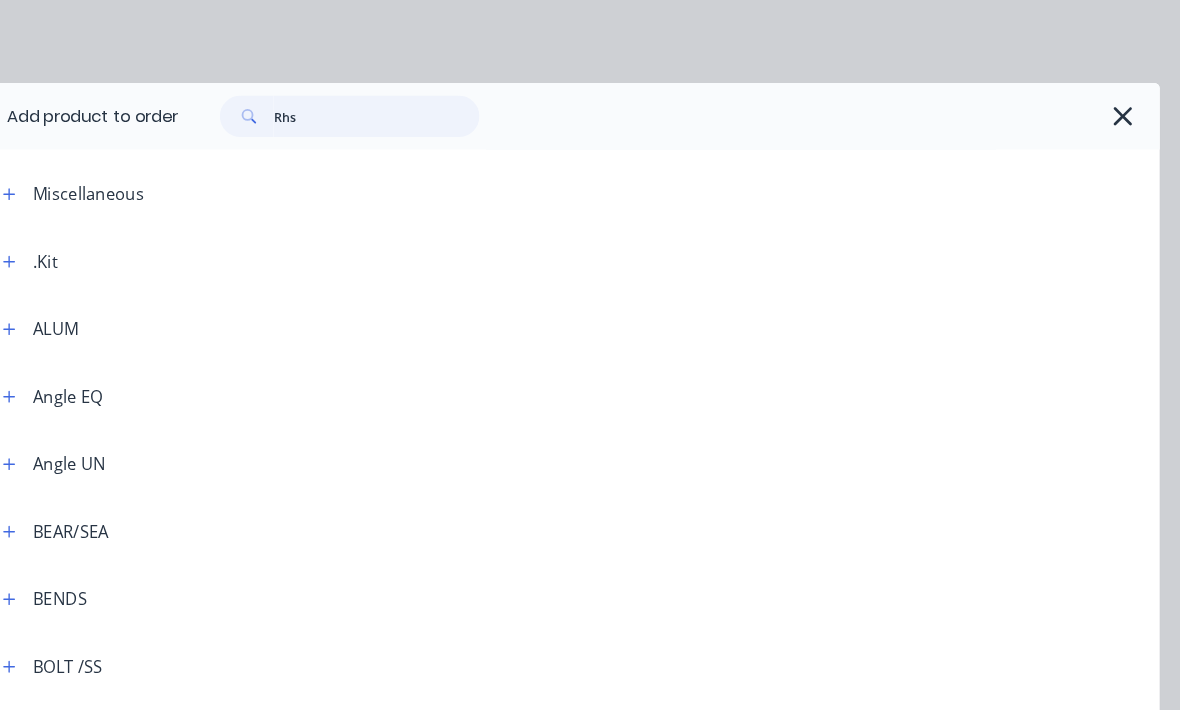 type on "RHS" 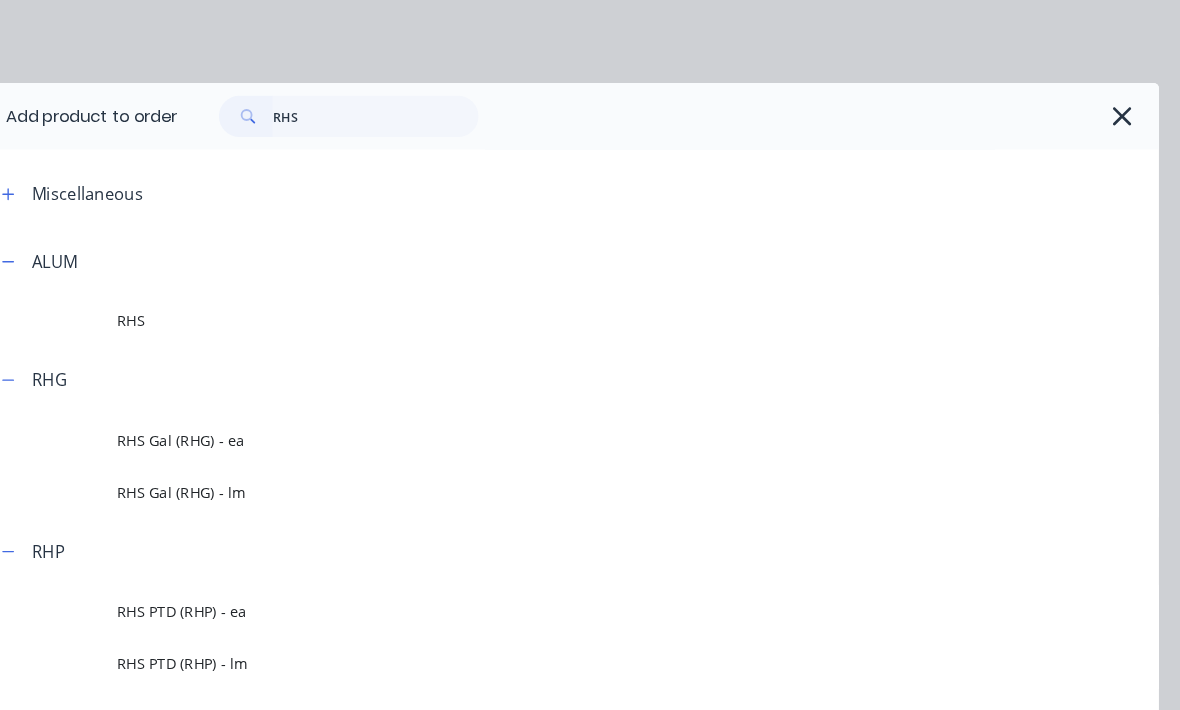 scroll, scrollTop: 266, scrollLeft: 210, axis: both 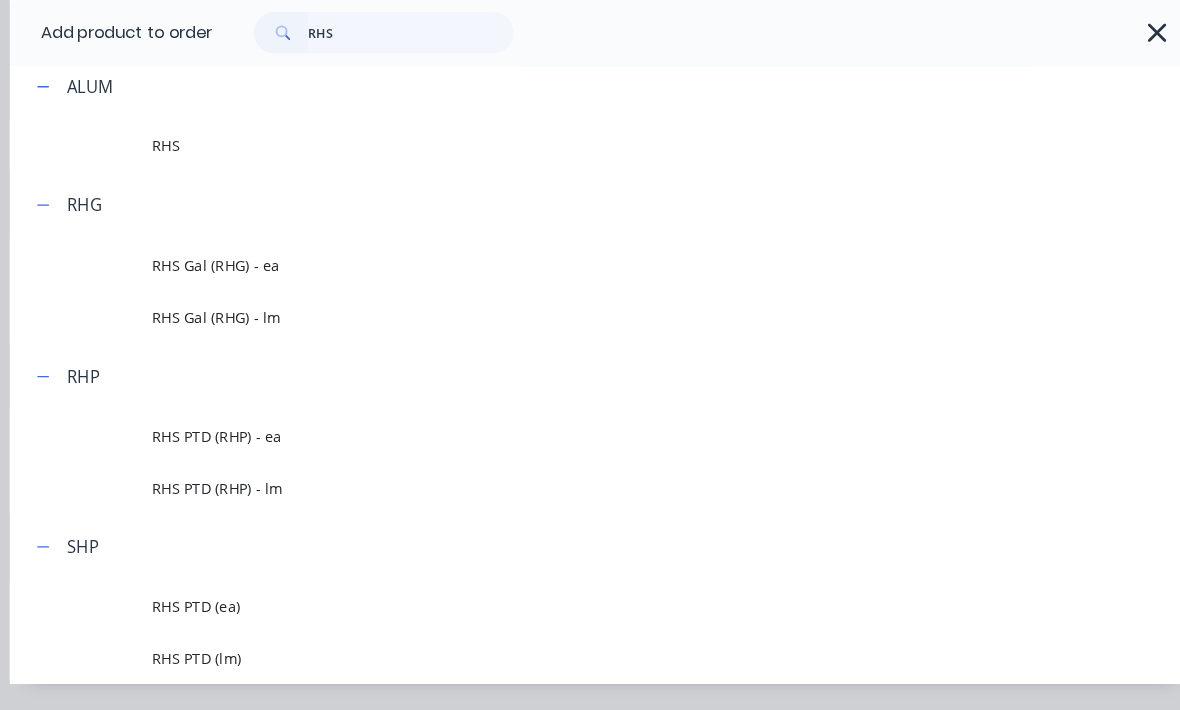 click on "RHS PTD (RHP) - lm" at bounding box center (558, 470) 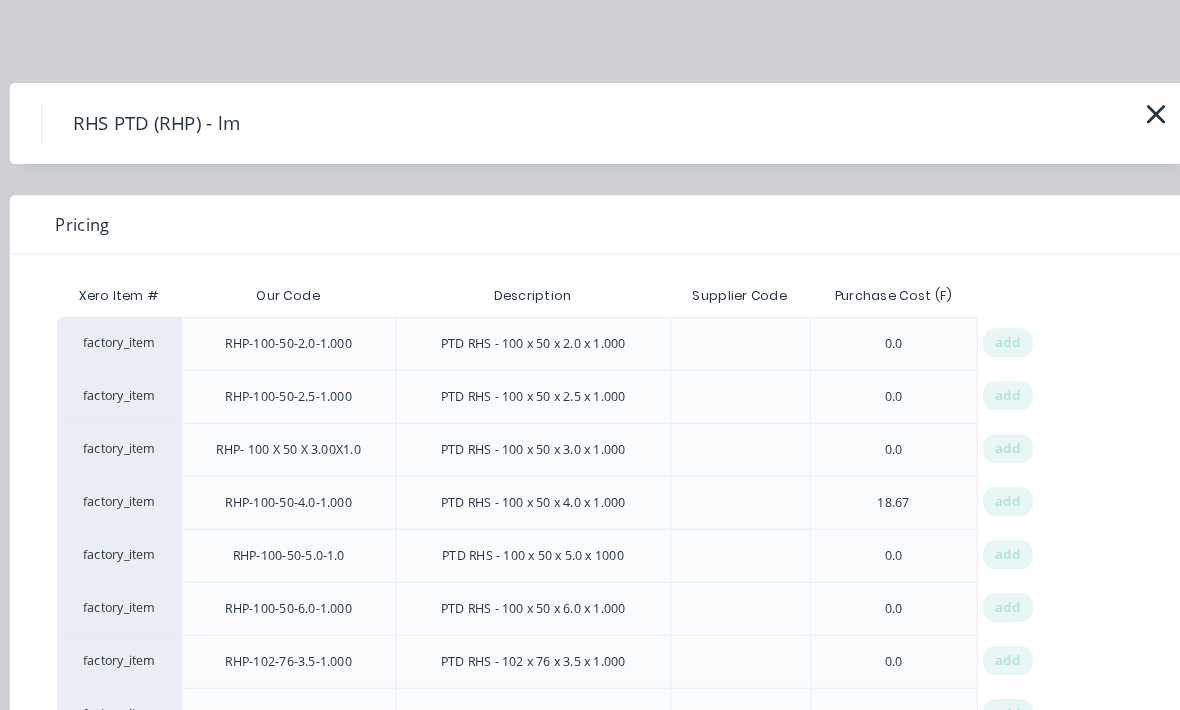 scroll, scrollTop: 0, scrollLeft: 0, axis: both 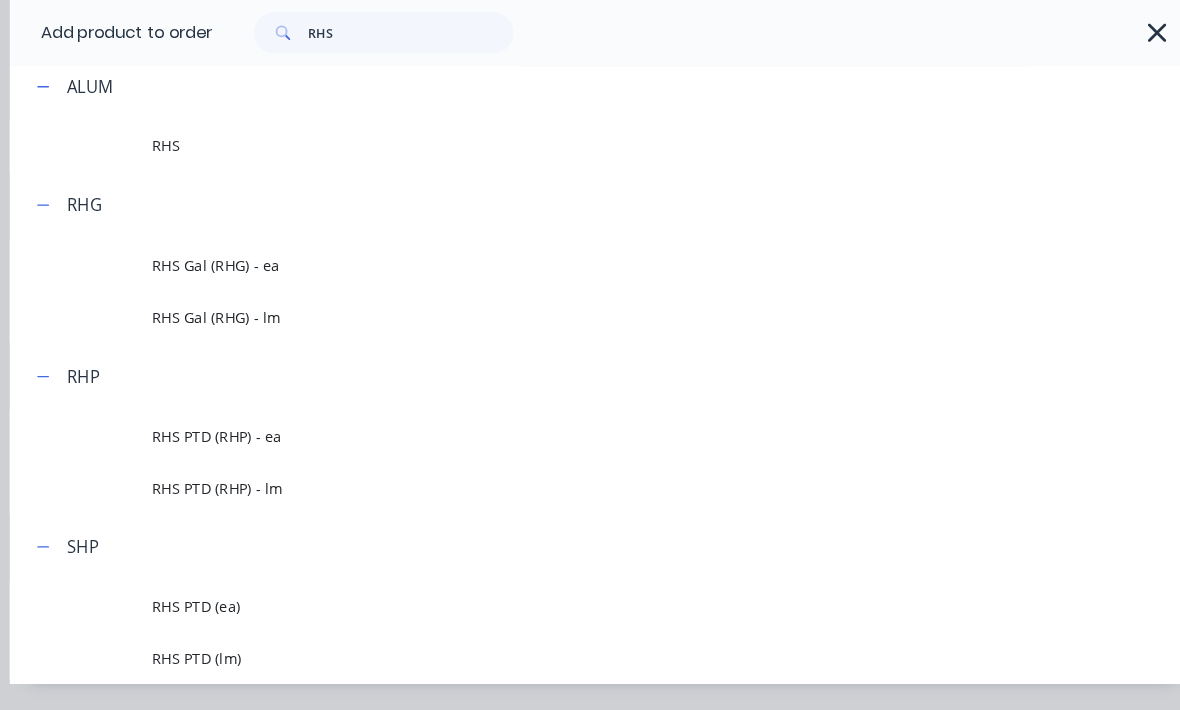 click on "RHS PTD (lm)" at bounding box center [558, 634] 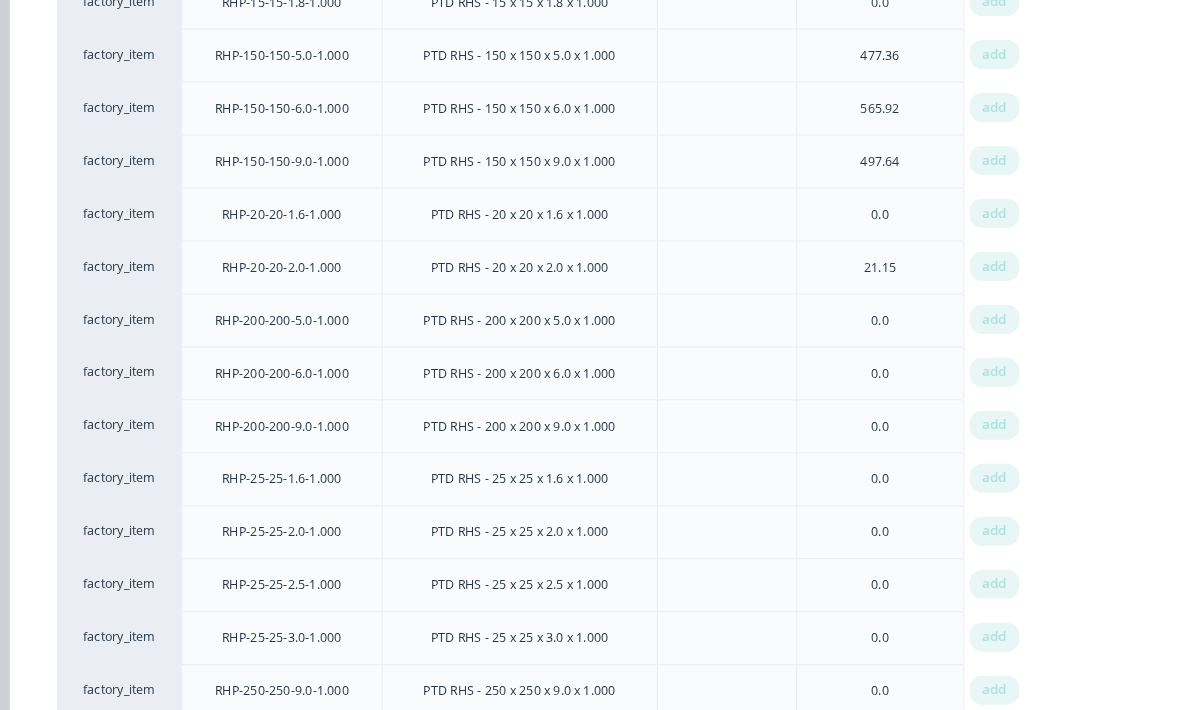 scroll, scrollTop: 892, scrollLeft: 0, axis: vertical 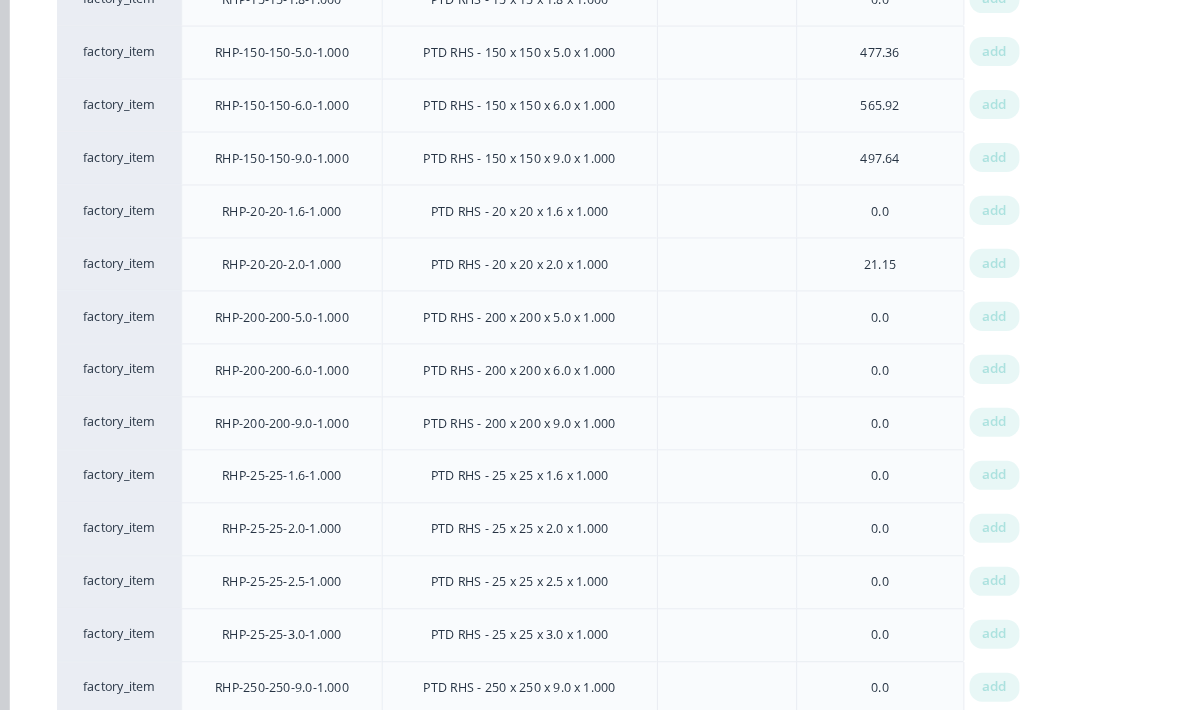 click on "add" at bounding box center [968, 509] 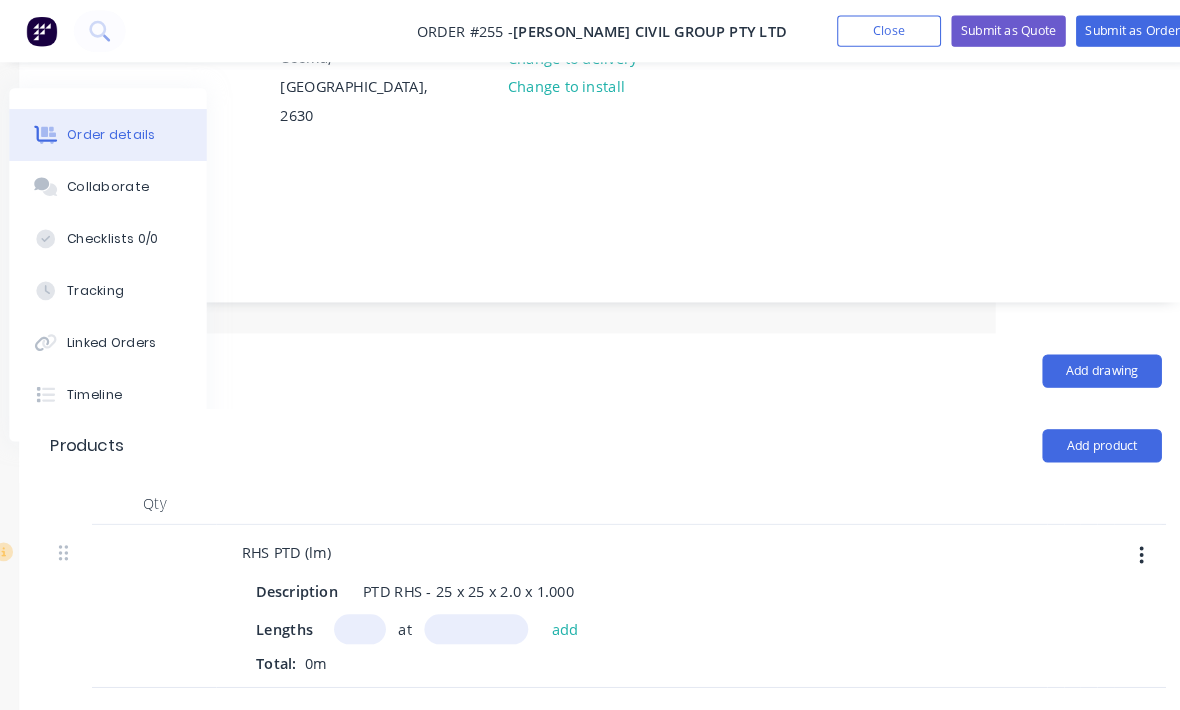 click at bounding box center (358, 605) 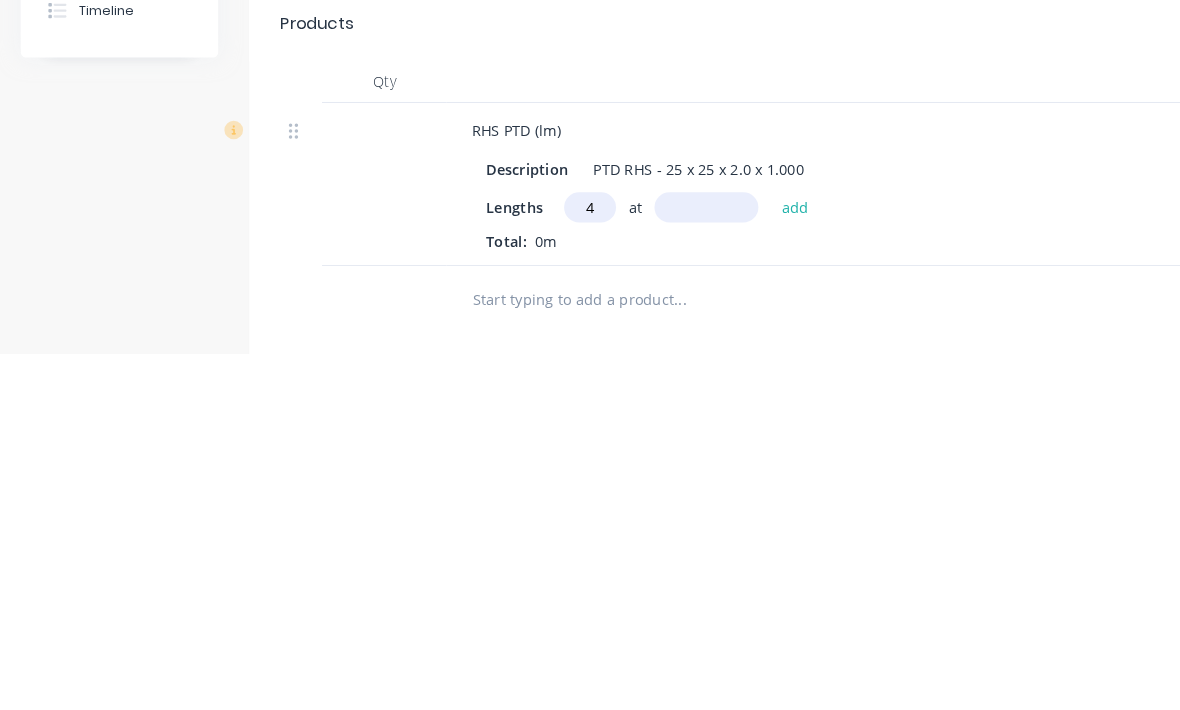 type on "4" 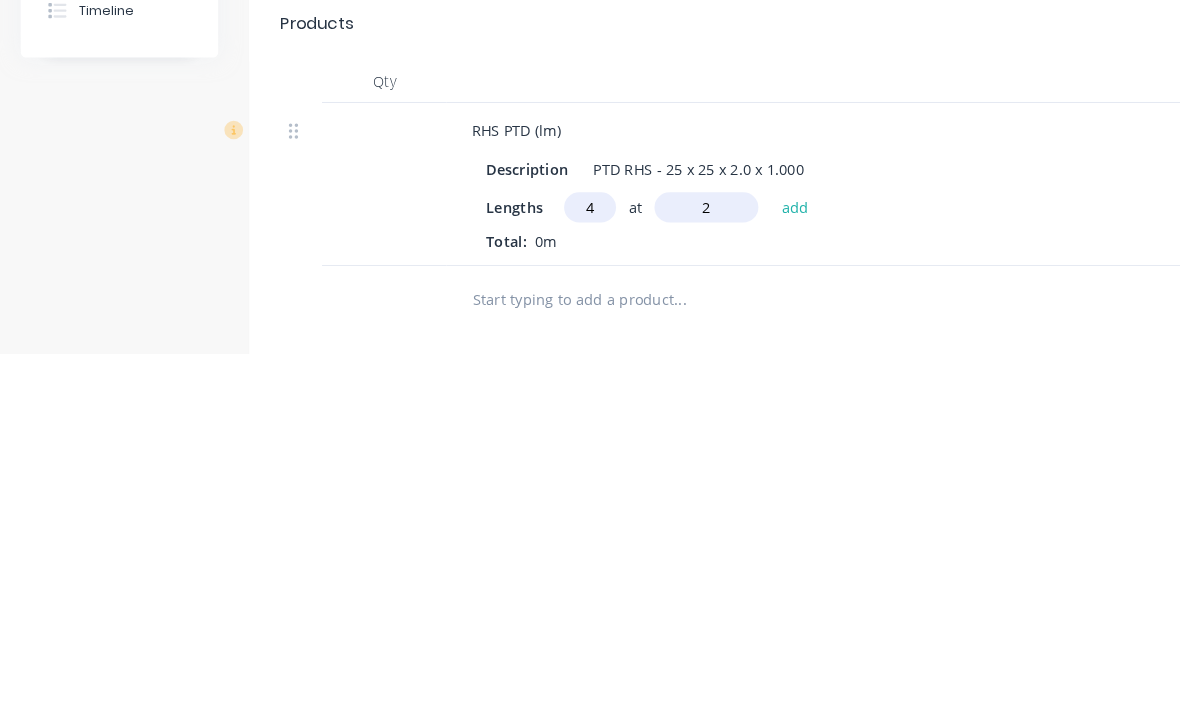 type on "2" 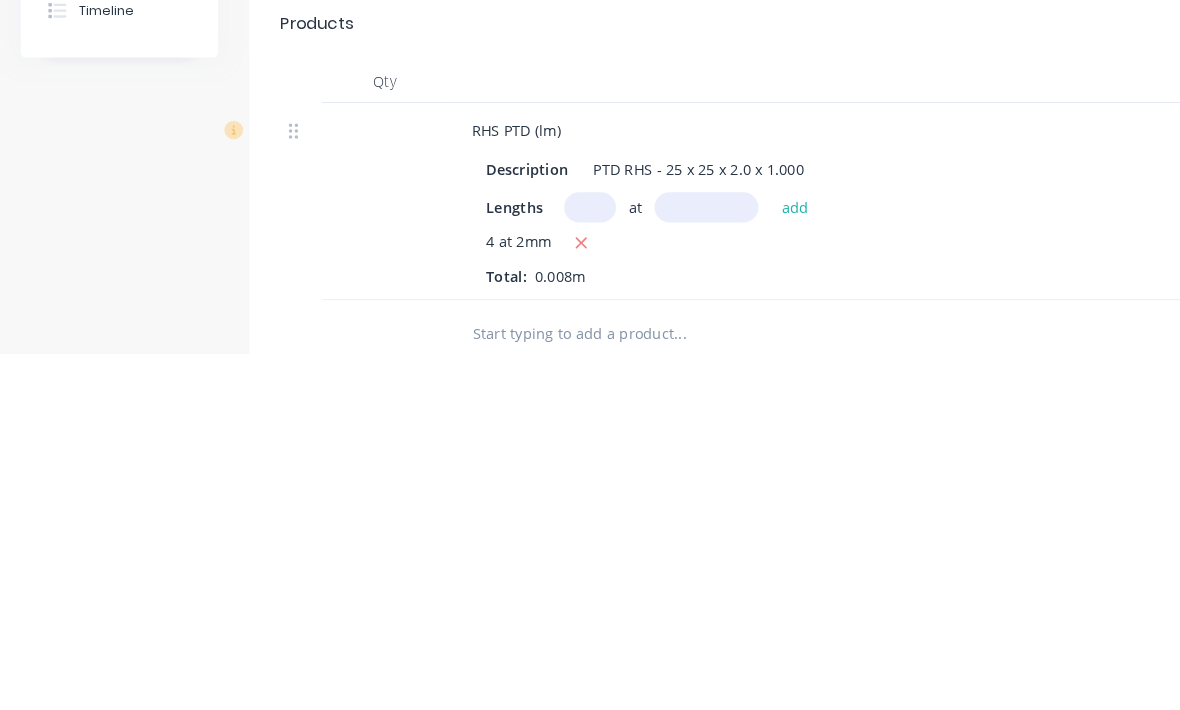 click 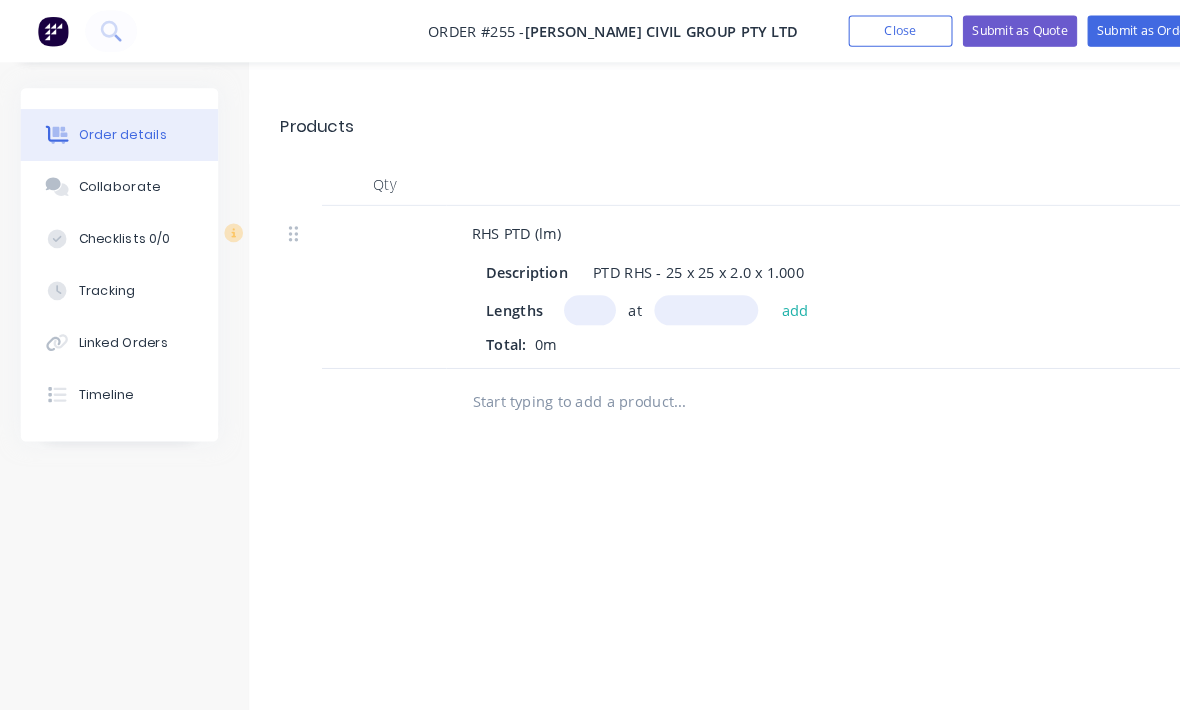 click at bounding box center [568, 298] 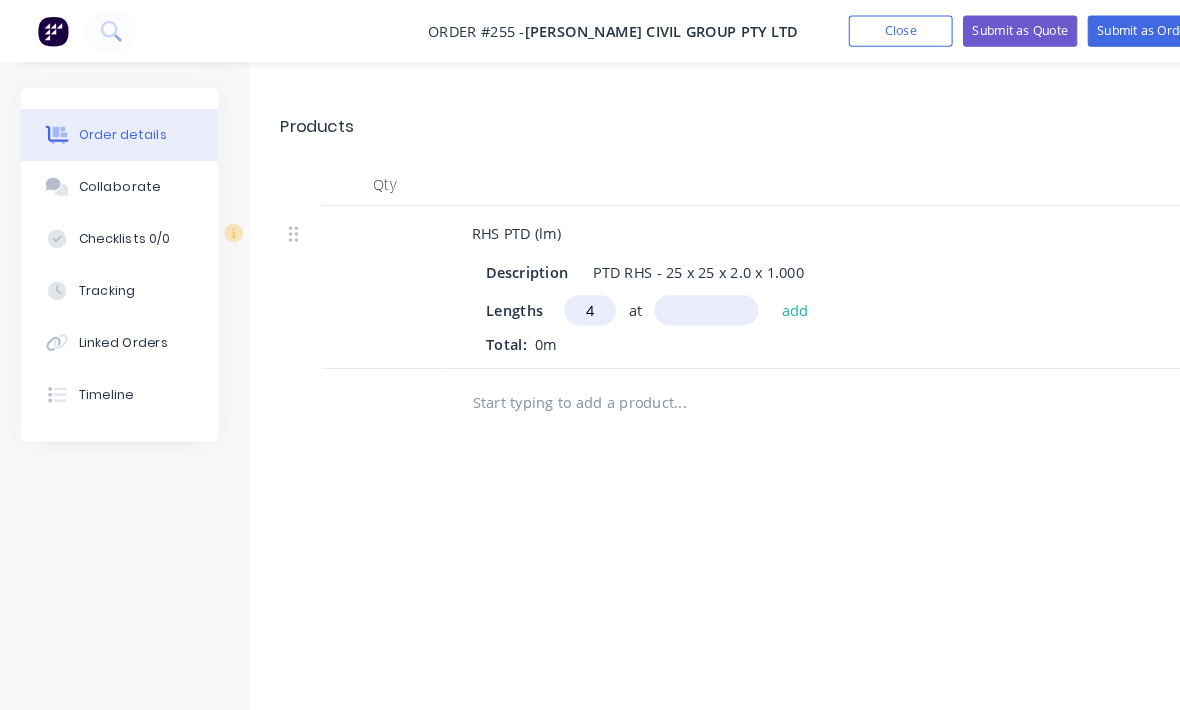 type on "4" 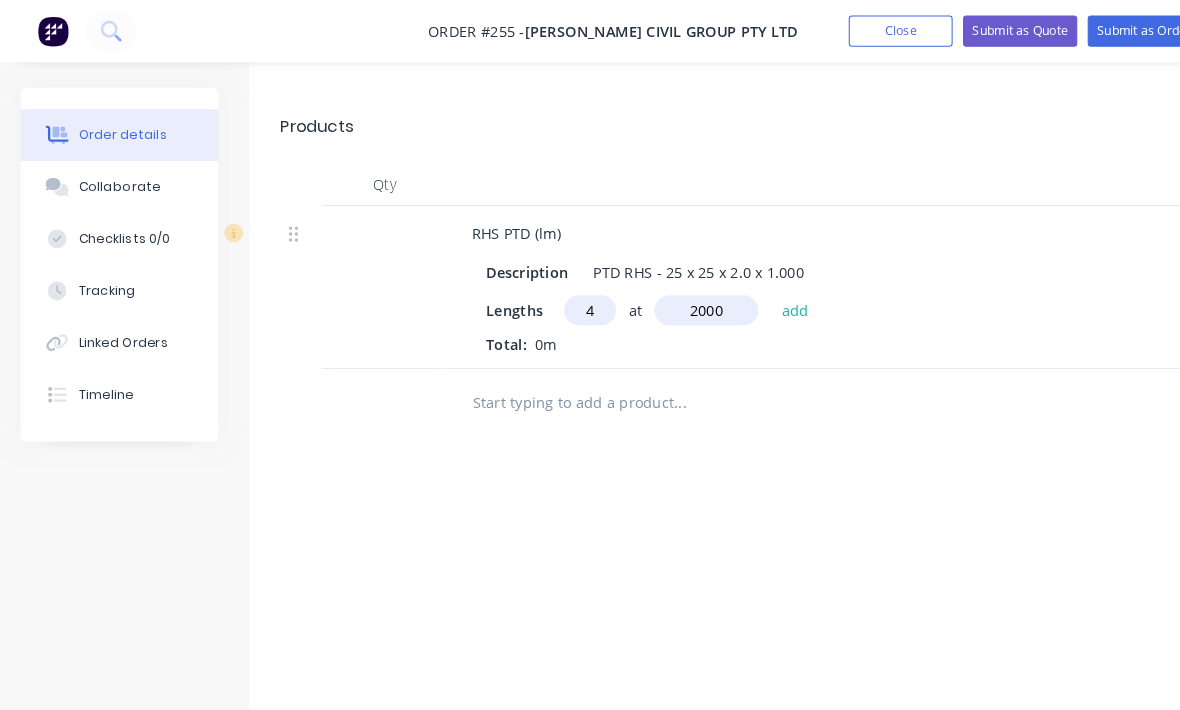 type on "2000" 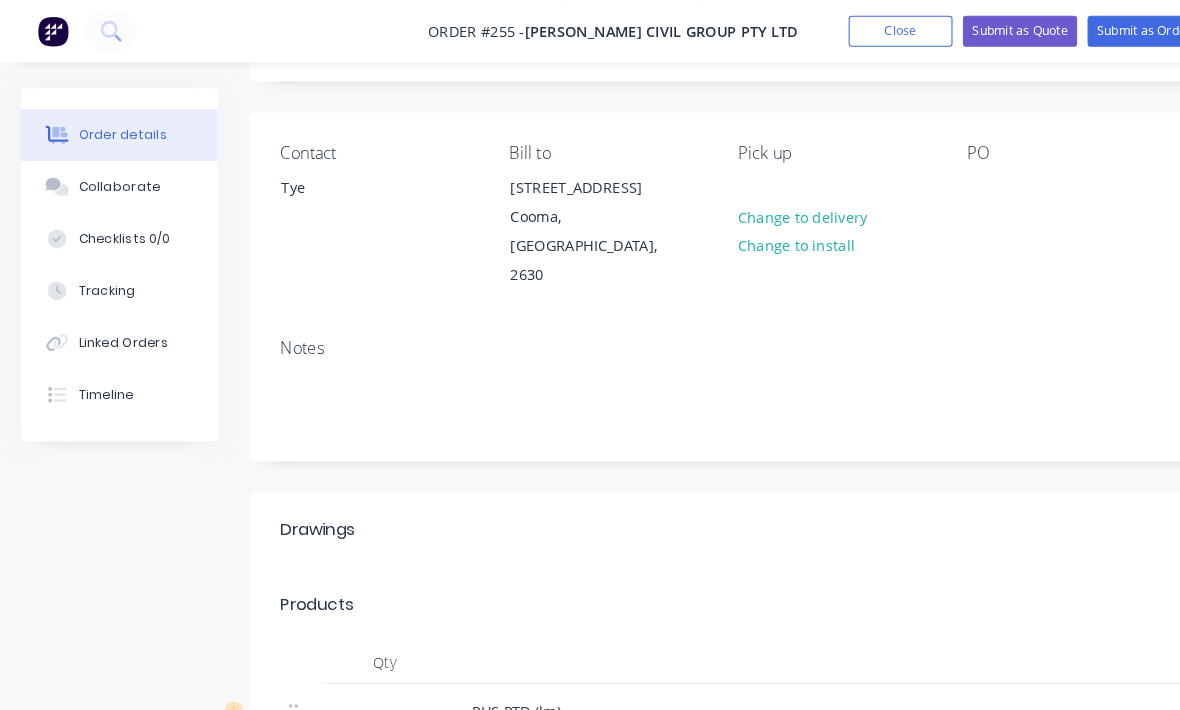 scroll, scrollTop: 0, scrollLeft: 0, axis: both 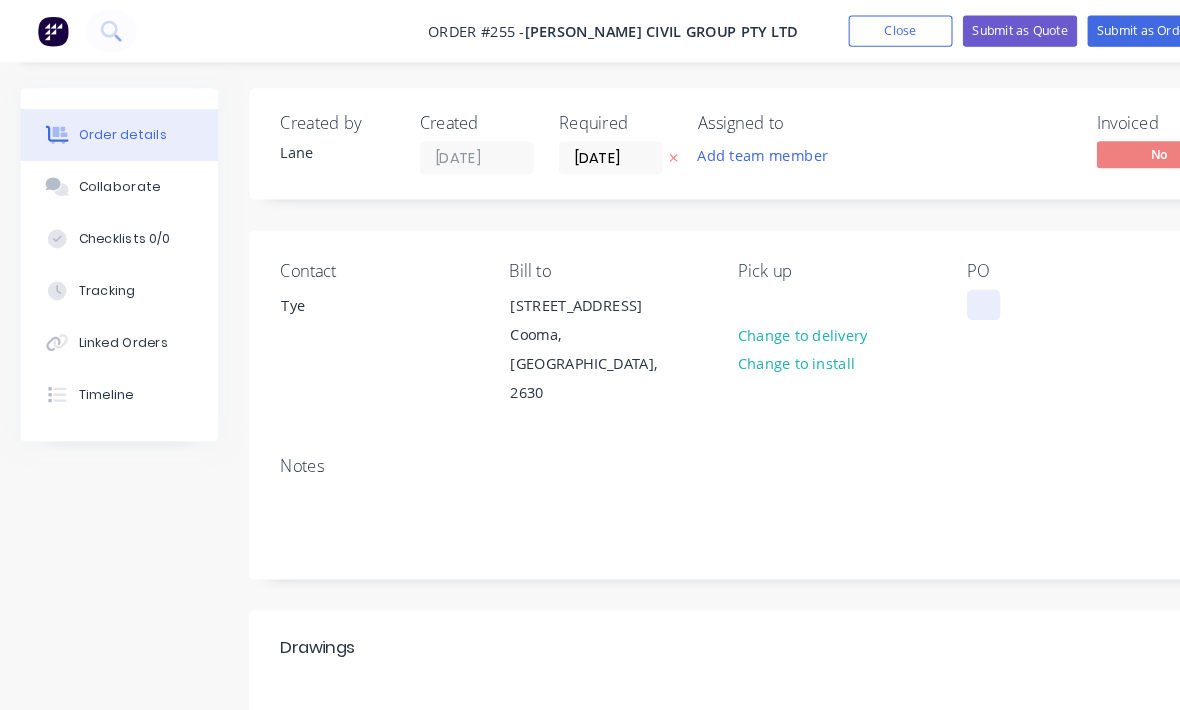 click at bounding box center (947, 293) 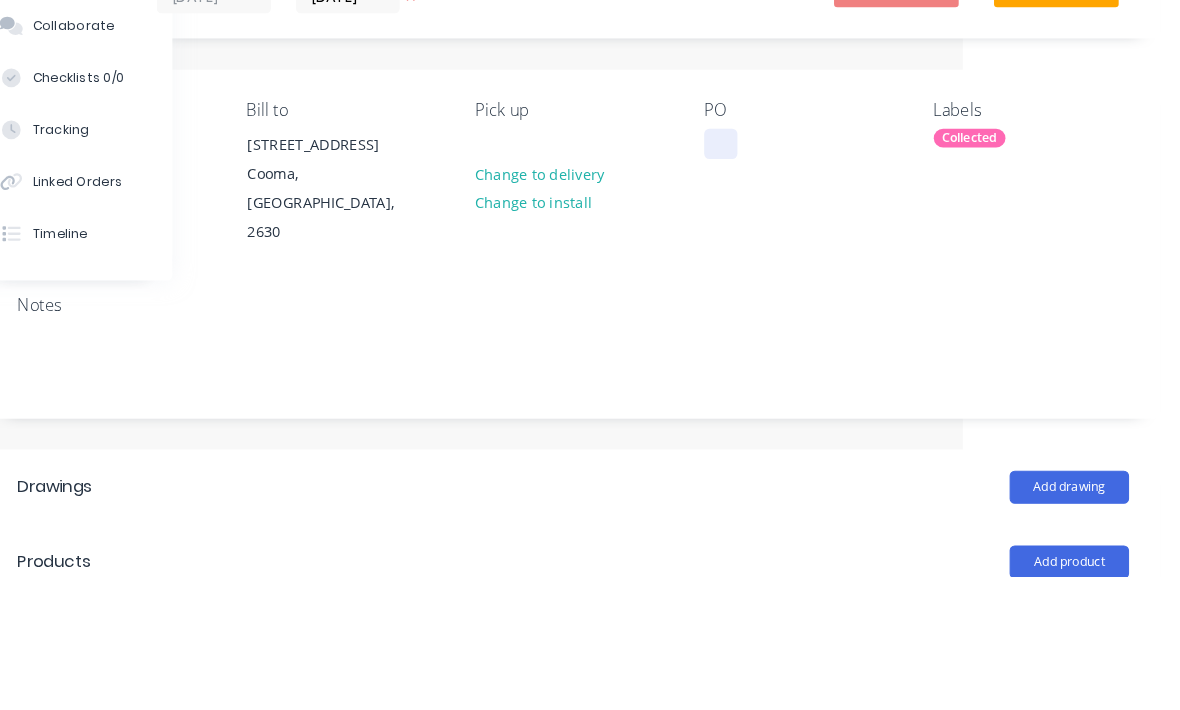 type 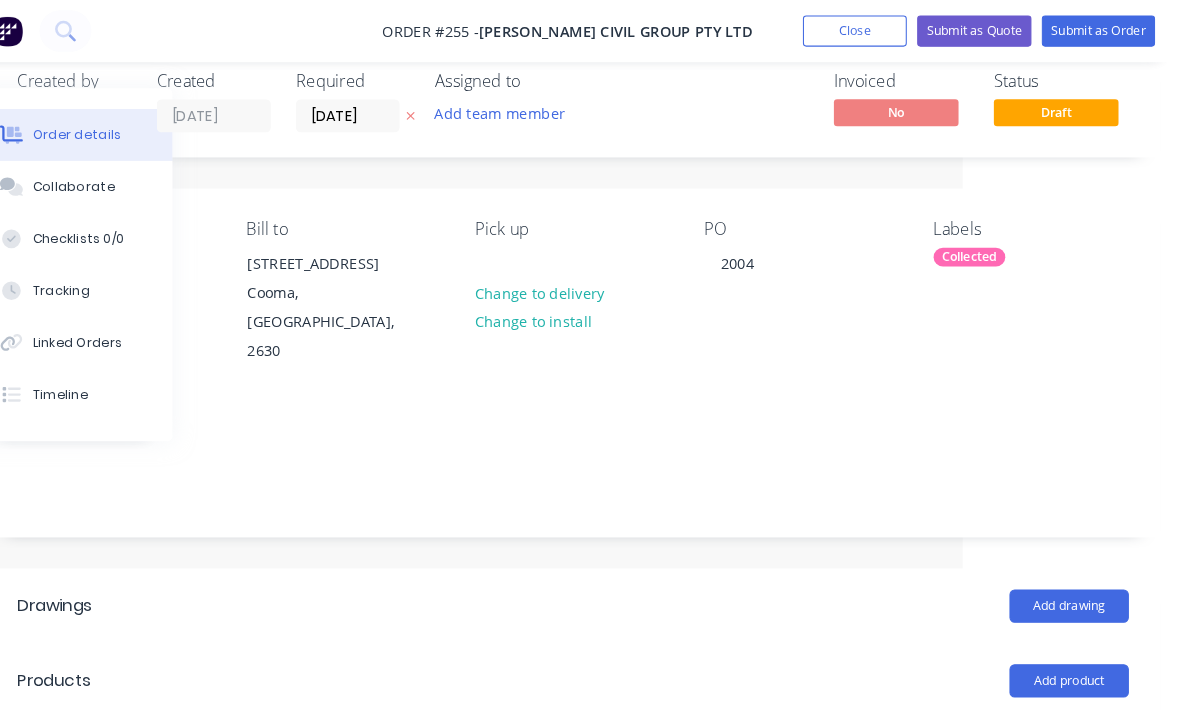 scroll, scrollTop: 0, scrollLeft: 209, axis: horizontal 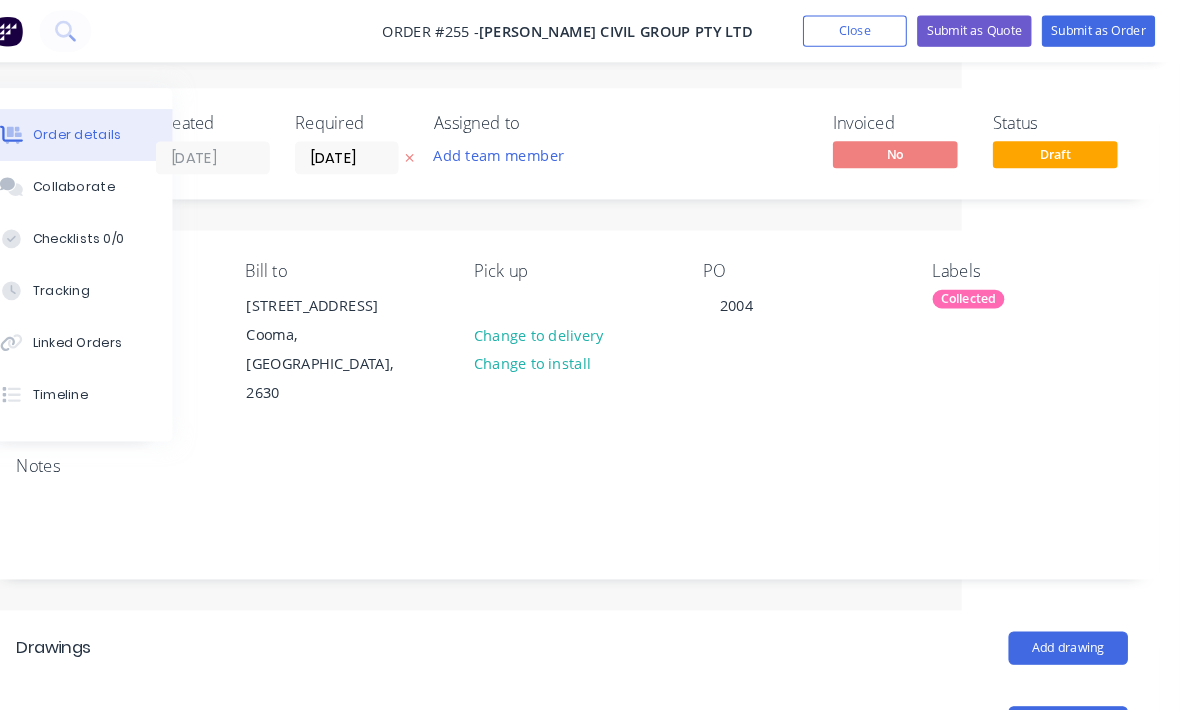 click on "Submit as Order" at bounding box center [1101, 30] 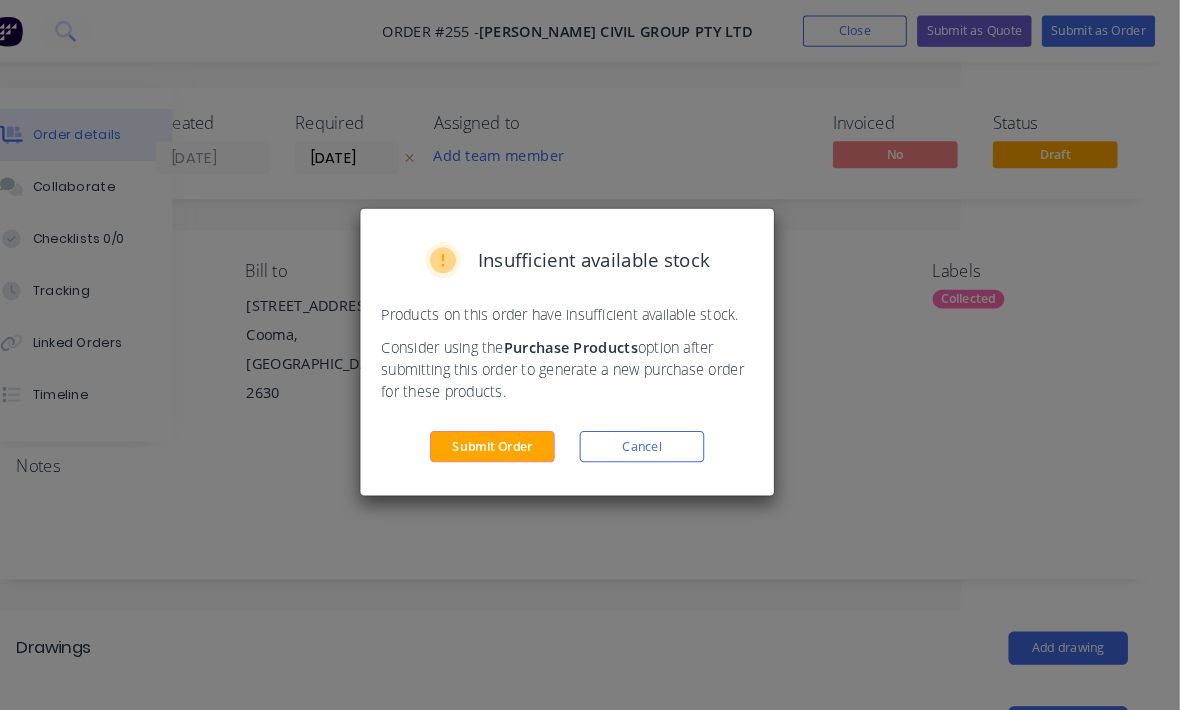 click on "Submit Order" at bounding box center [518, 430] 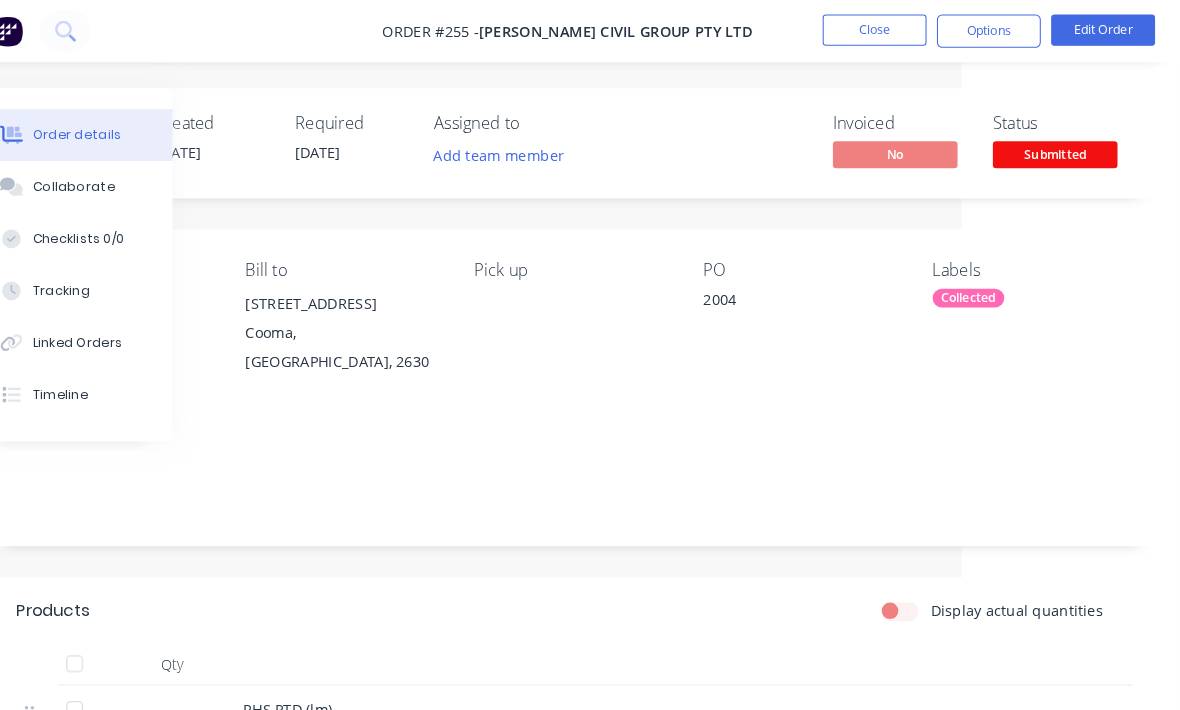 click on "Submitted" at bounding box center [1060, 148] 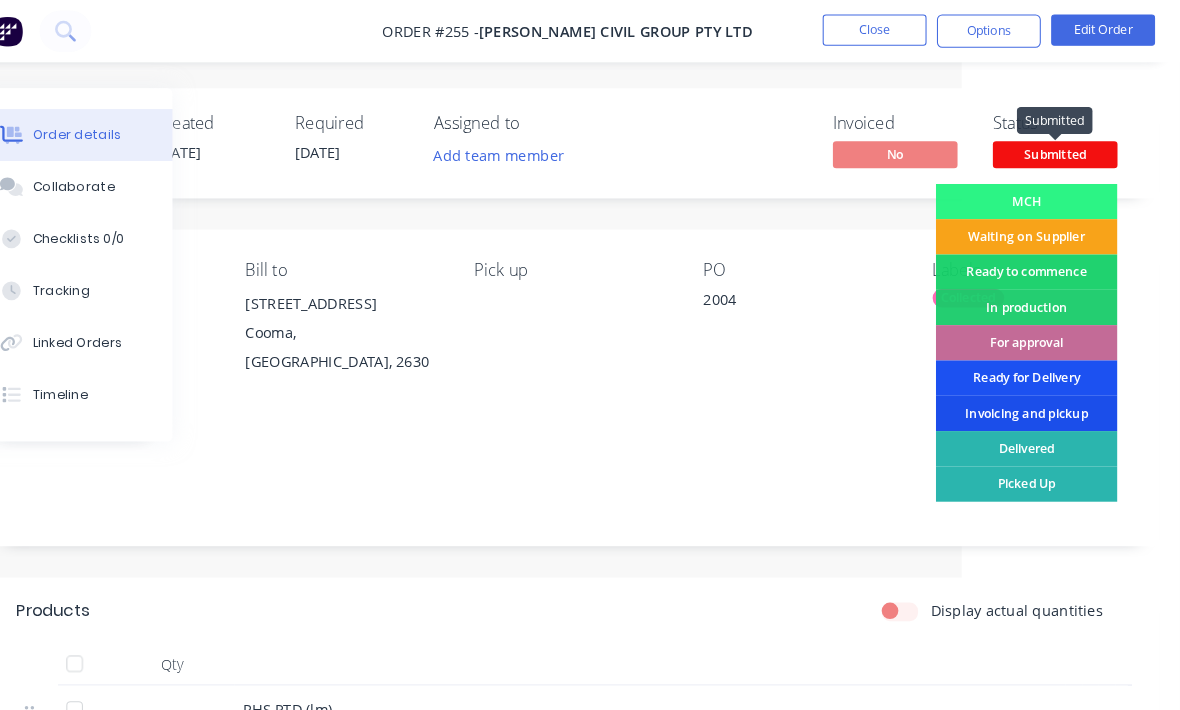 click on "For approval" at bounding box center [1032, 330] 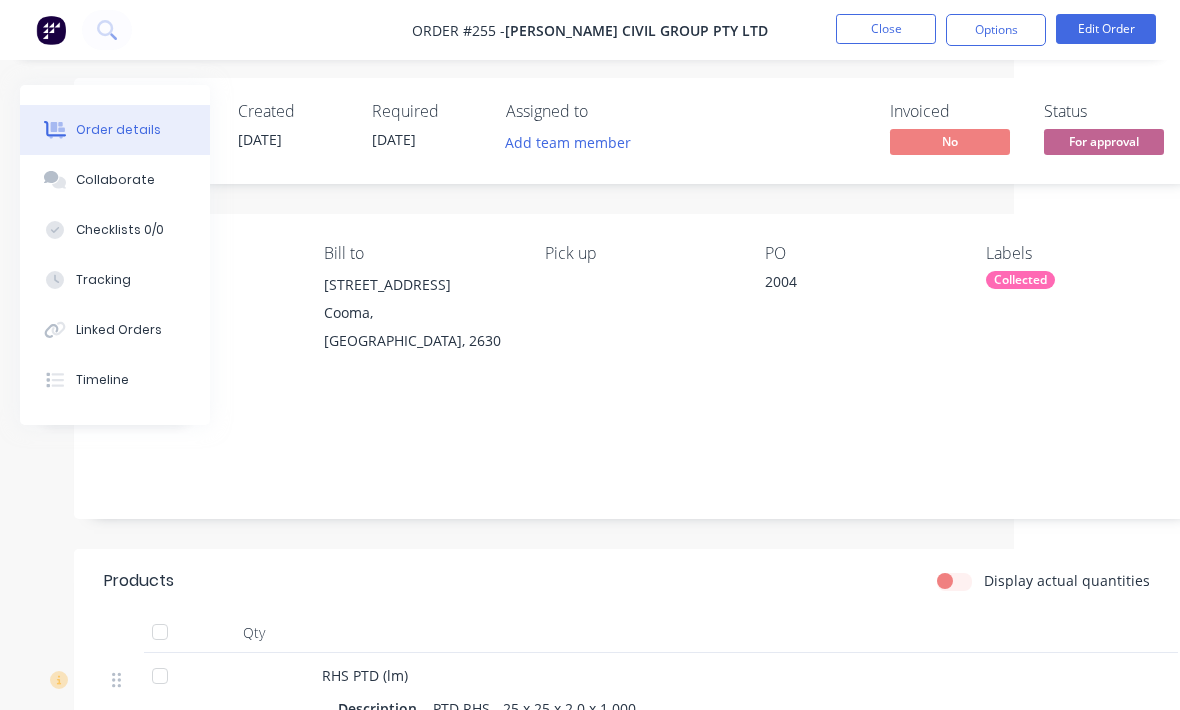scroll, scrollTop: 5, scrollLeft: 166, axis: both 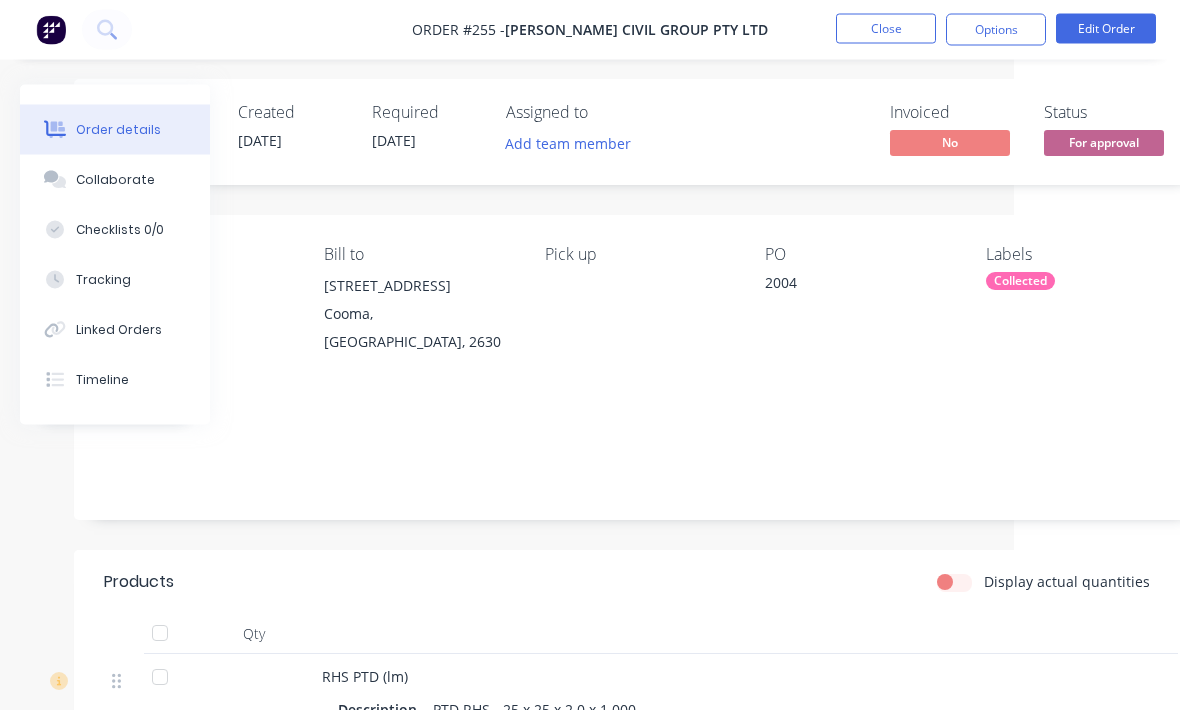 click on "Close" at bounding box center [886, 29] 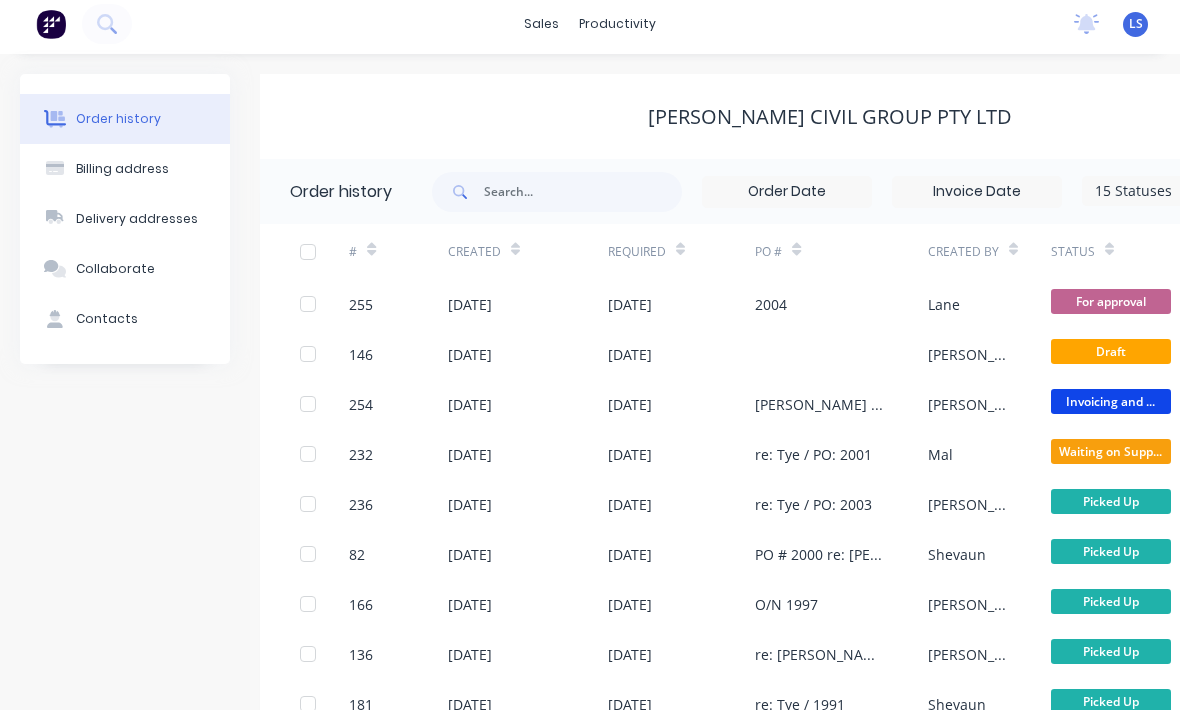 click at bounding box center (107, 24) 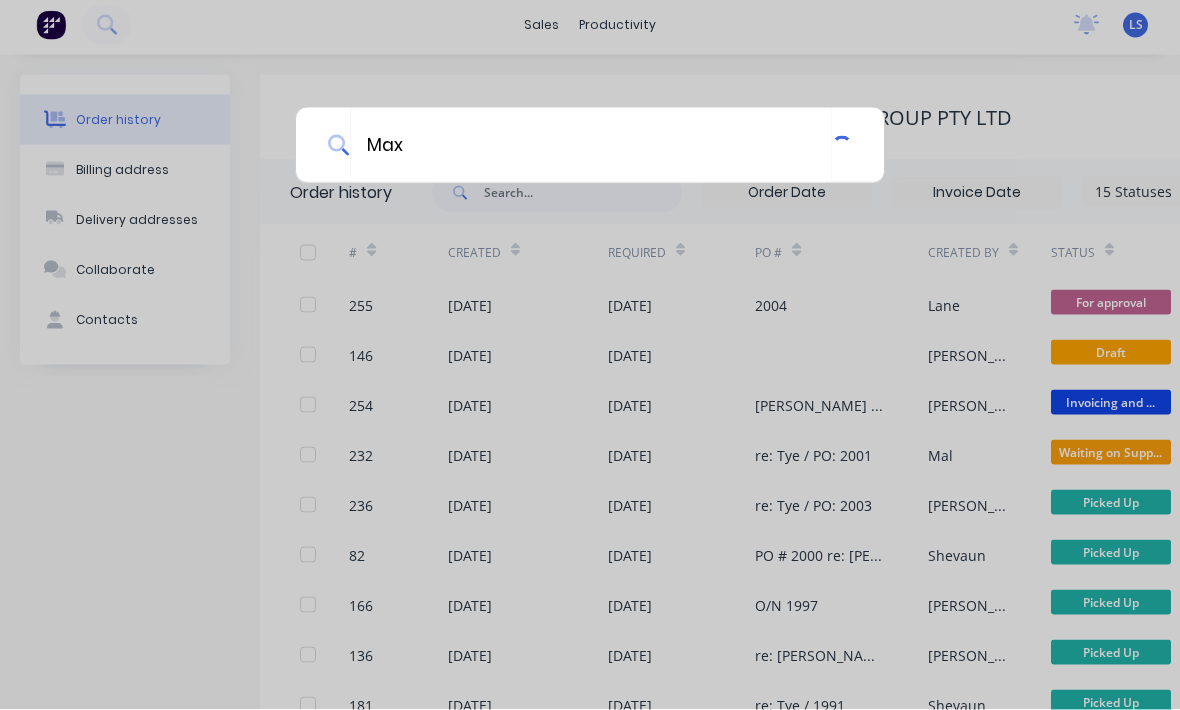 scroll, scrollTop: 6, scrollLeft: 0, axis: vertical 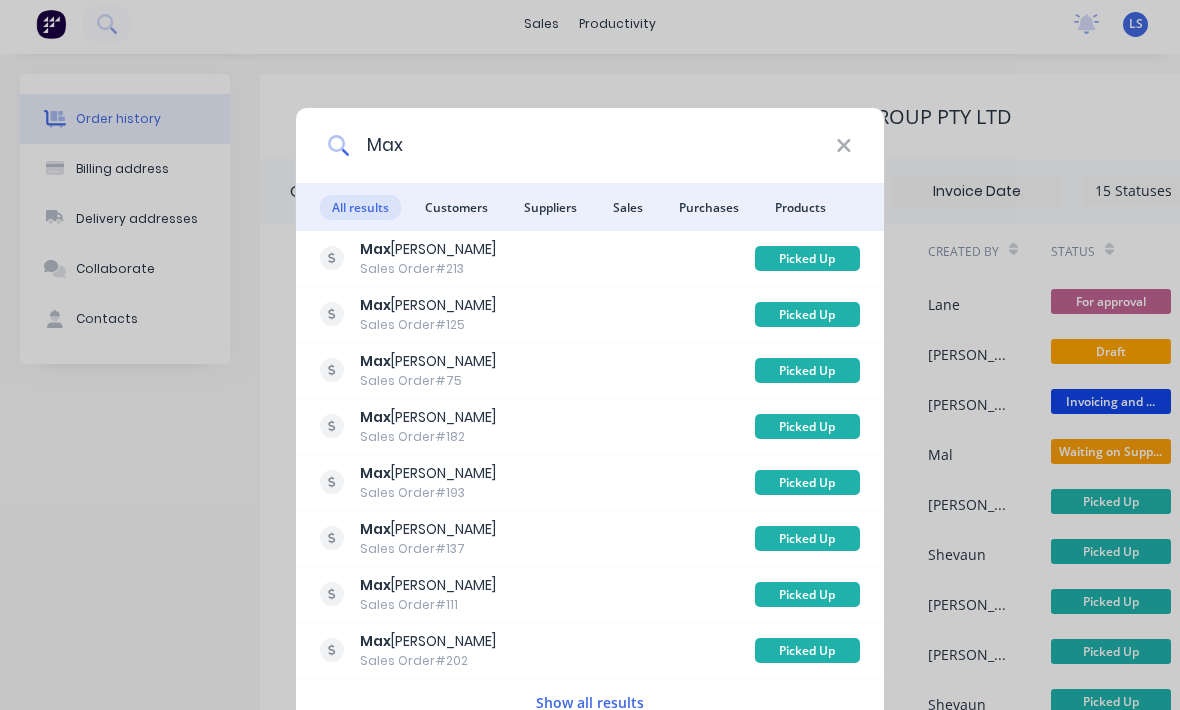 type on "Max" 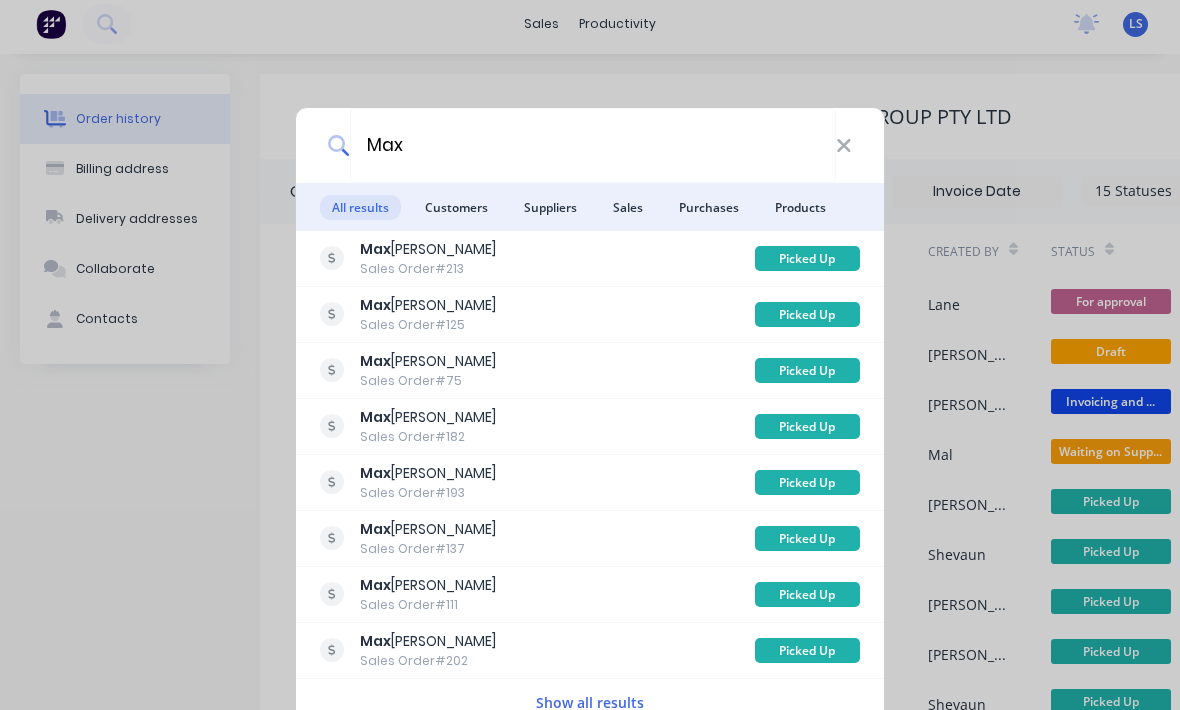 click on "Customers" at bounding box center (456, 207) 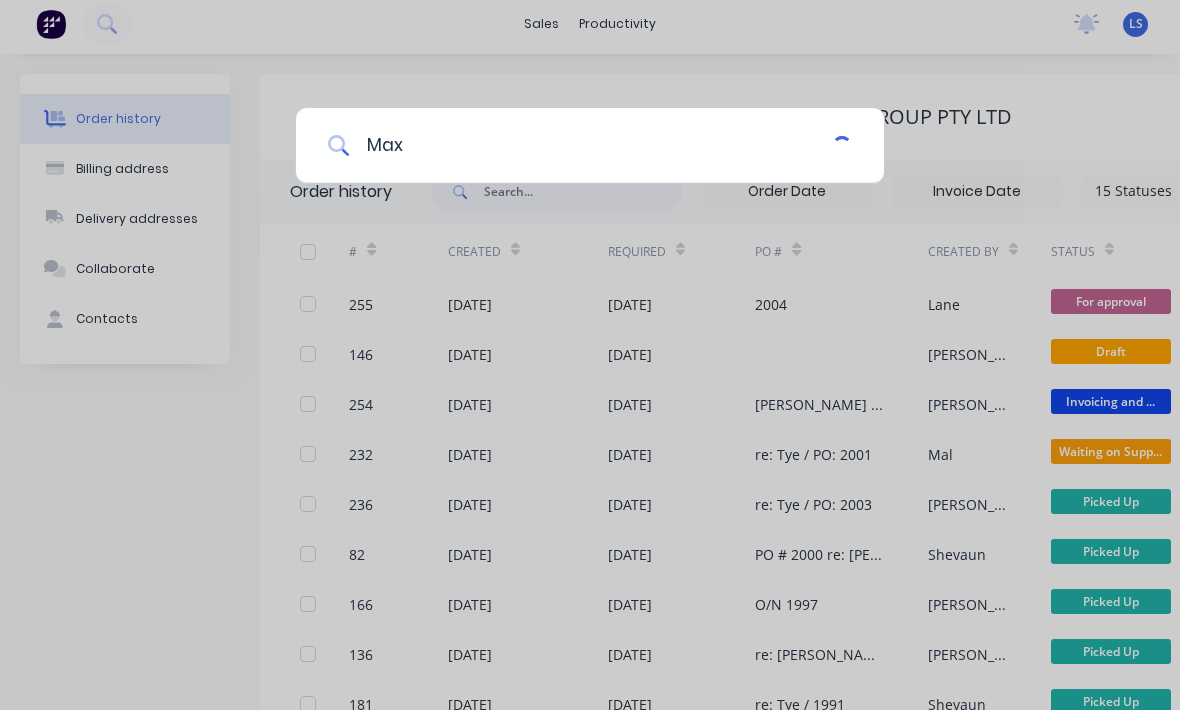 scroll, scrollTop: 5, scrollLeft: 0, axis: vertical 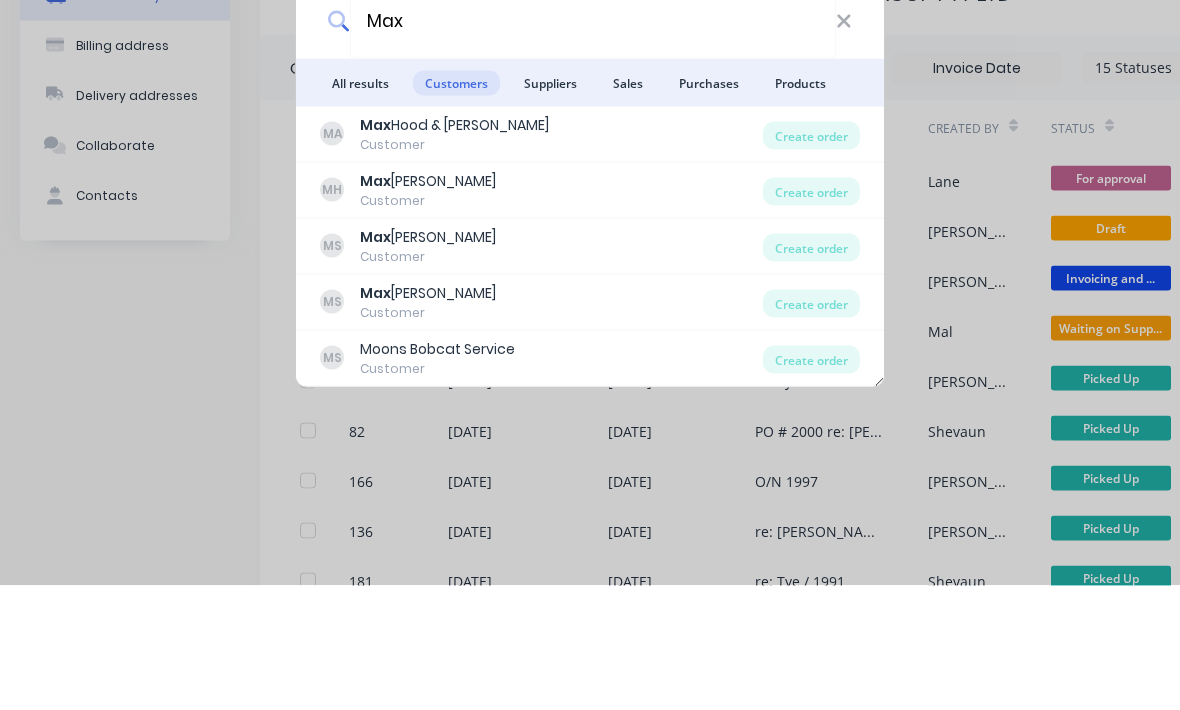 click on "Create order" at bounding box center (811, 316) 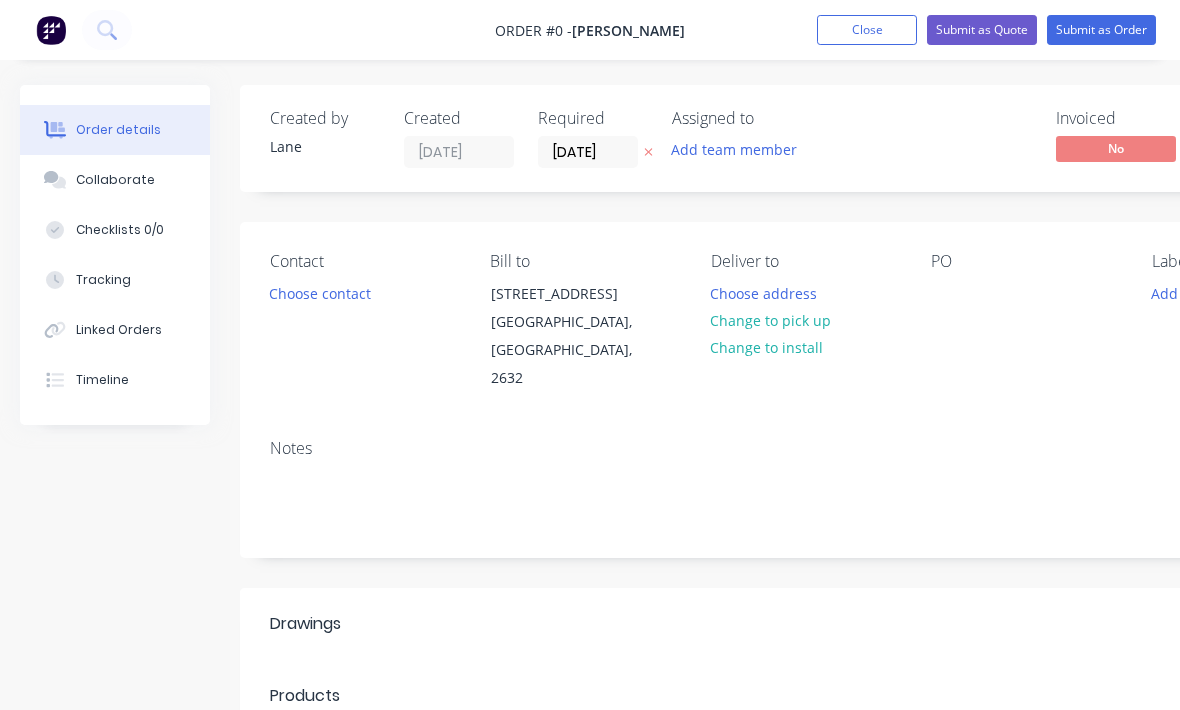 click on "Choose contact" at bounding box center (320, 292) 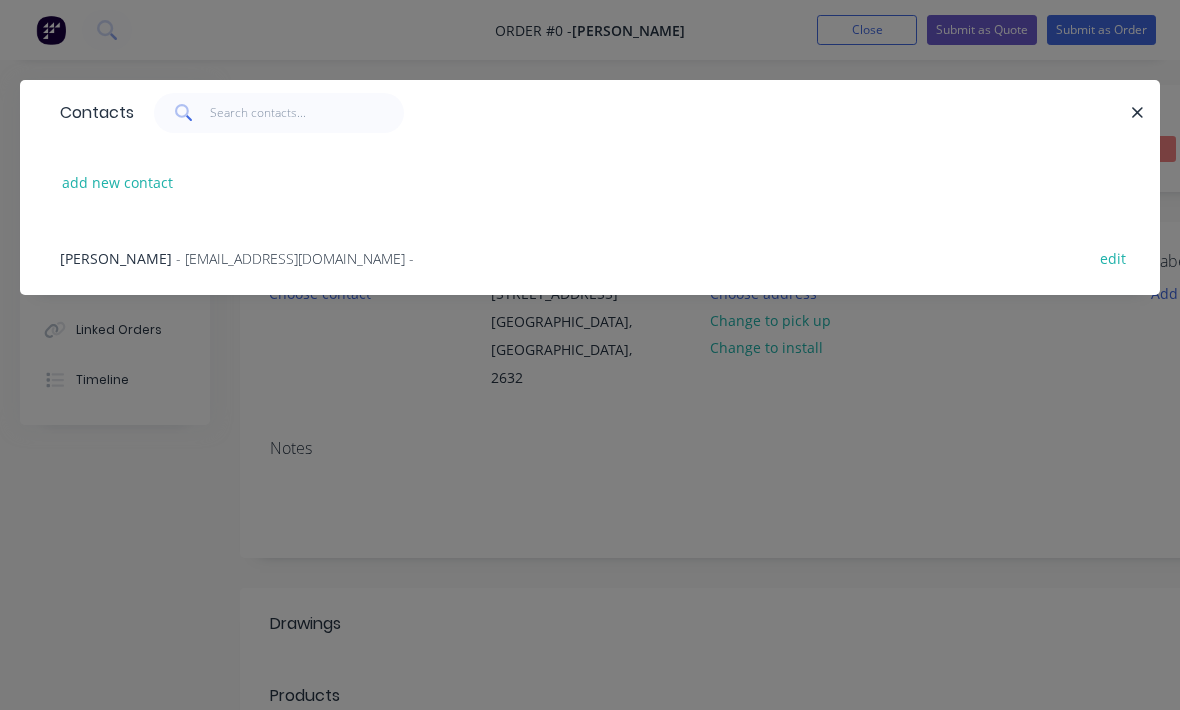 click on "[PERSON_NAME]" at bounding box center [116, 258] 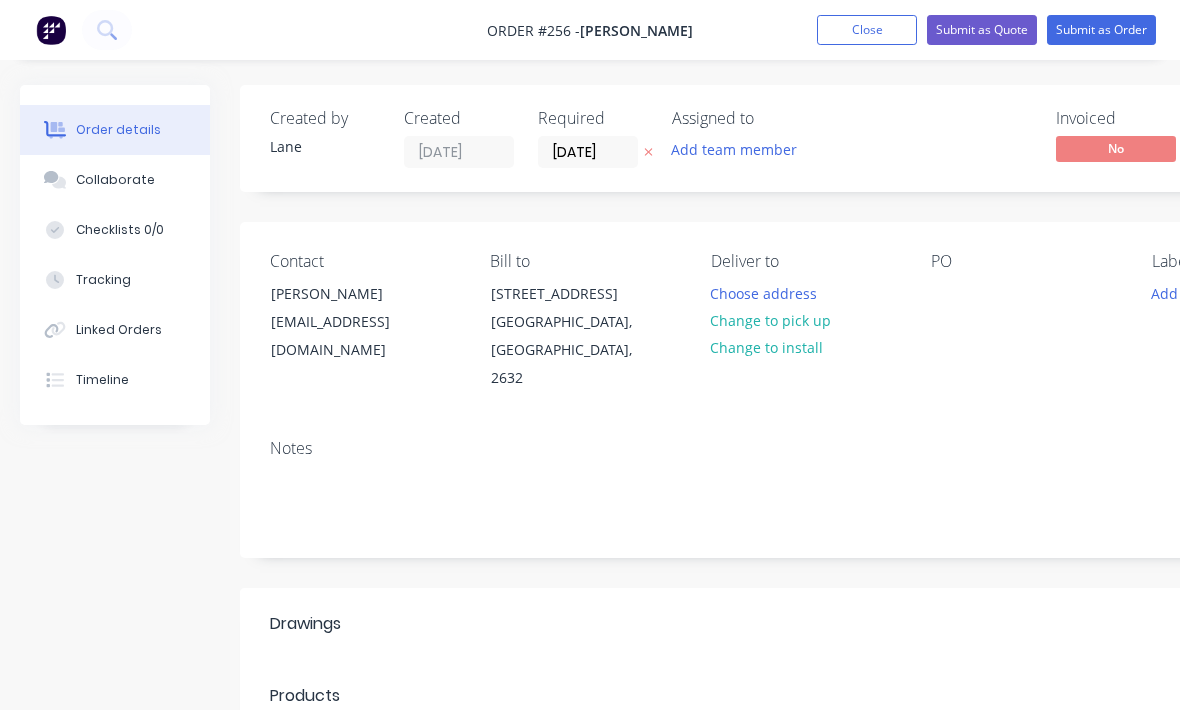 click on "Change to pick up" at bounding box center (771, 320) 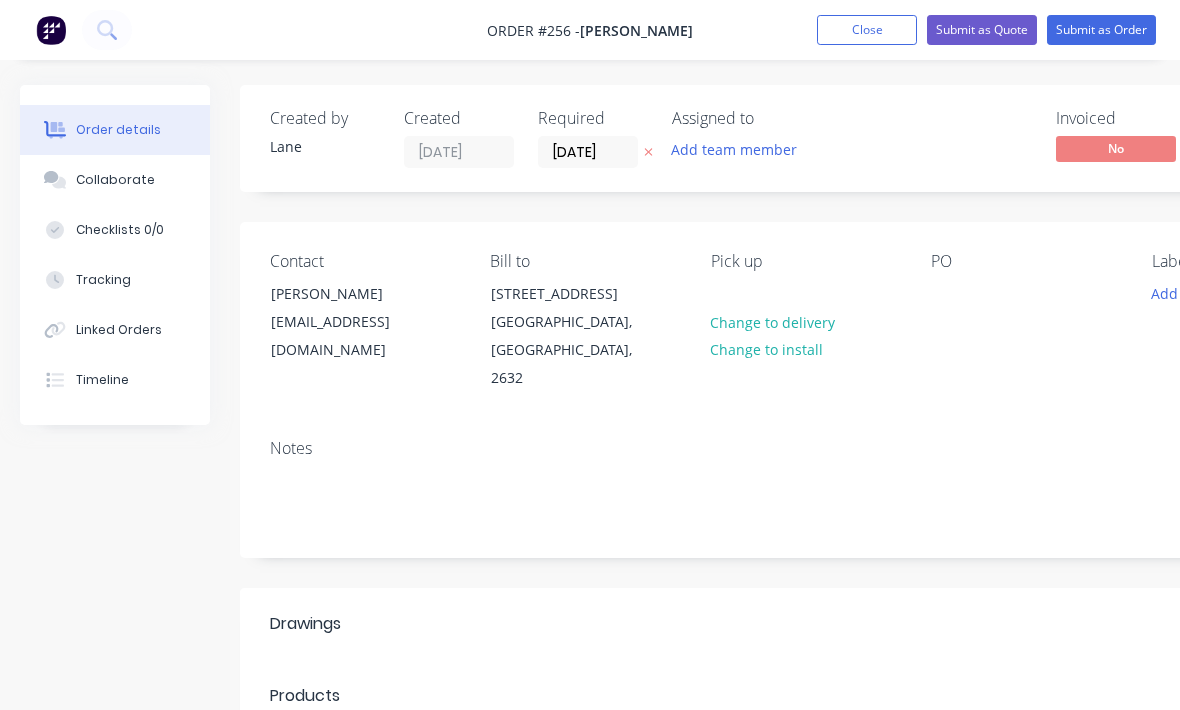 click on "Add labels" at bounding box center (1186, 292) 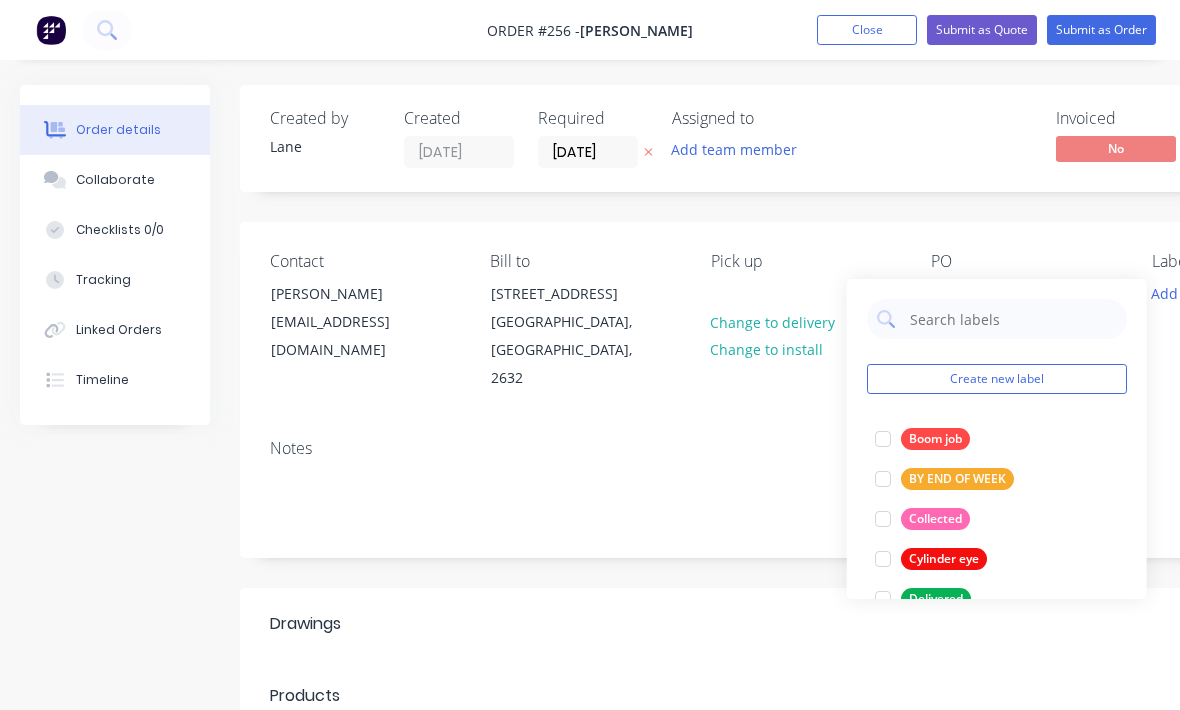 click at bounding box center (883, 519) 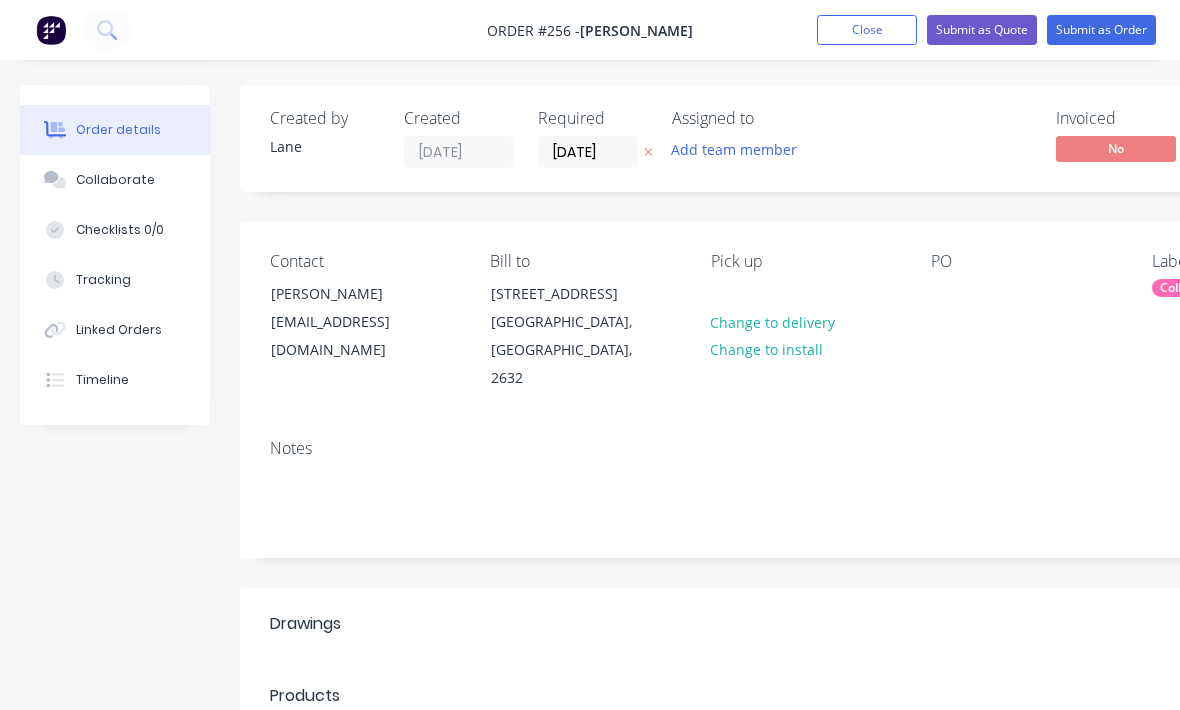 click on "Created by [PERSON_NAME] Created [DATE] Required [DATE] Assigned to Add team member Invoiced No Status Draft Contact [PERSON_NAME] [EMAIL_ADDRESS][DOMAIN_NAME] Bill to [STREET_ADDRESS] Pick up Change to delivery Change to install PO Labels Collected Notes Drawings Add drawing   Products Add product     Labour $0.00 Sub total $0.00 Margin $0.00  ( 0 %) Tax $0.00 Total $0.00" at bounding box center [805, 605] 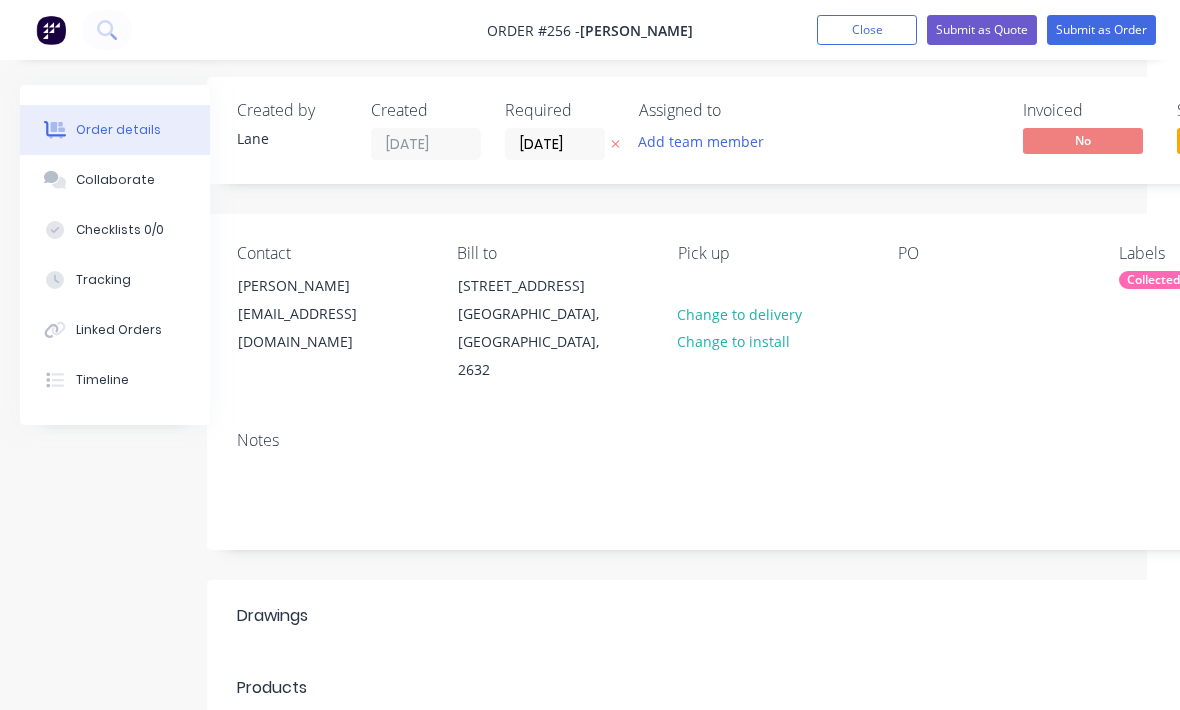 scroll, scrollTop: 11, scrollLeft: 33, axis: both 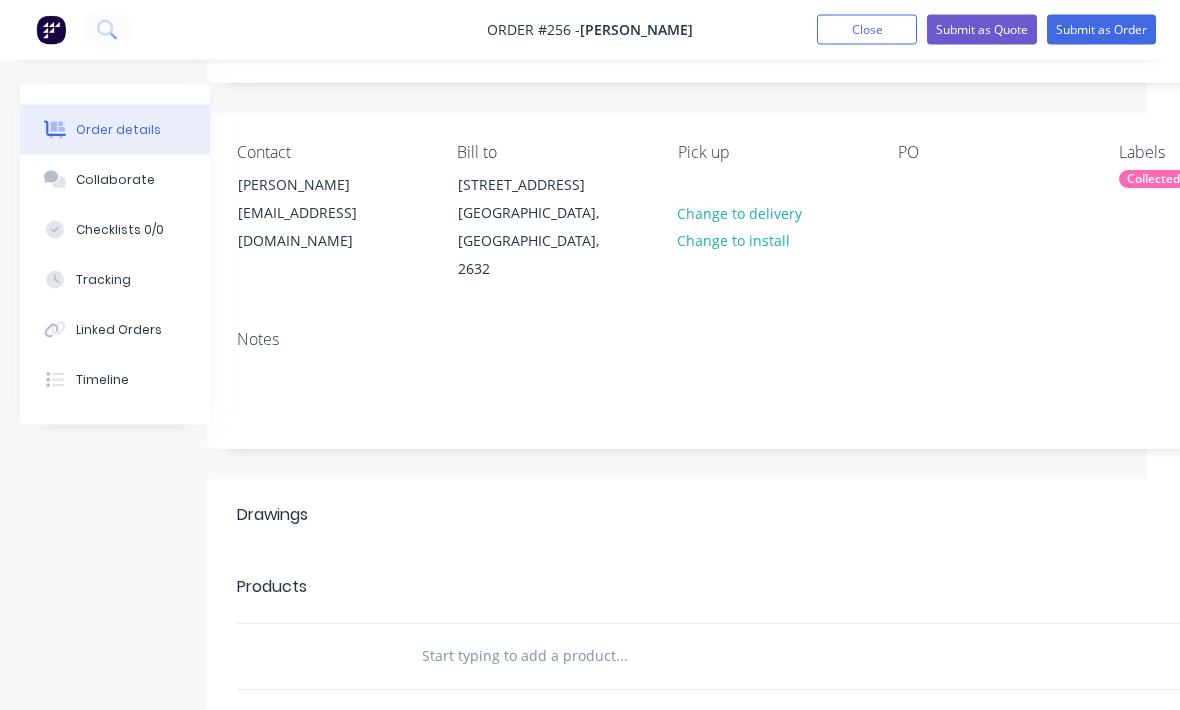 click at bounding box center (621, 657) 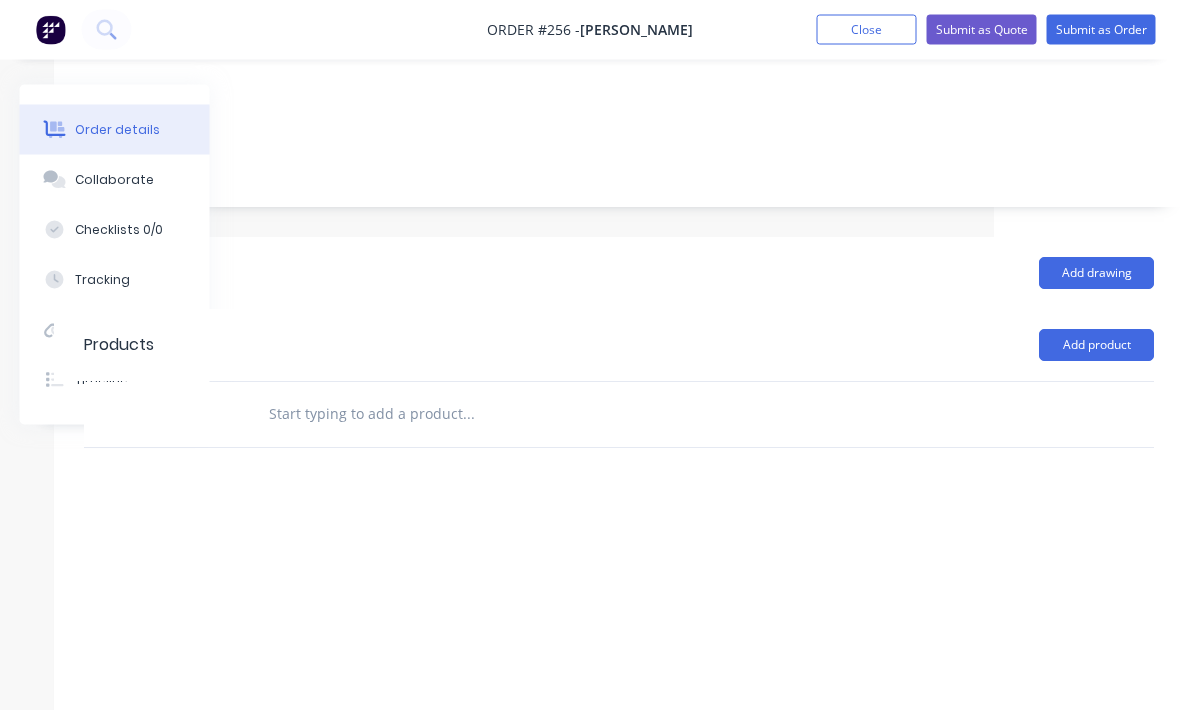 click on "Add product" at bounding box center (1097, 346) 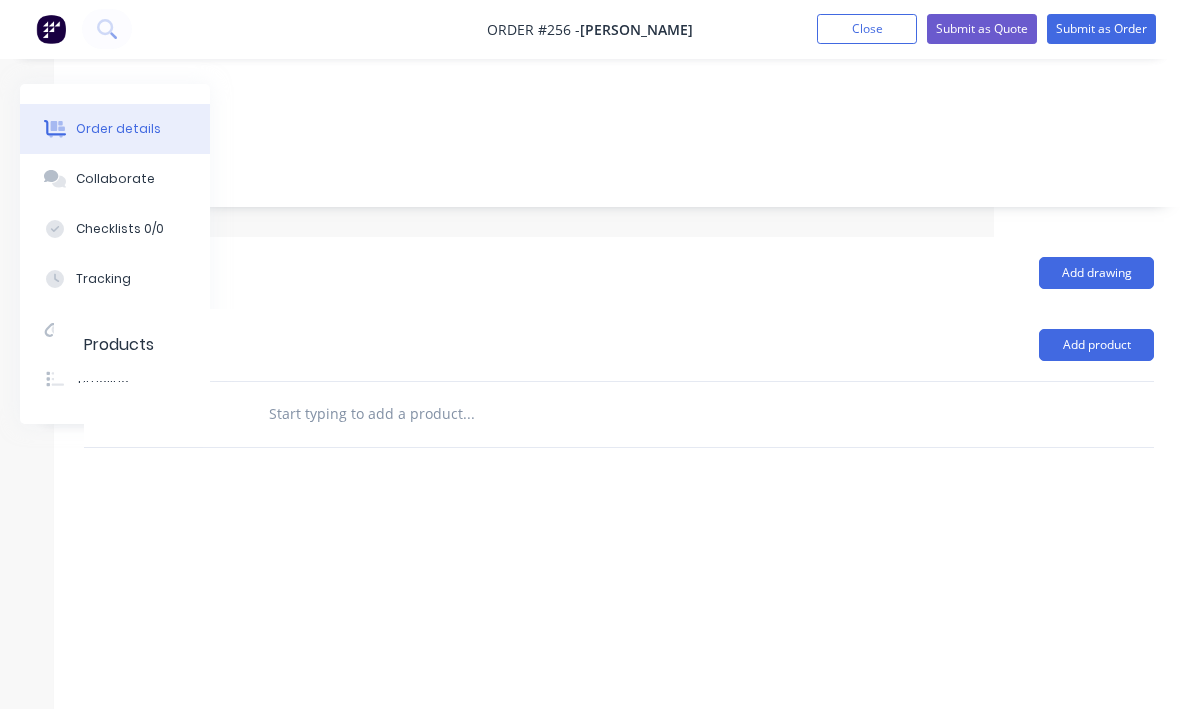 scroll, scrollTop: 350, scrollLeft: 157, axis: both 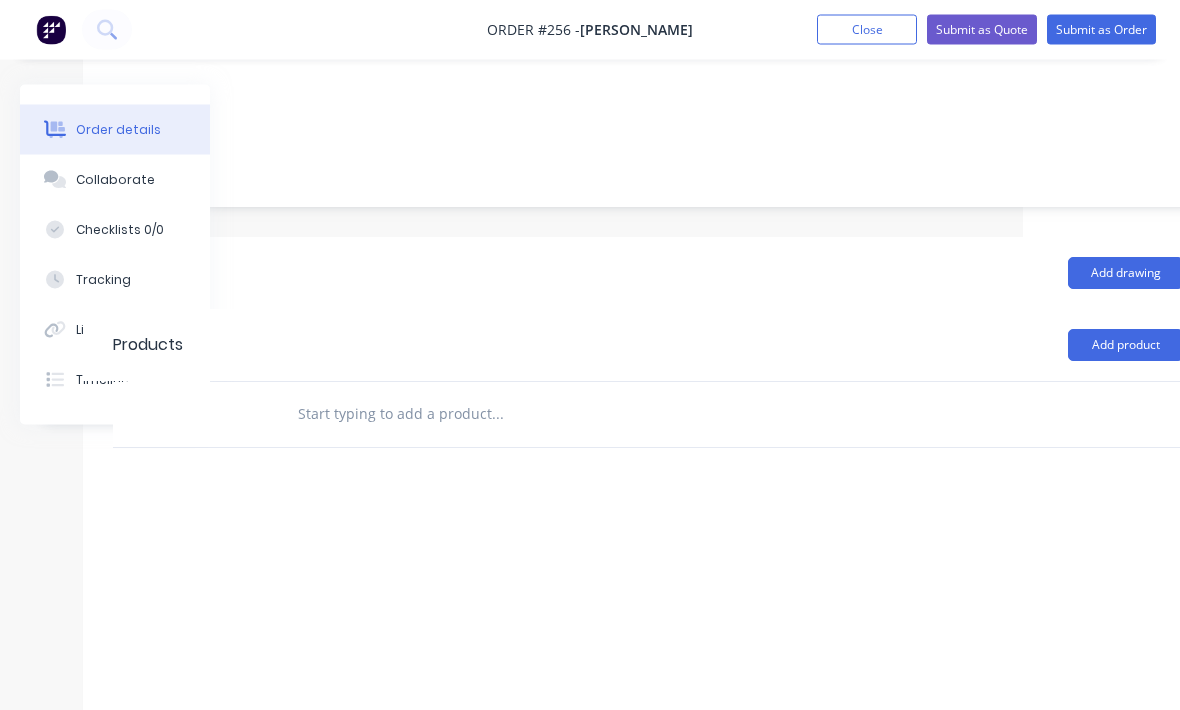 click on "Add product" at bounding box center [1125, 346] 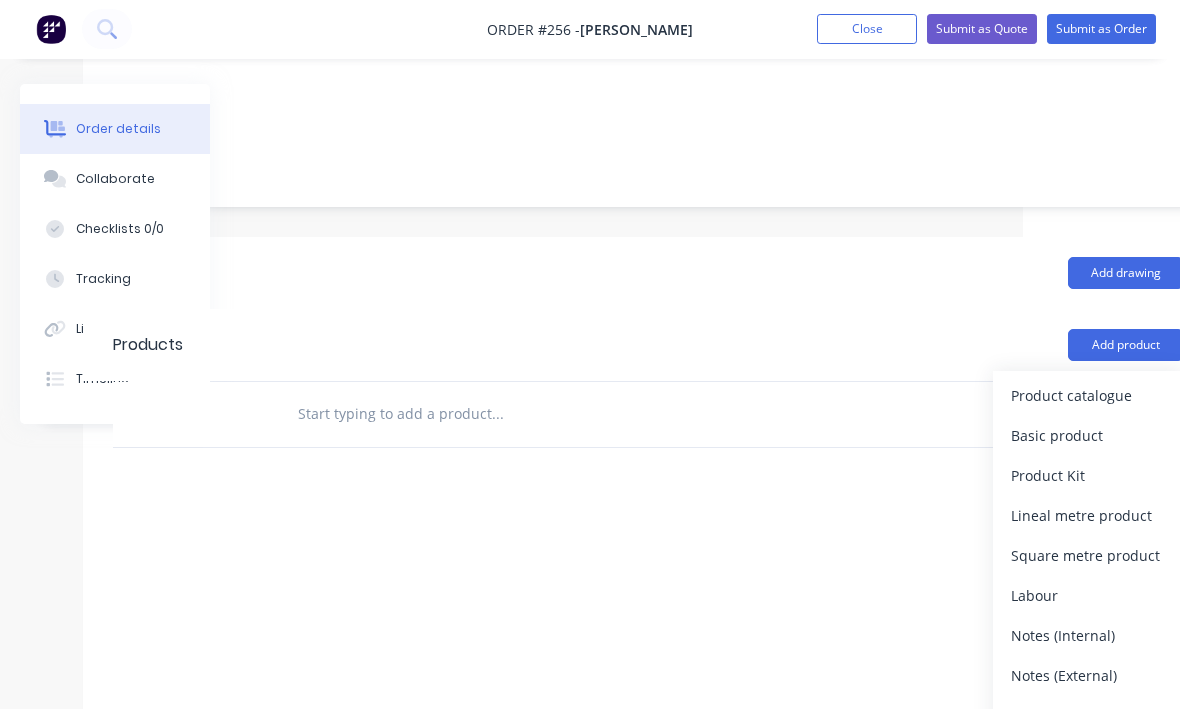 click on "Product catalogue" at bounding box center (1088, 396) 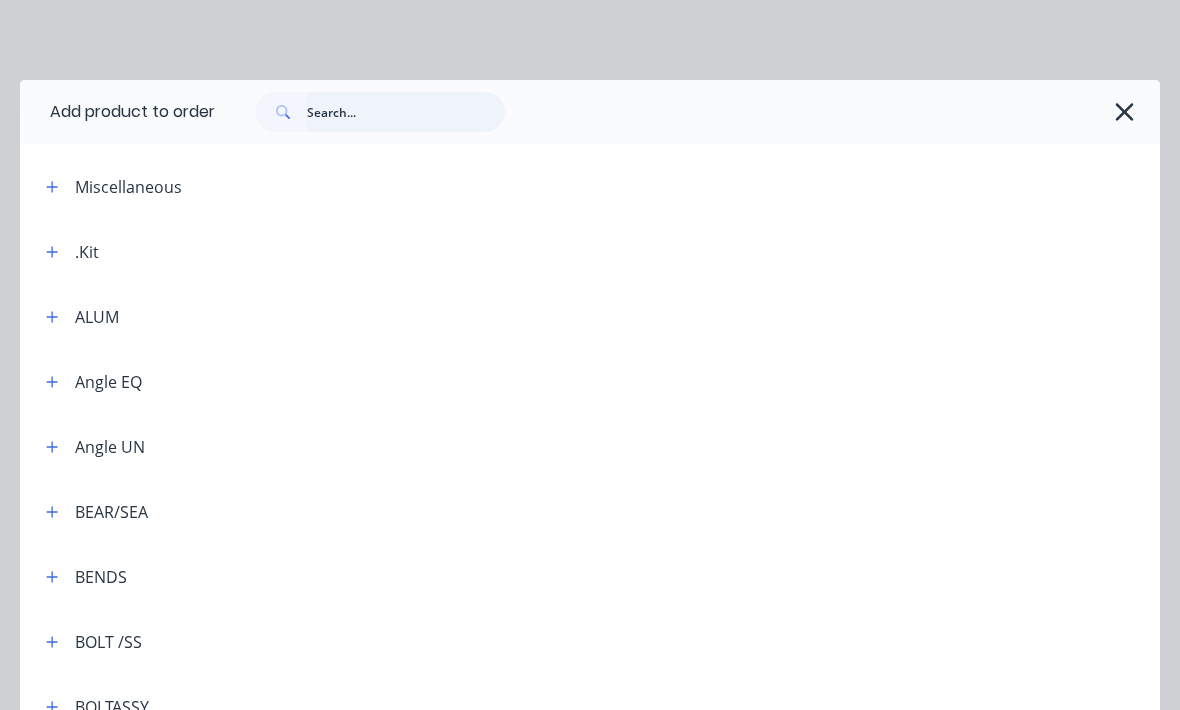 click at bounding box center [406, 112] 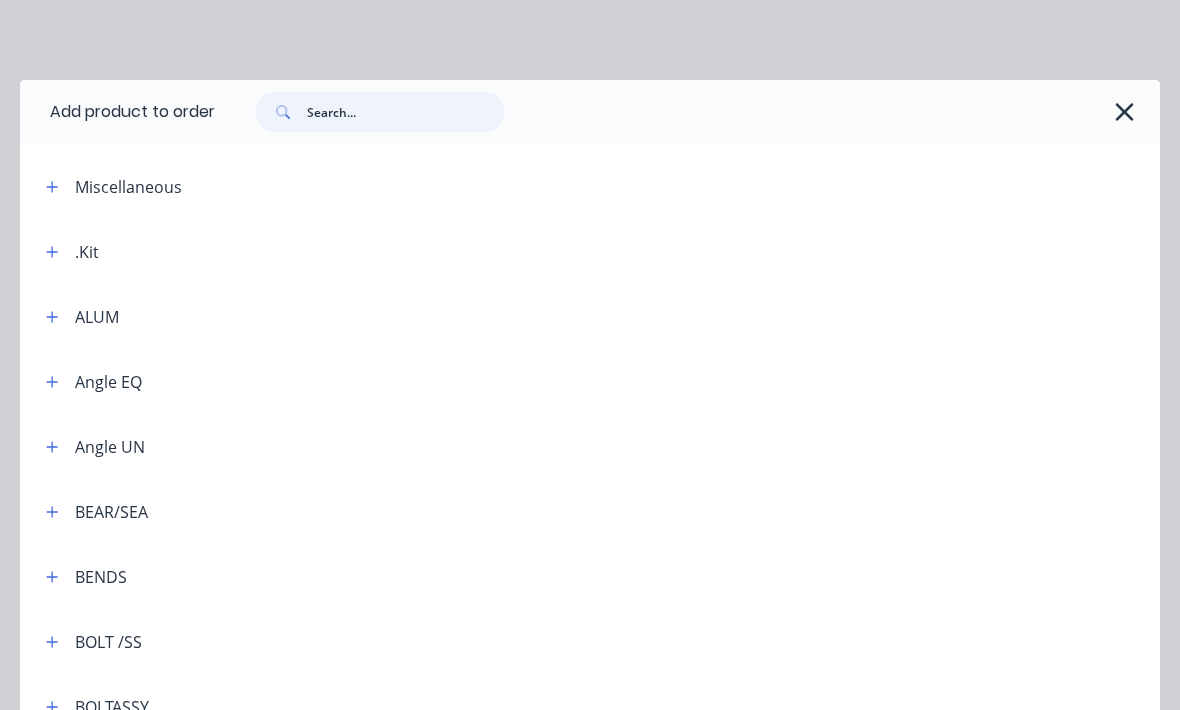 scroll, scrollTop: 350, scrollLeft: 157, axis: both 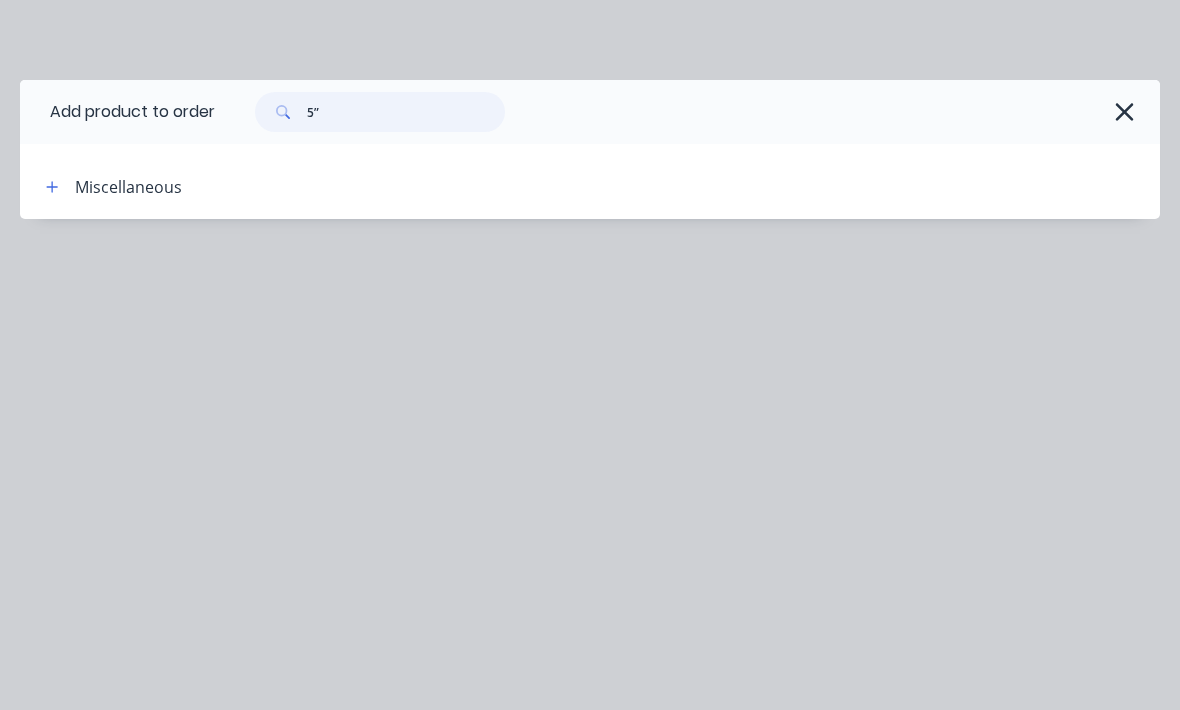 type on "5" 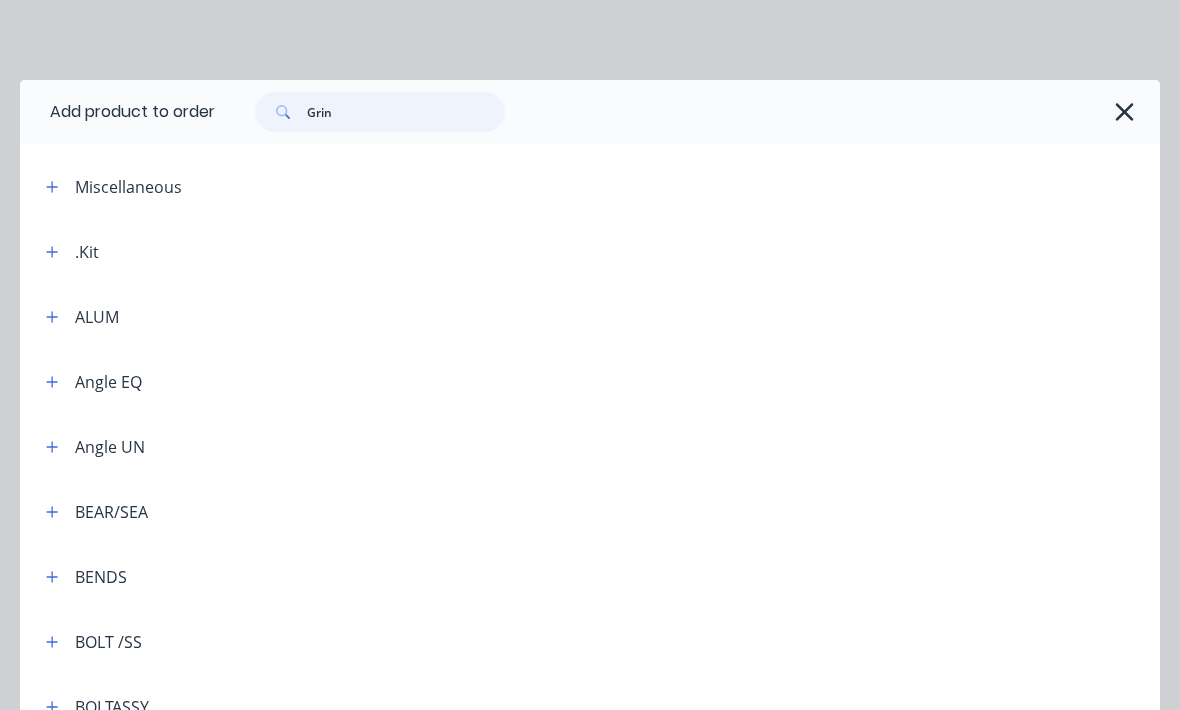 type on "Grind" 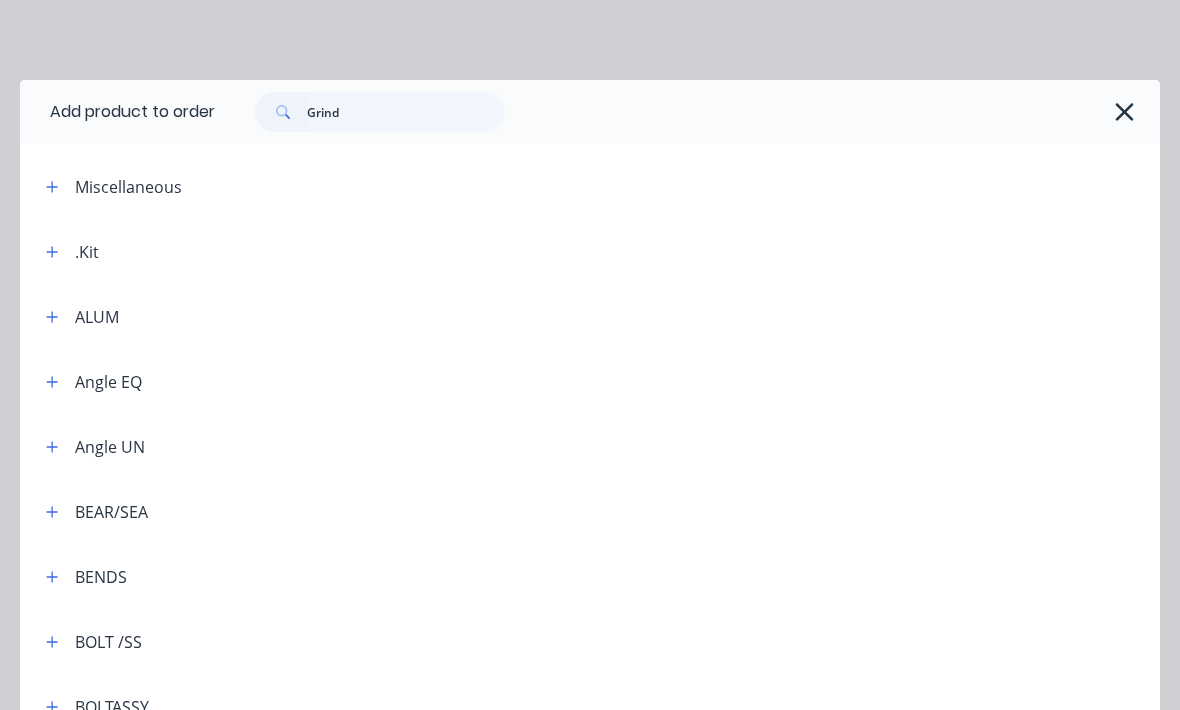 scroll, scrollTop: 351, scrollLeft: 157, axis: both 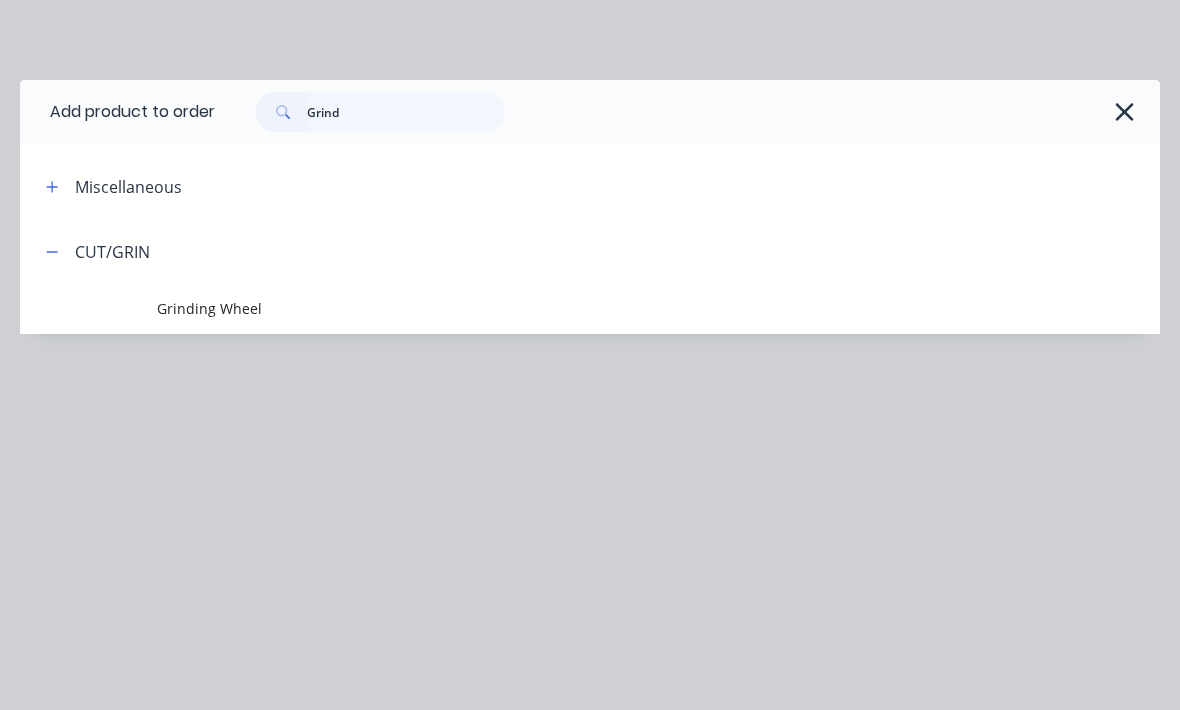 click at bounding box center [88, 309] 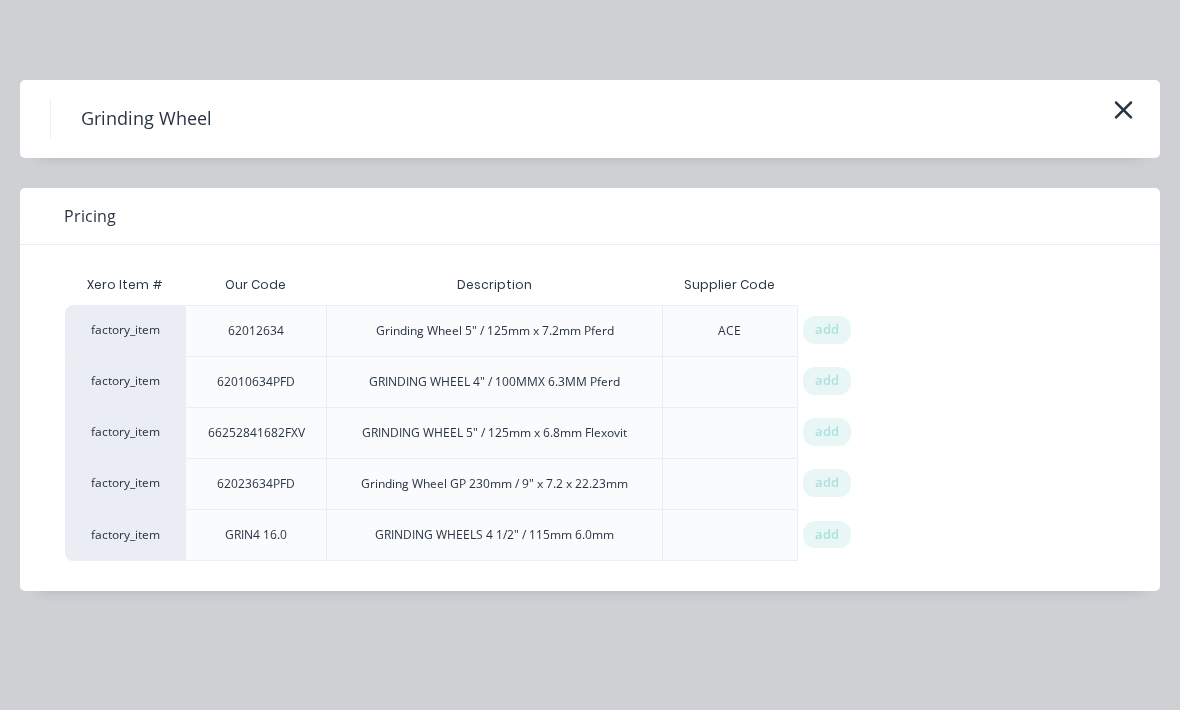 click on "add" at bounding box center (827, 330) 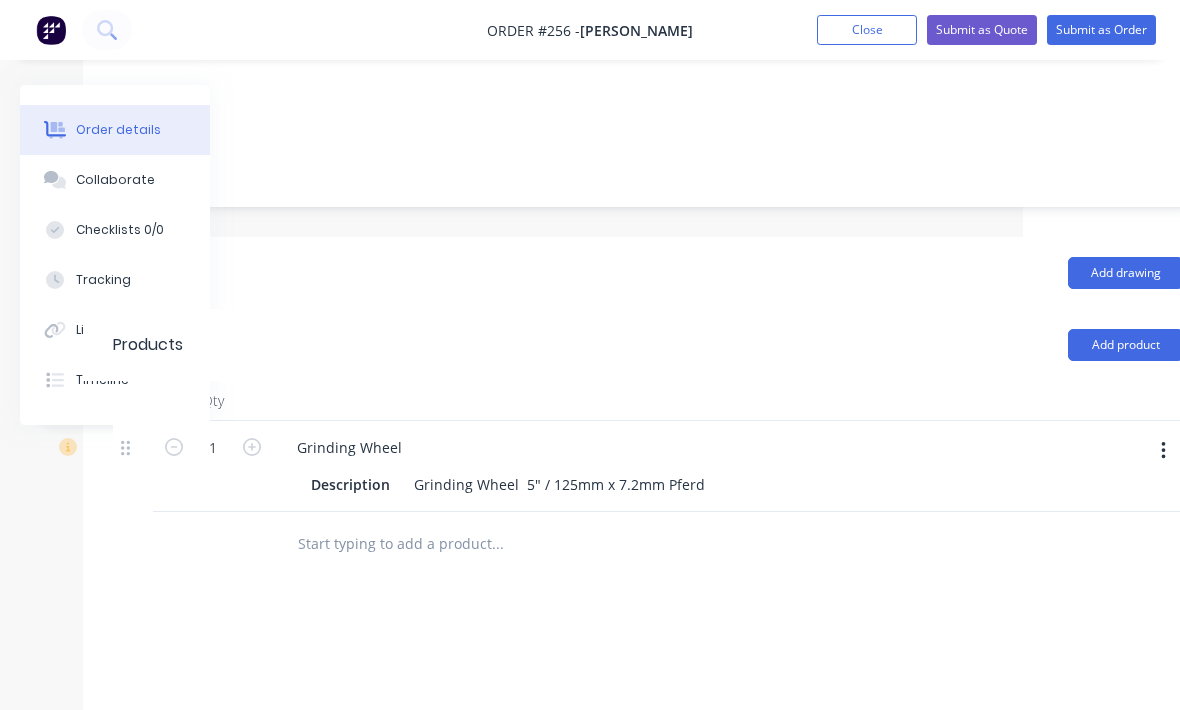 click 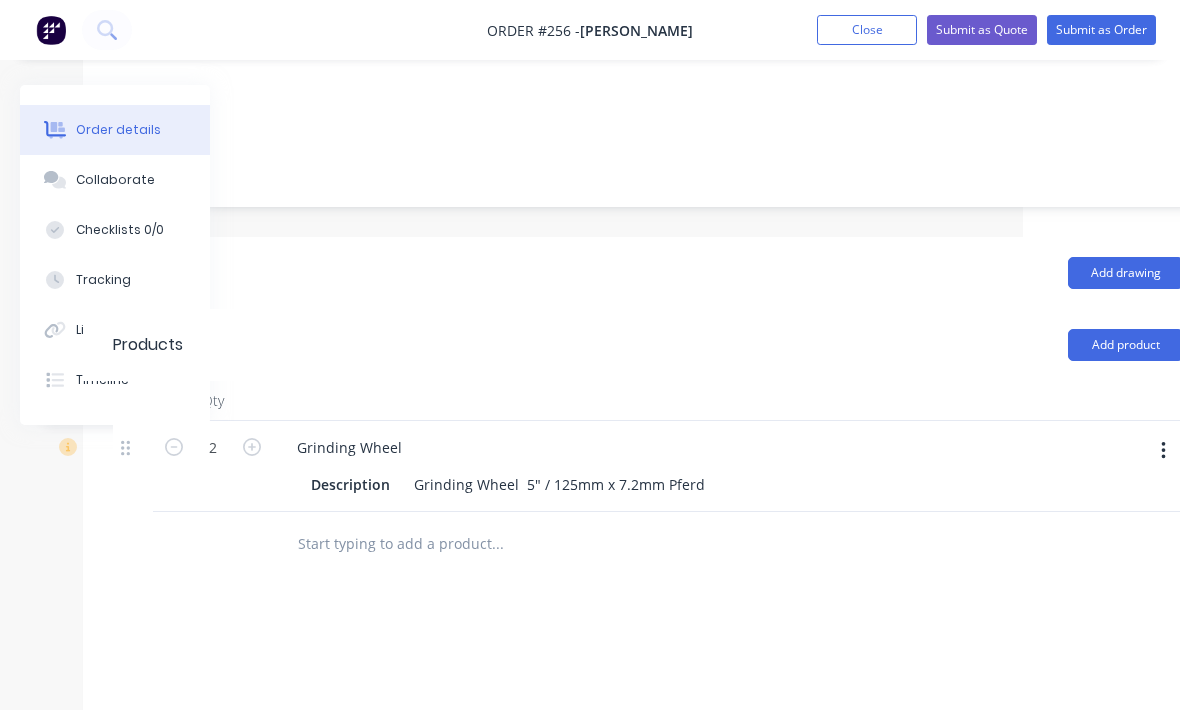 click 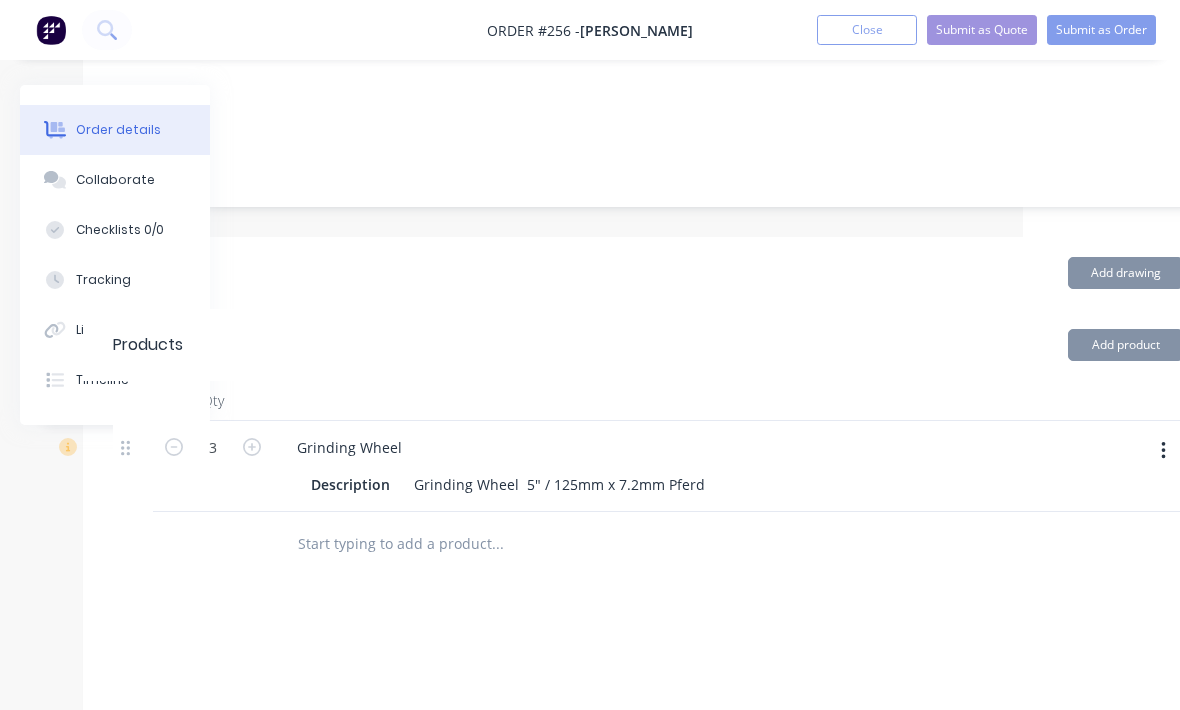 click 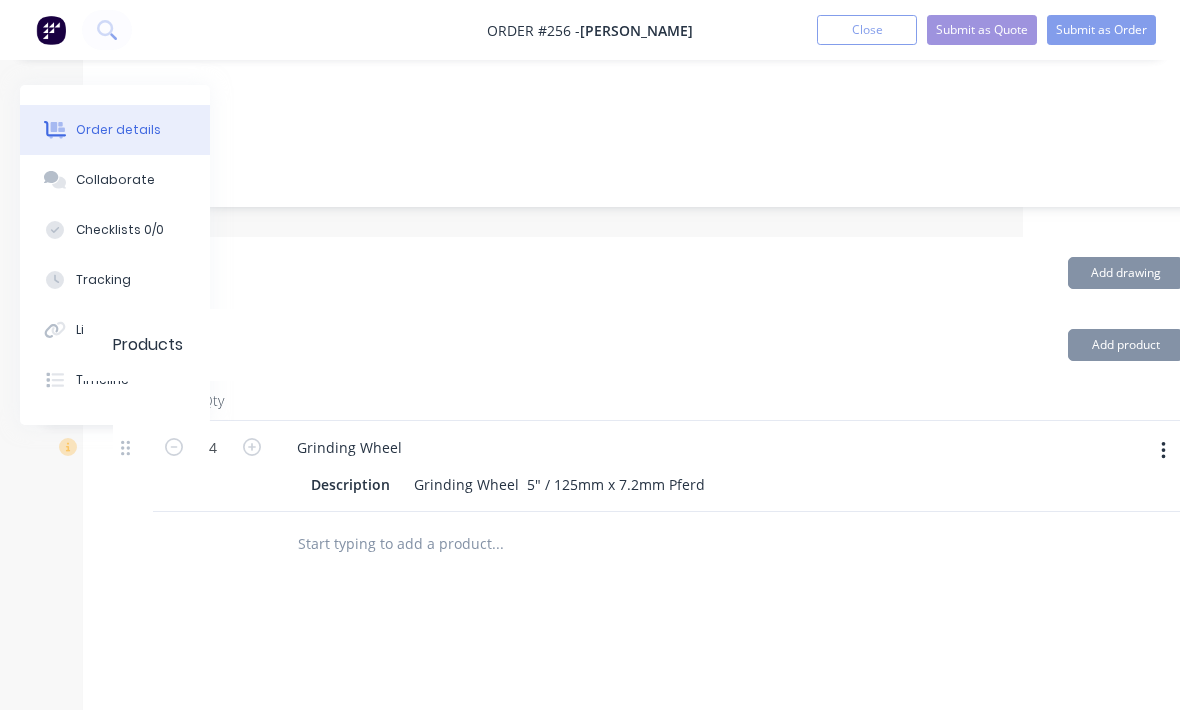 click 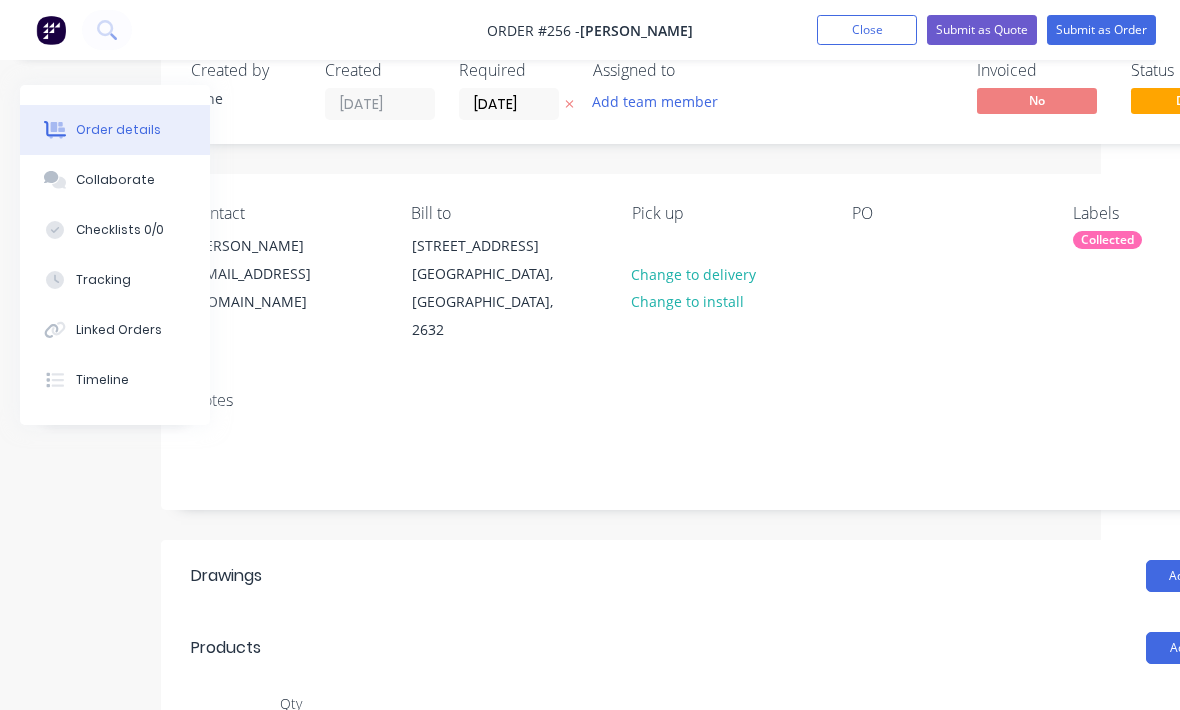 scroll, scrollTop: 49, scrollLeft: 79, axis: both 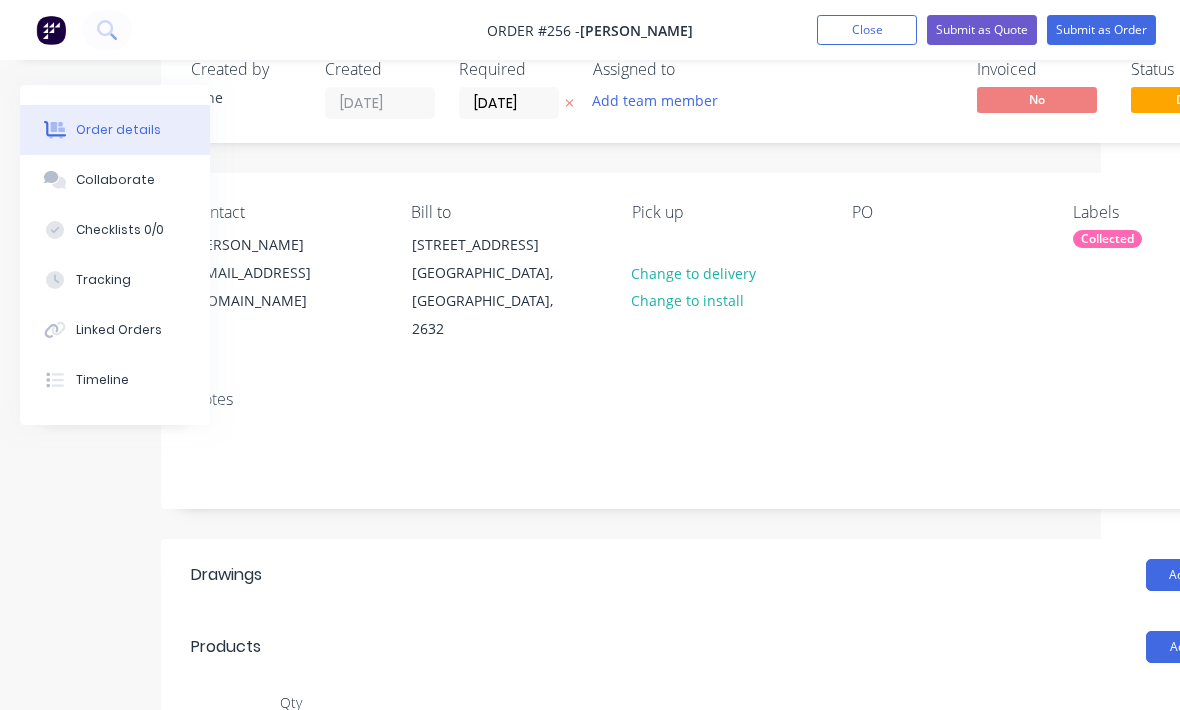click on "Submit as Order" at bounding box center [1101, 30] 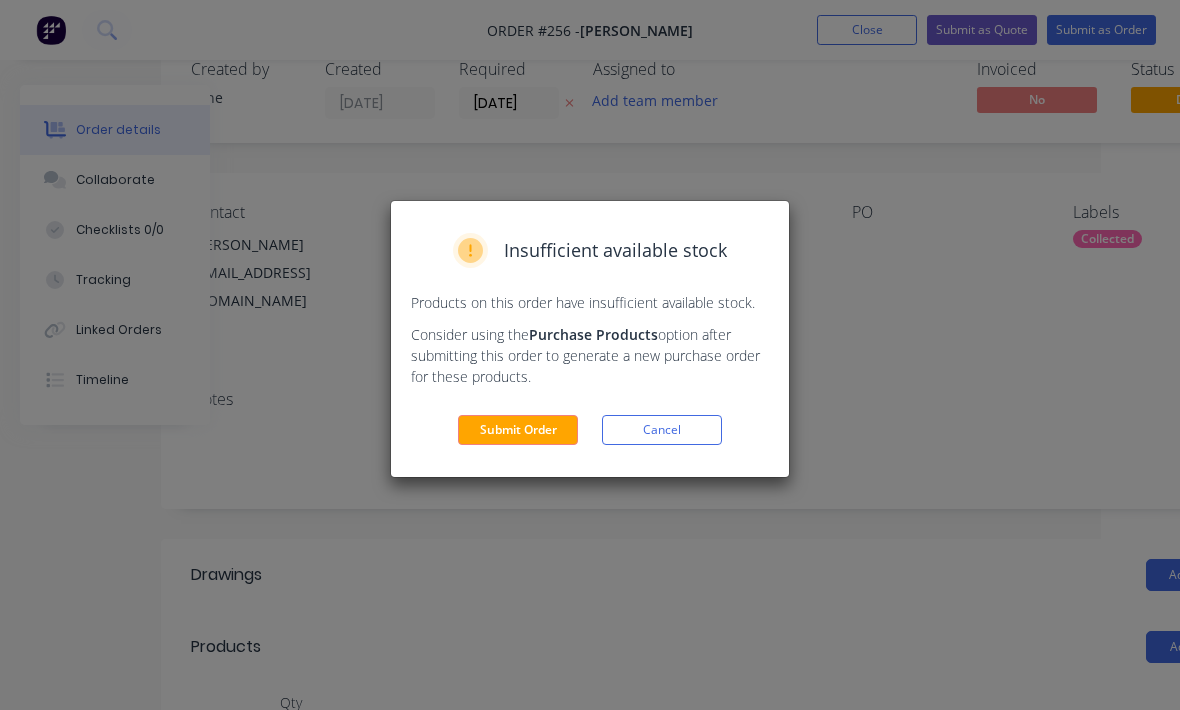 click on "Submit Order" at bounding box center [518, 430] 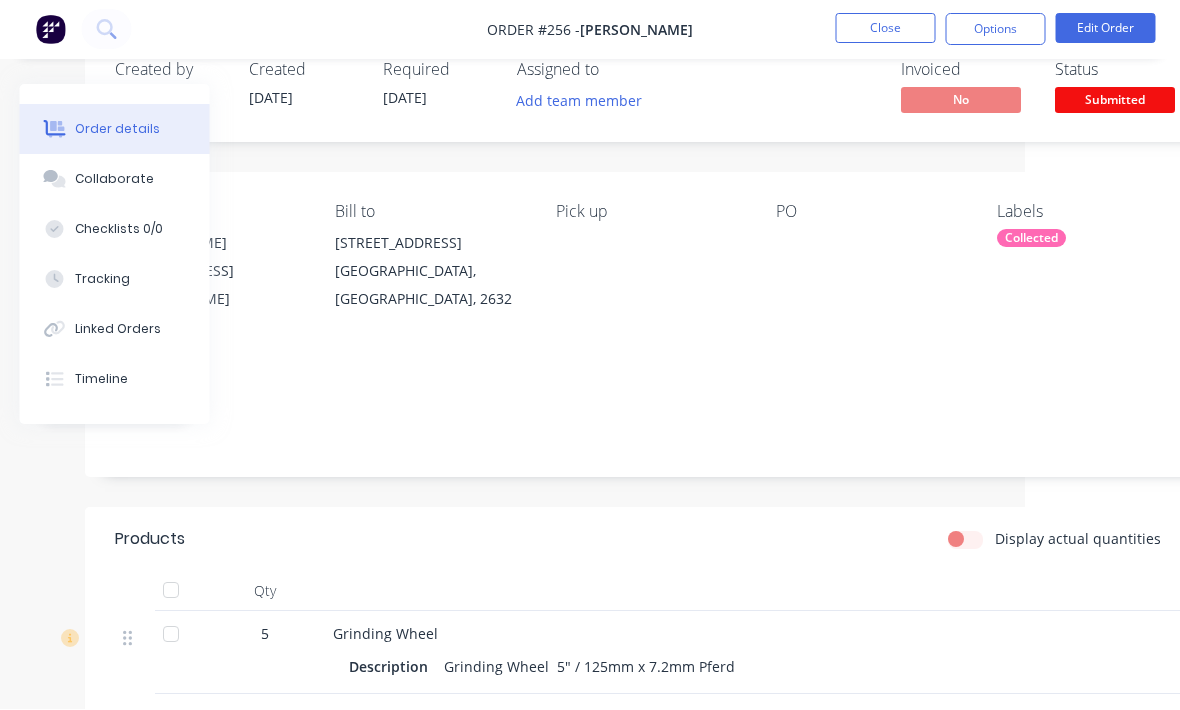 scroll, scrollTop: 49, scrollLeft: 156, axis: both 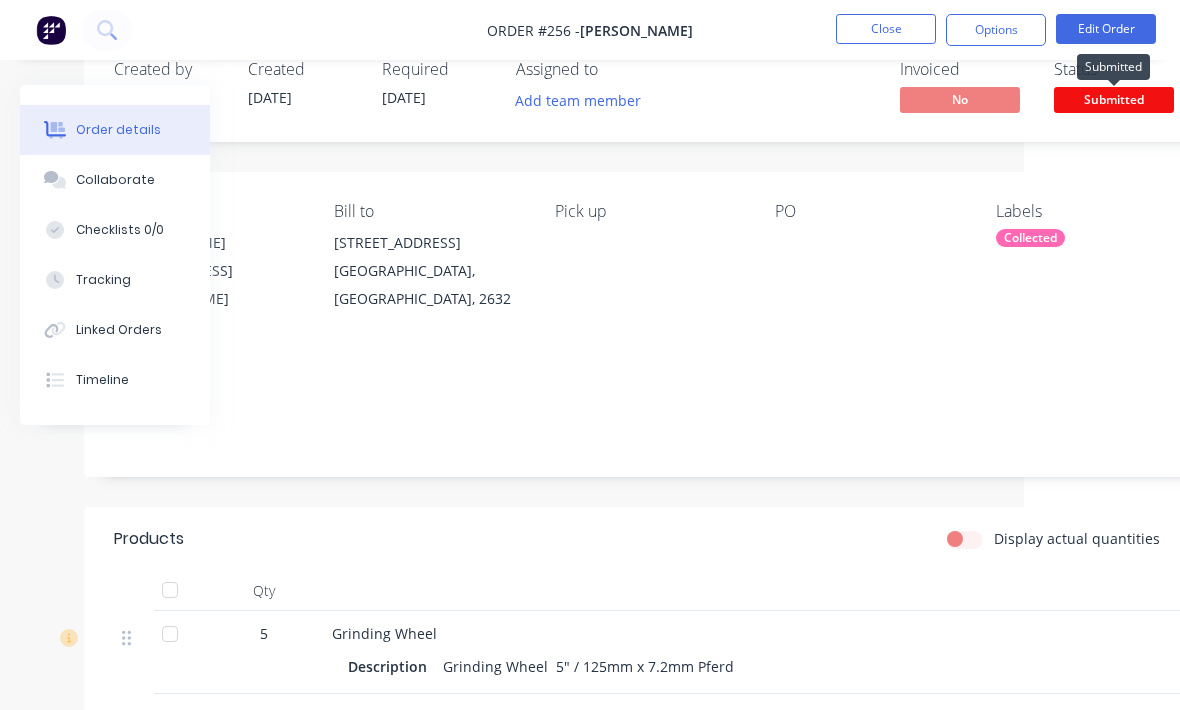 click on "Submitted" at bounding box center (1114, 99) 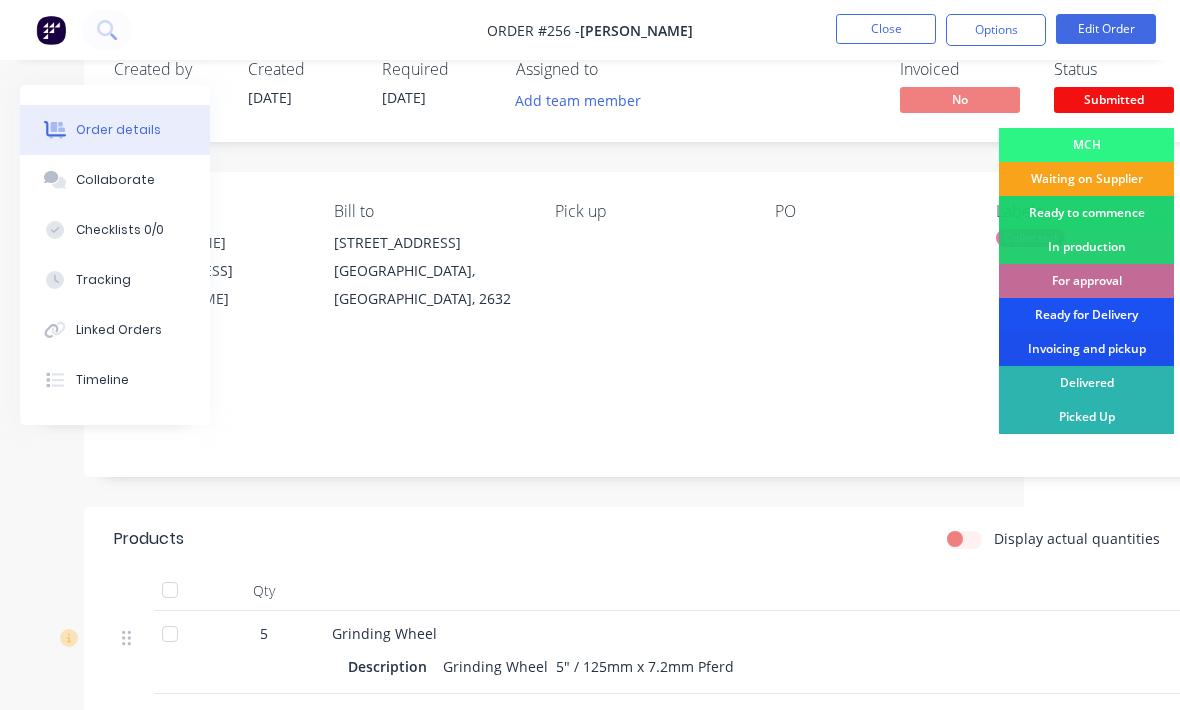 click on "For approval" at bounding box center (1086, 281) 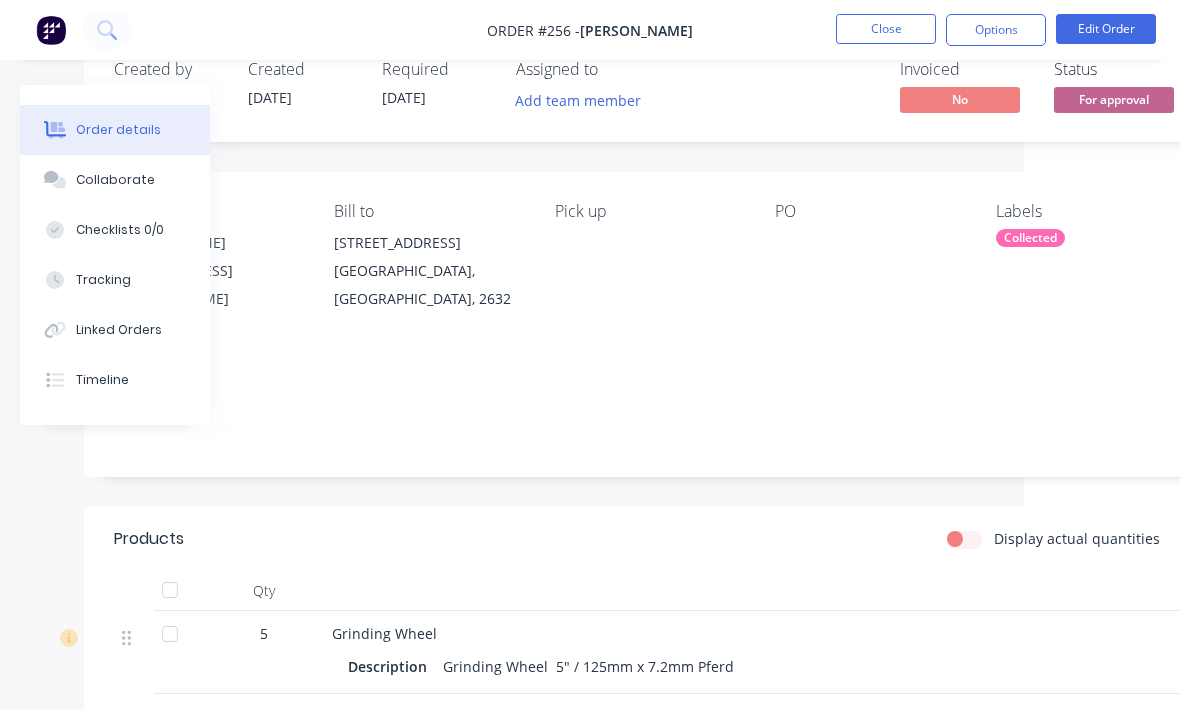 click on "Close" at bounding box center [886, 29] 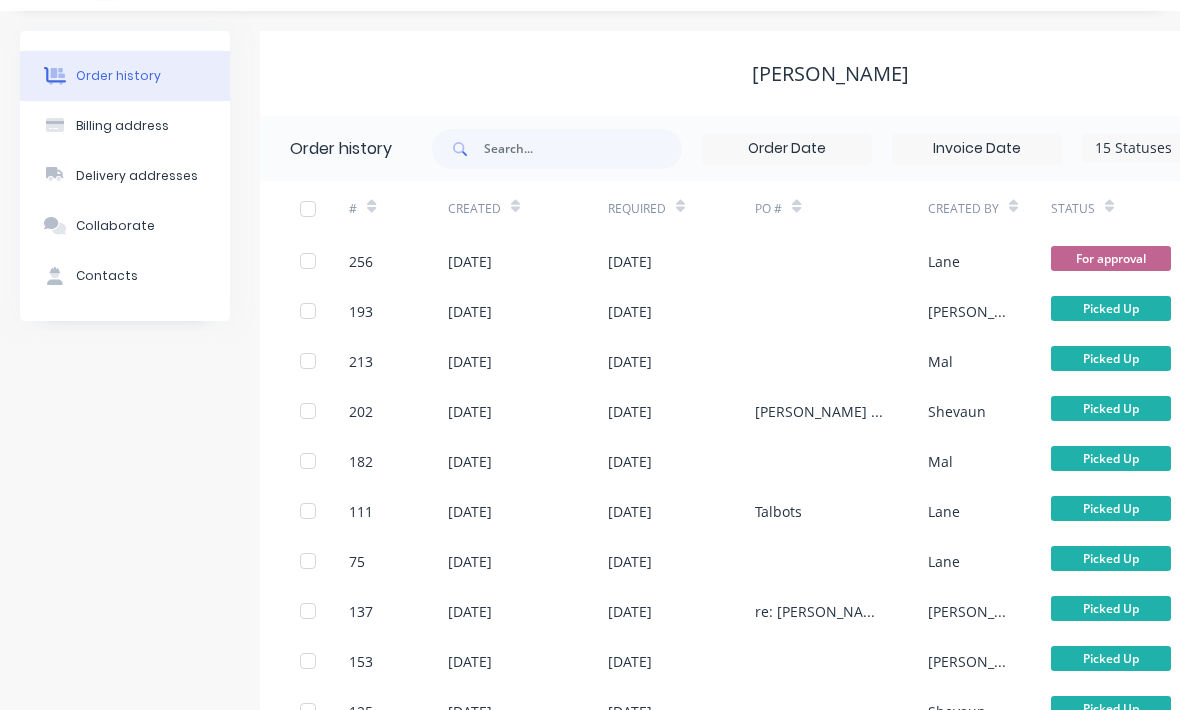 scroll, scrollTop: 0, scrollLeft: 0, axis: both 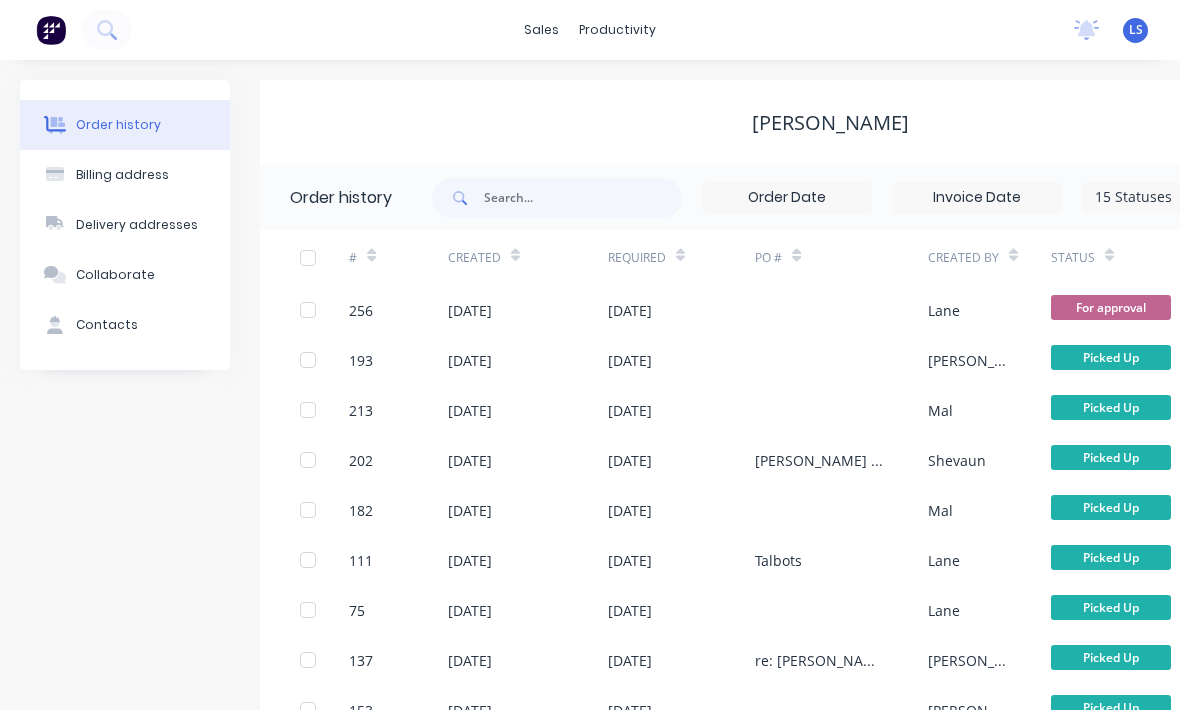 click 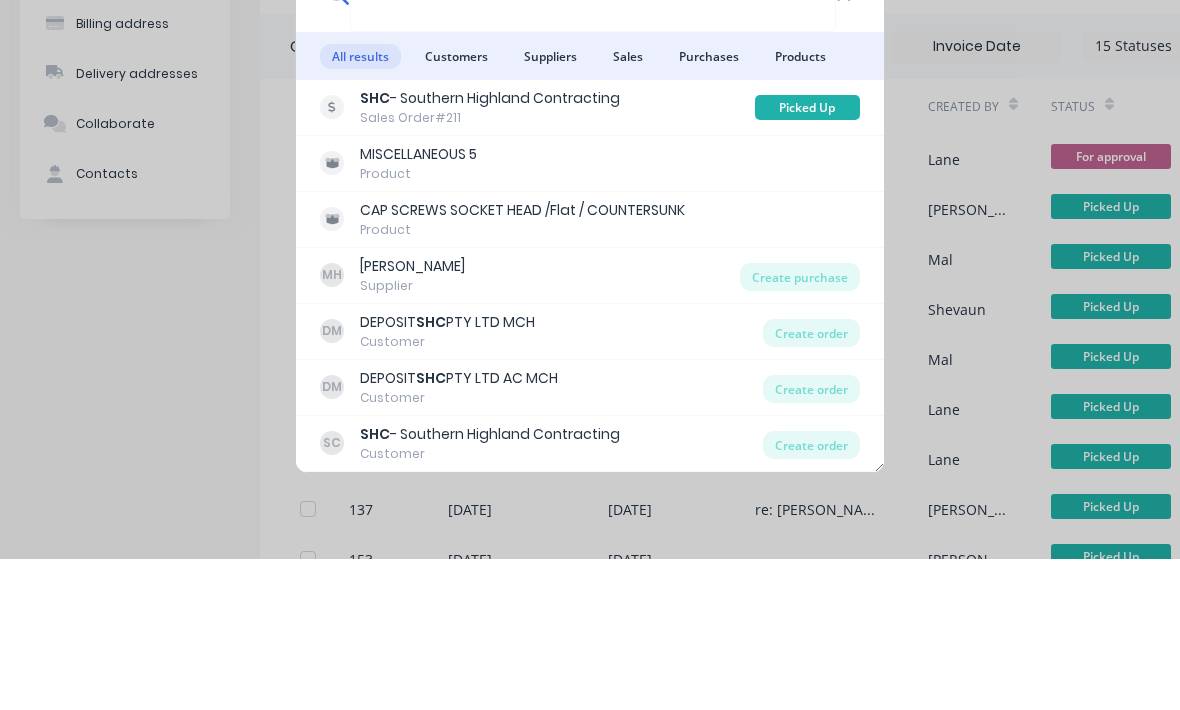 type on "SHC" 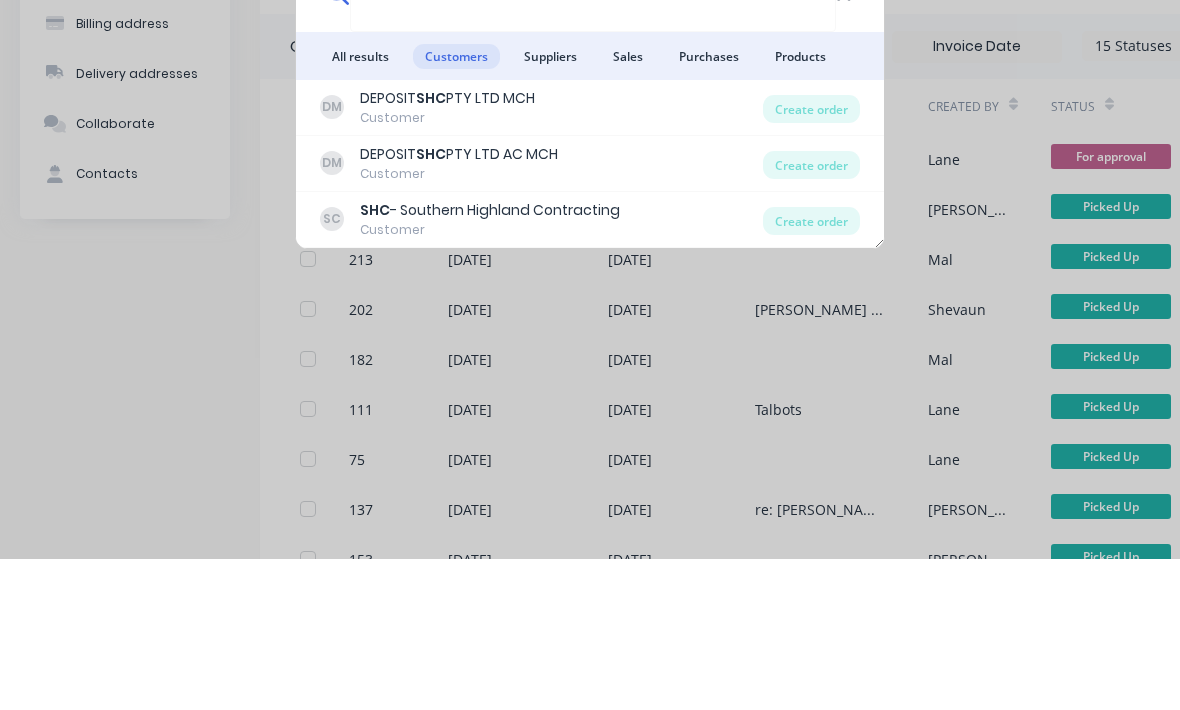 click on "Create order" at bounding box center (811, 372) 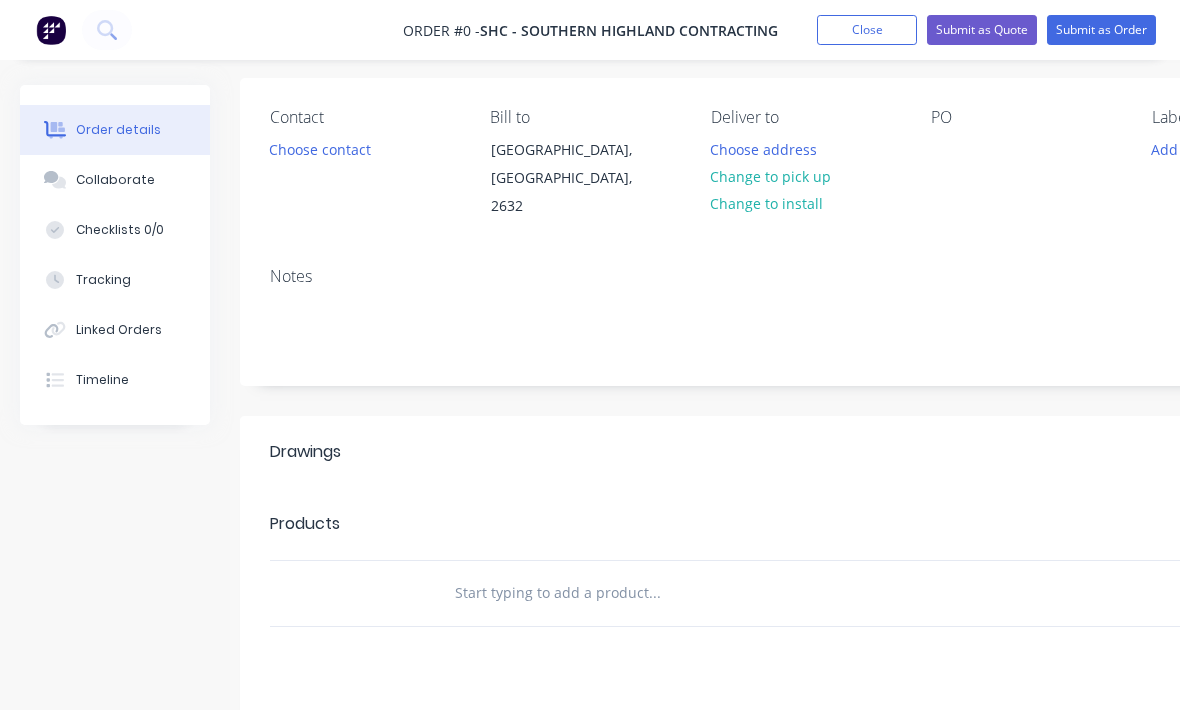 scroll, scrollTop: 143, scrollLeft: 0, axis: vertical 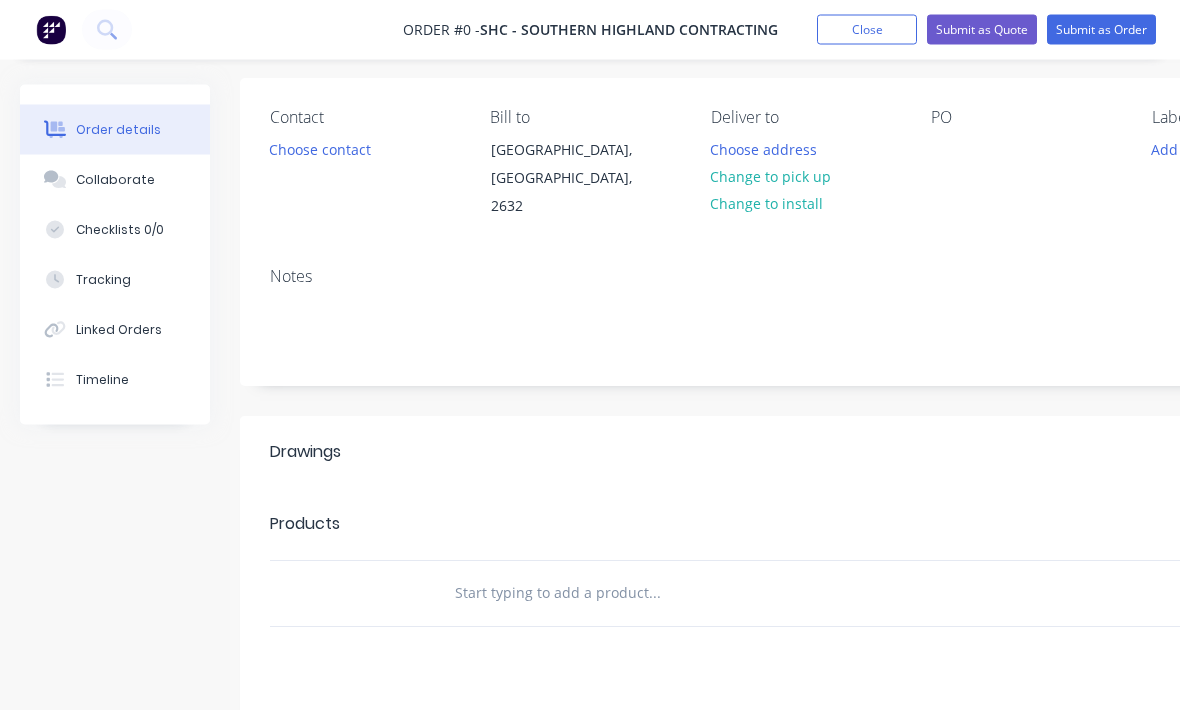 click at bounding box center (654, 594) 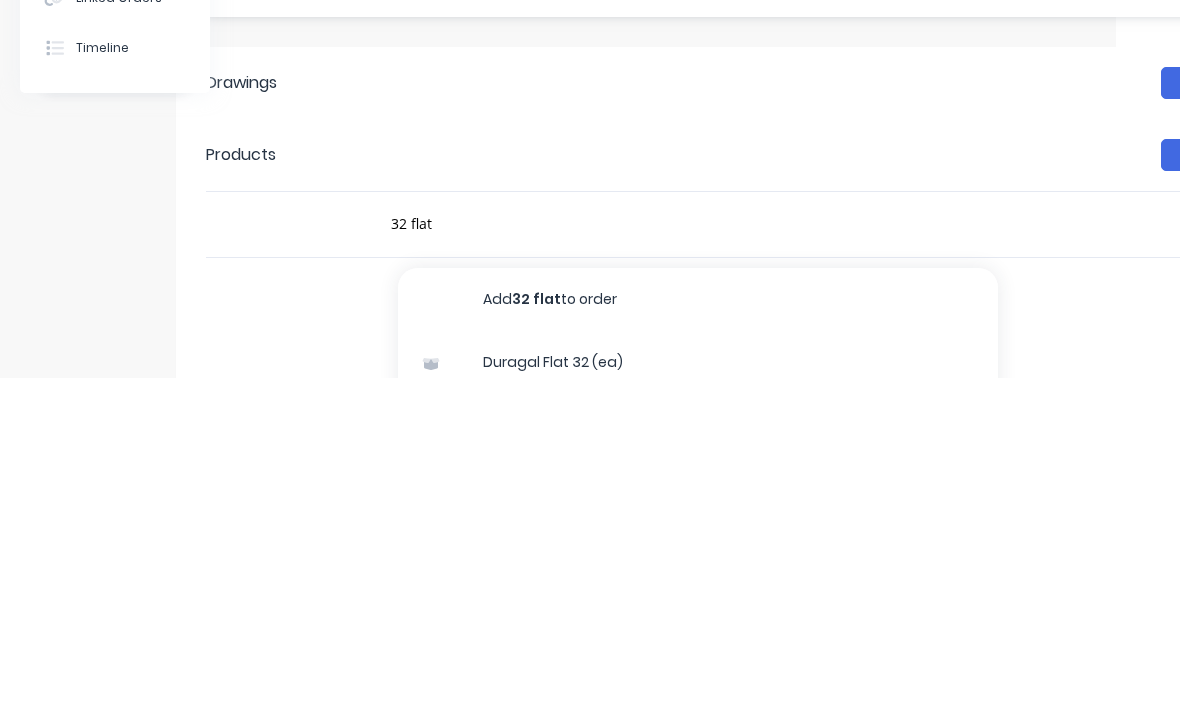 scroll, scrollTop: 352, scrollLeft: 64, axis: both 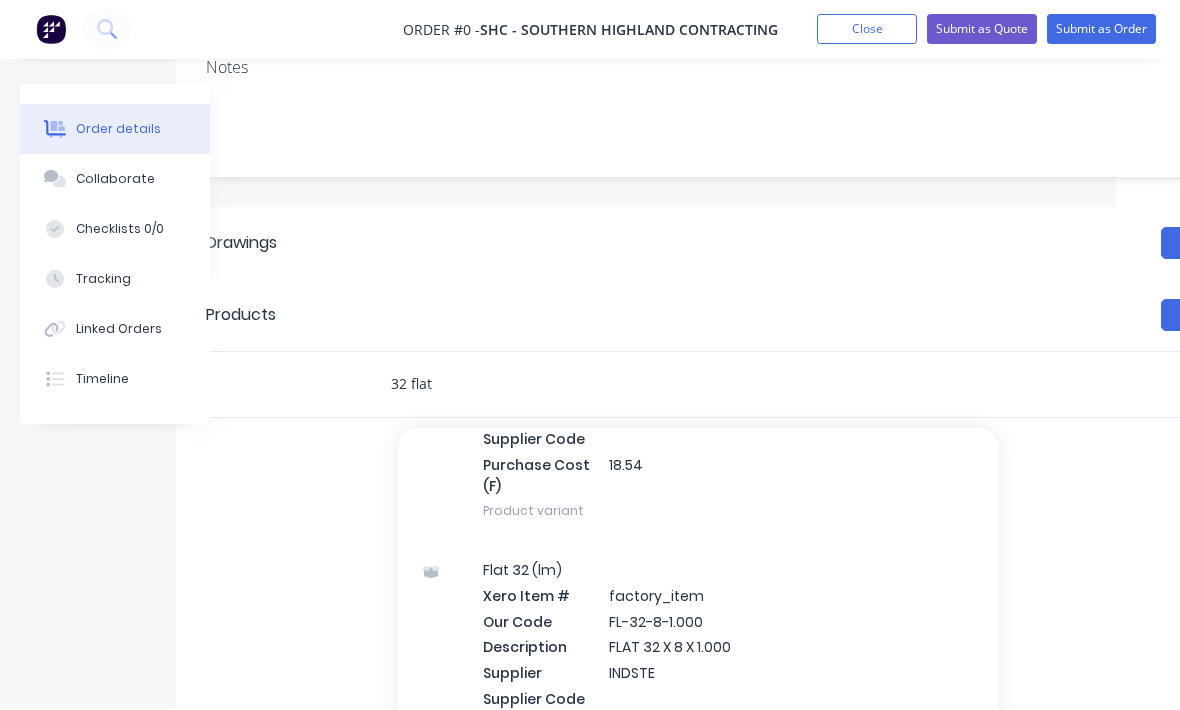 type on "32 flat" 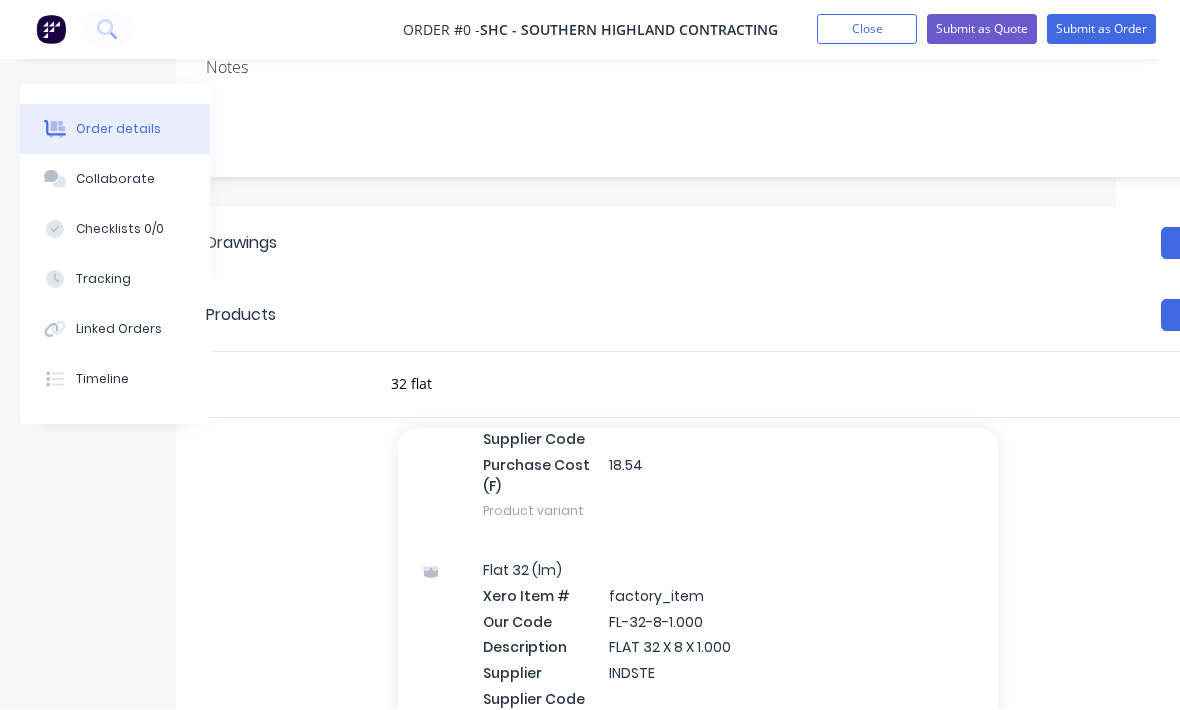 click on "Flat 32 (lm) Xero   Item # factory_item Our Code FL-32-8-1.000 Description FLAT 32 X 8 X 1.000 Supplier INDSTE Supplier Code Purchase Cost (F) 0.0 Product variant" at bounding box center [698, 671] 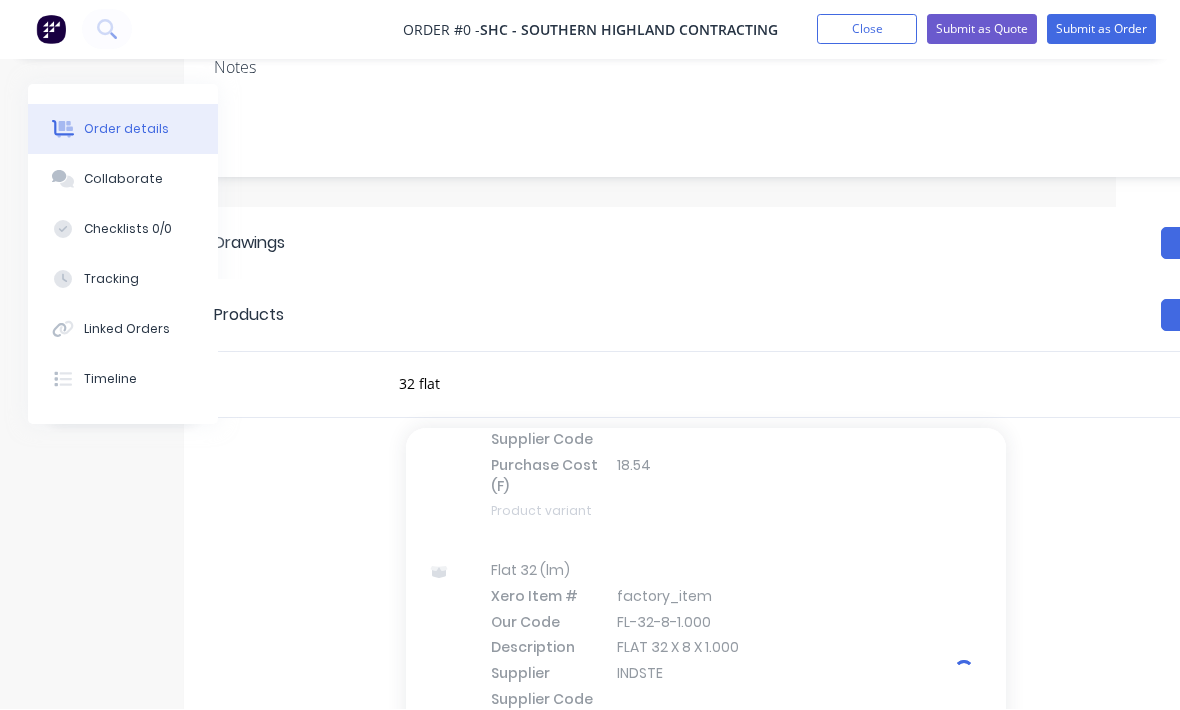 type 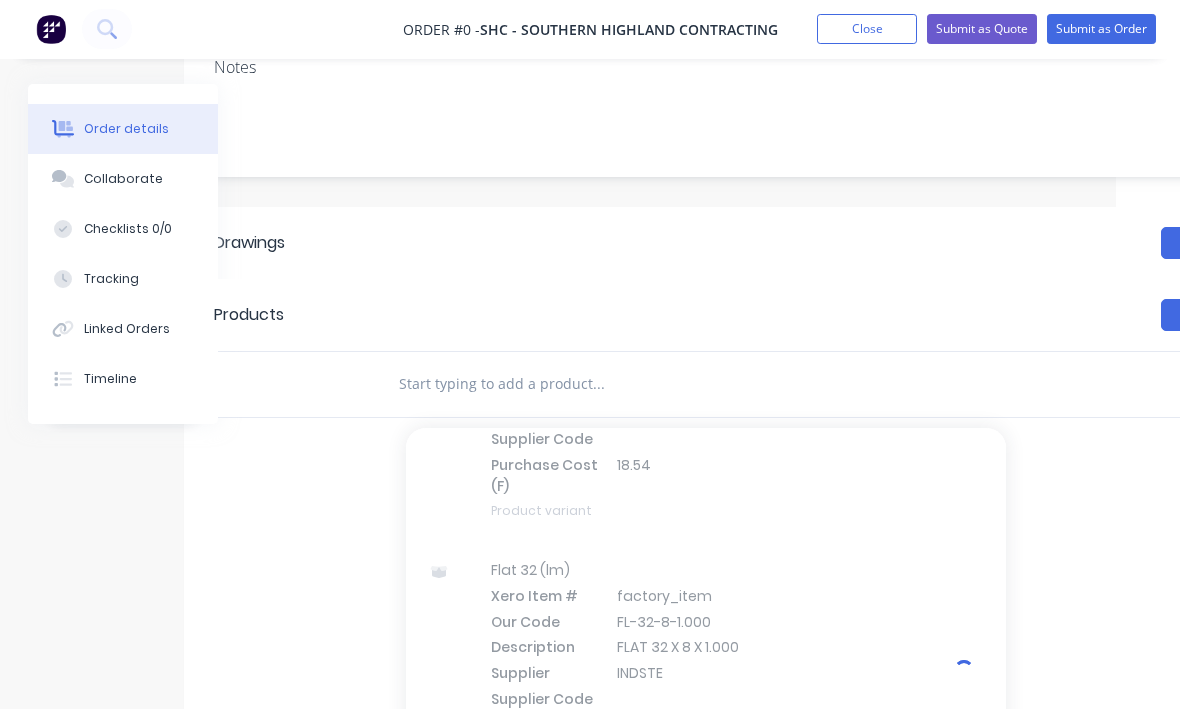scroll, scrollTop: 328, scrollLeft: 64, axis: both 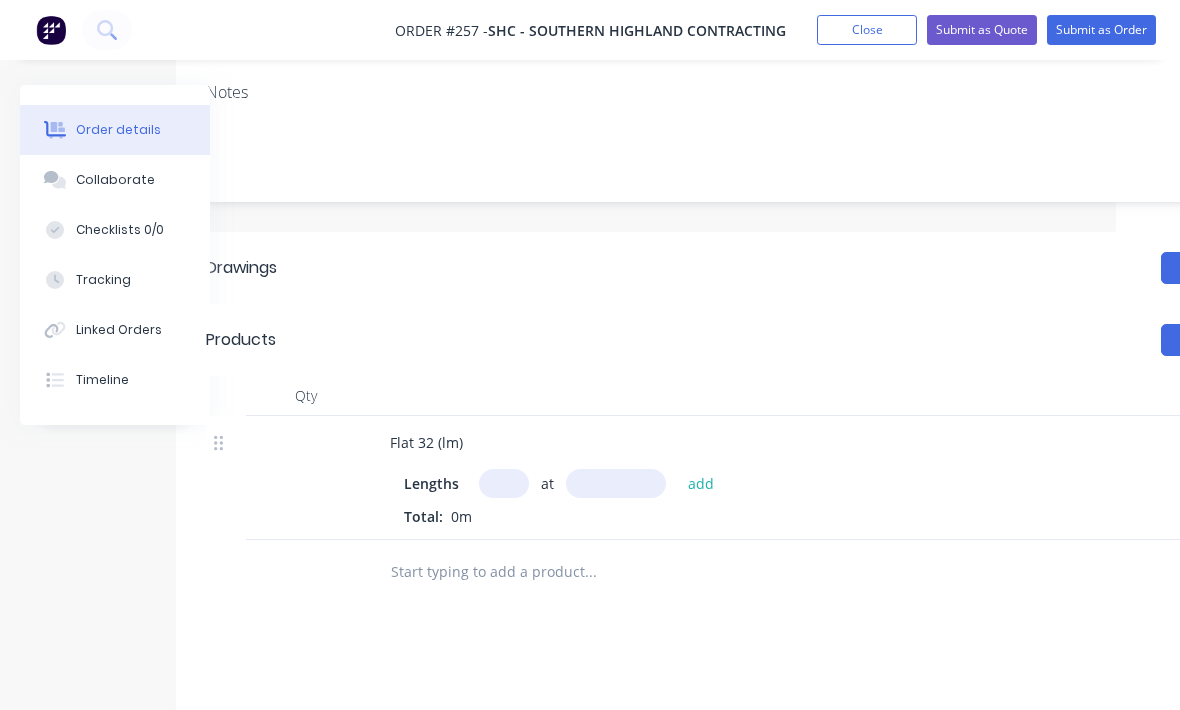 click on "Flat 32 (lm)" at bounding box center [766, 442] 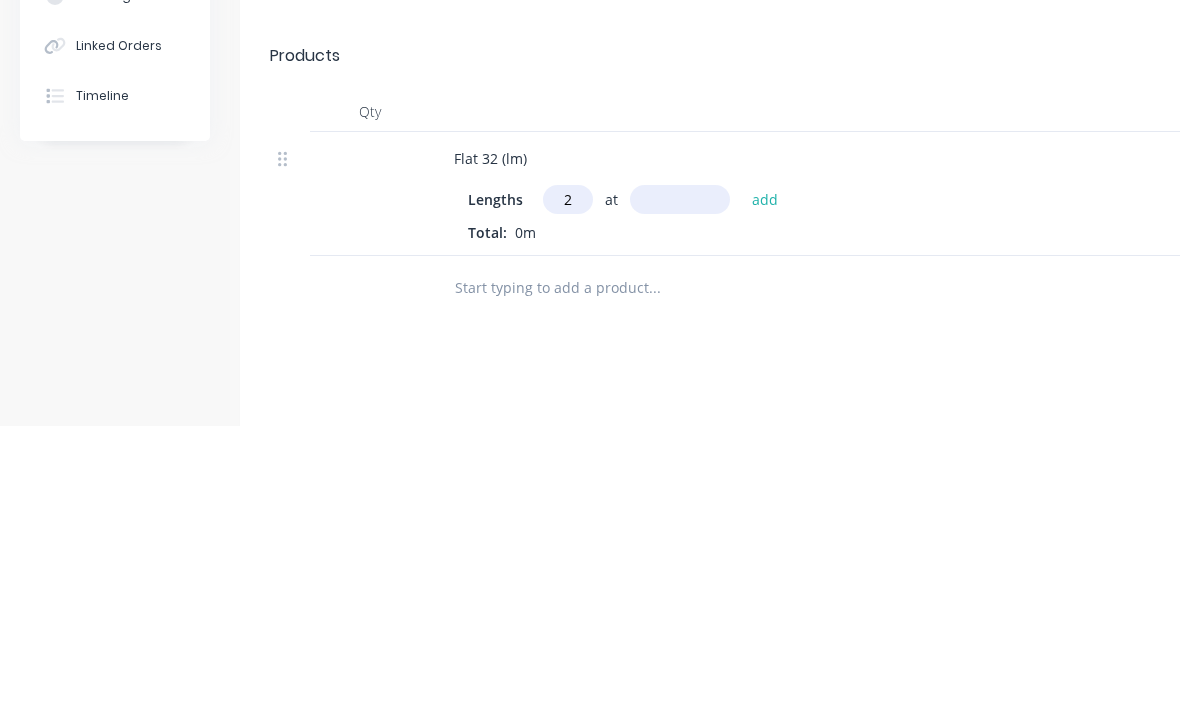 type on "2" 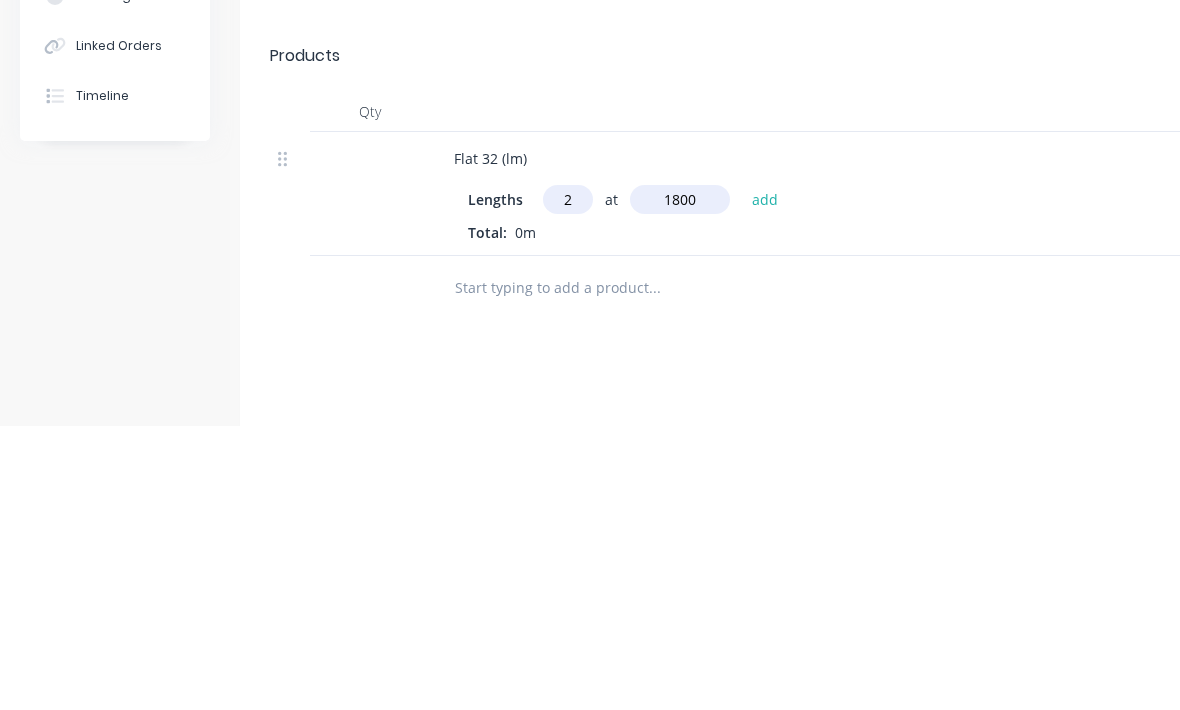 type on "1800" 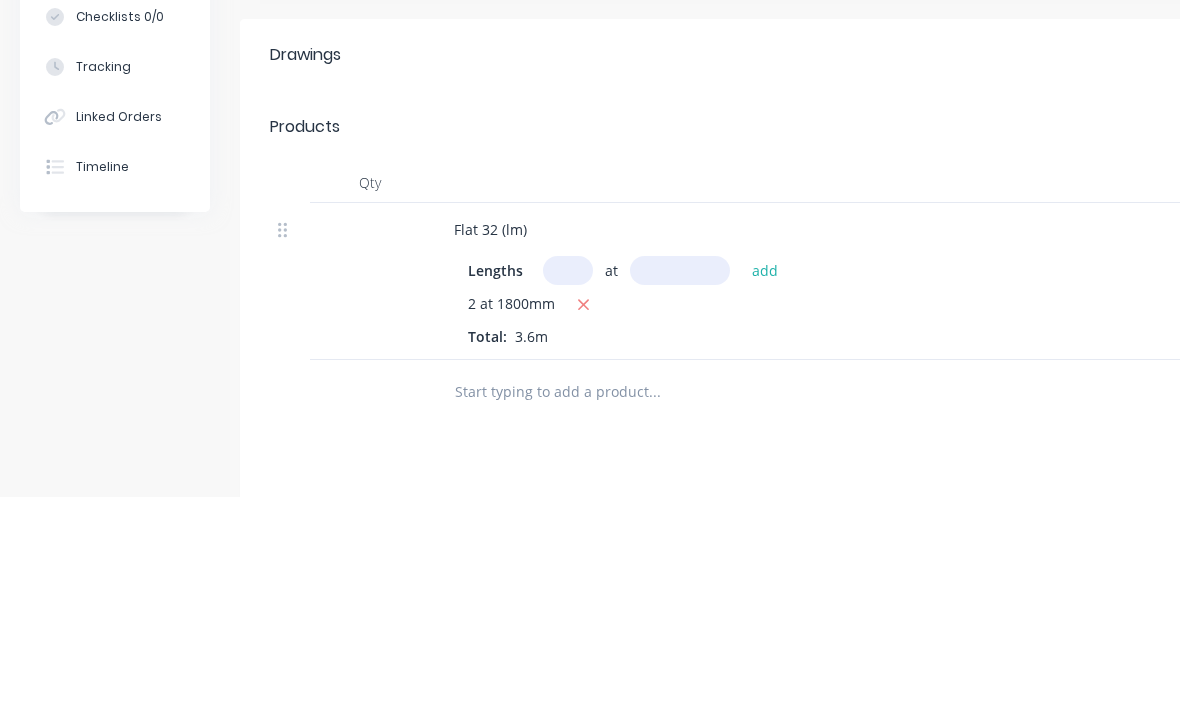 click on "2 at 1800mm" at bounding box center (830, 518) 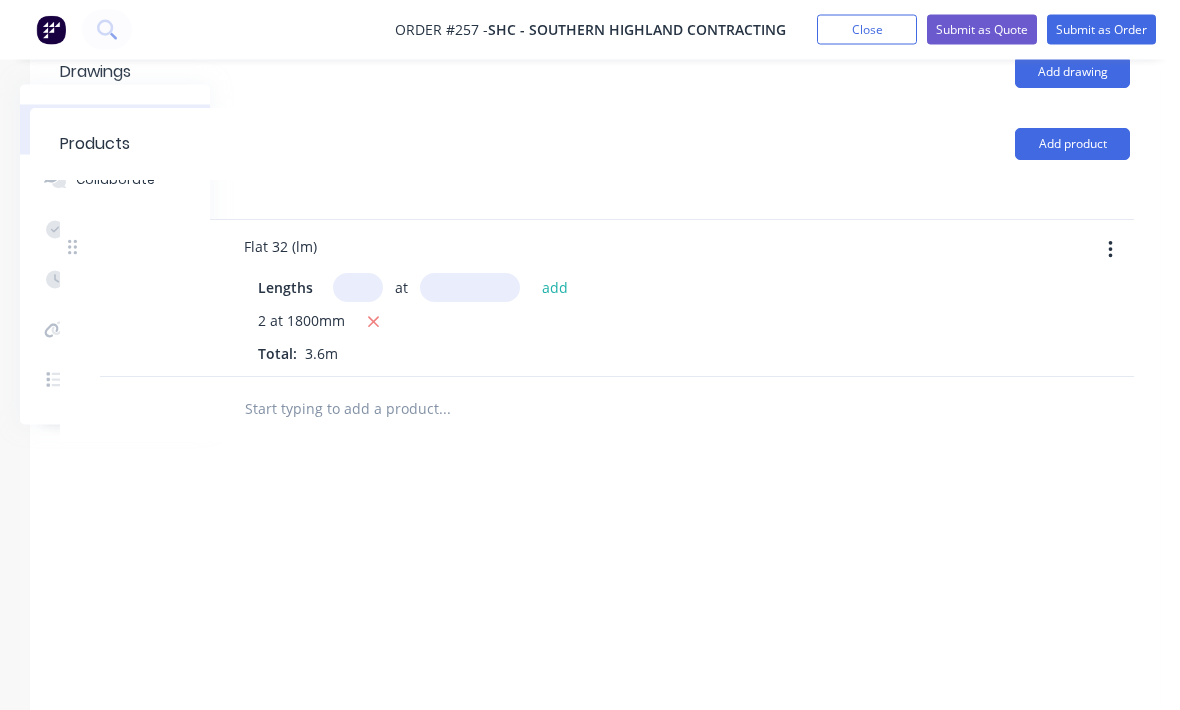 click on "Add product" at bounding box center [1072, 145] 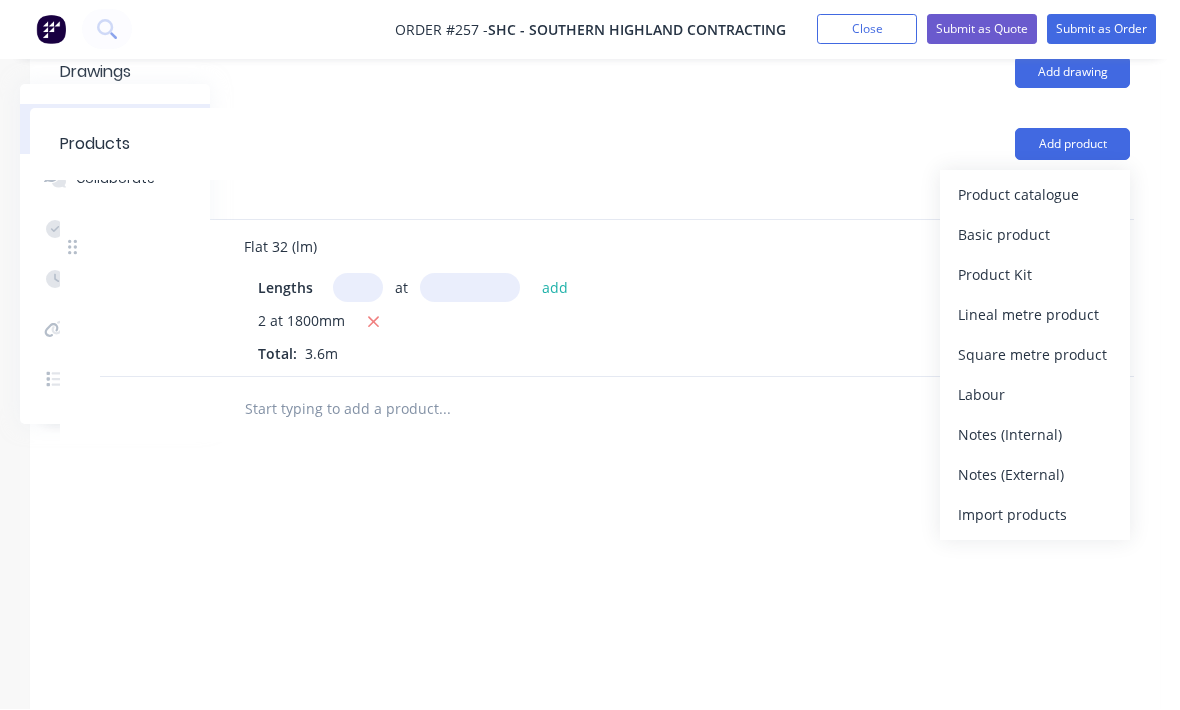 click on "Drawings Add drawing   Products Add product     Product catalogue   Basic product   Product Kit   Lineal metre product   Square metre product   Labour   Notes (Internal)   Notes (External)   Import products   Qty Flat 32 (lm) Lengths at add 2 at 1800mm Total: 3.6m   Labour $0.00 Sub total $25.62 Margin $6.36  ( 24.82 %) Tax $2.56 Total $28.18" at bounding box center [595, 403] 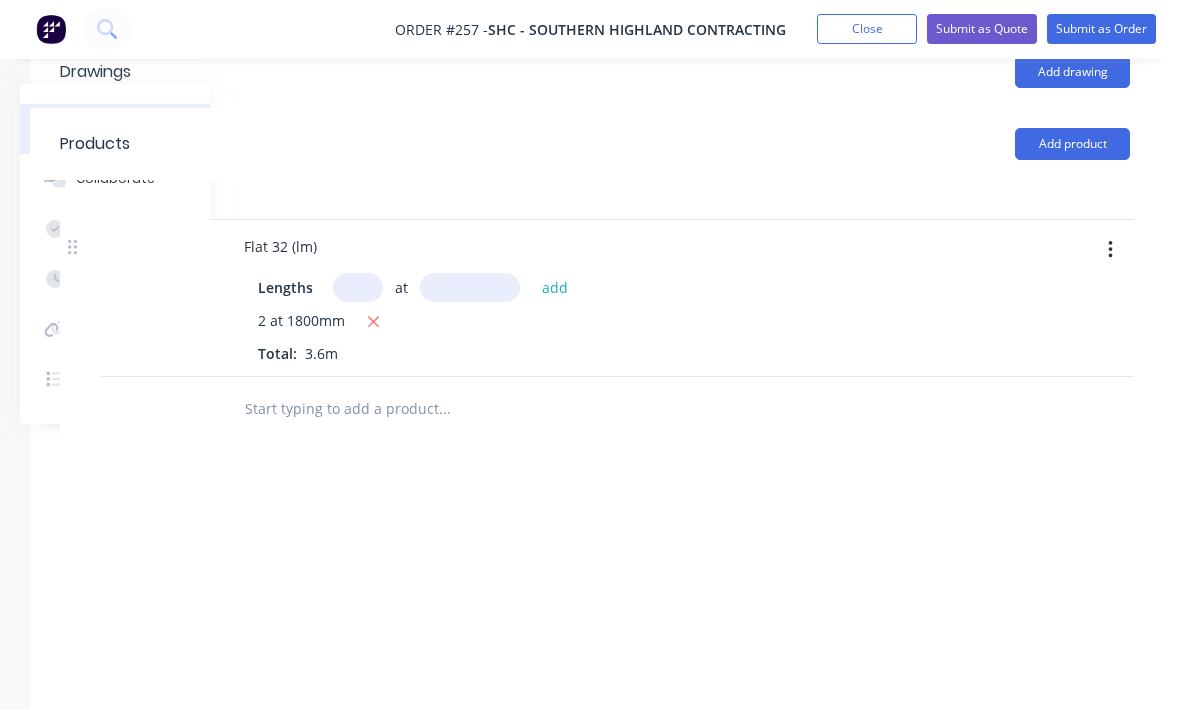 click on "Drawings Add drawing   Products Add product     Qty Flat 32 (lm) Lengths at add 2 at 1800mm Total: 3.6m   Labour $0.00 Sub total $25.62 Margin $6.36  ( 24.82 %) Tax $2.56 Total $28.18" at bounding box center [595, 403] 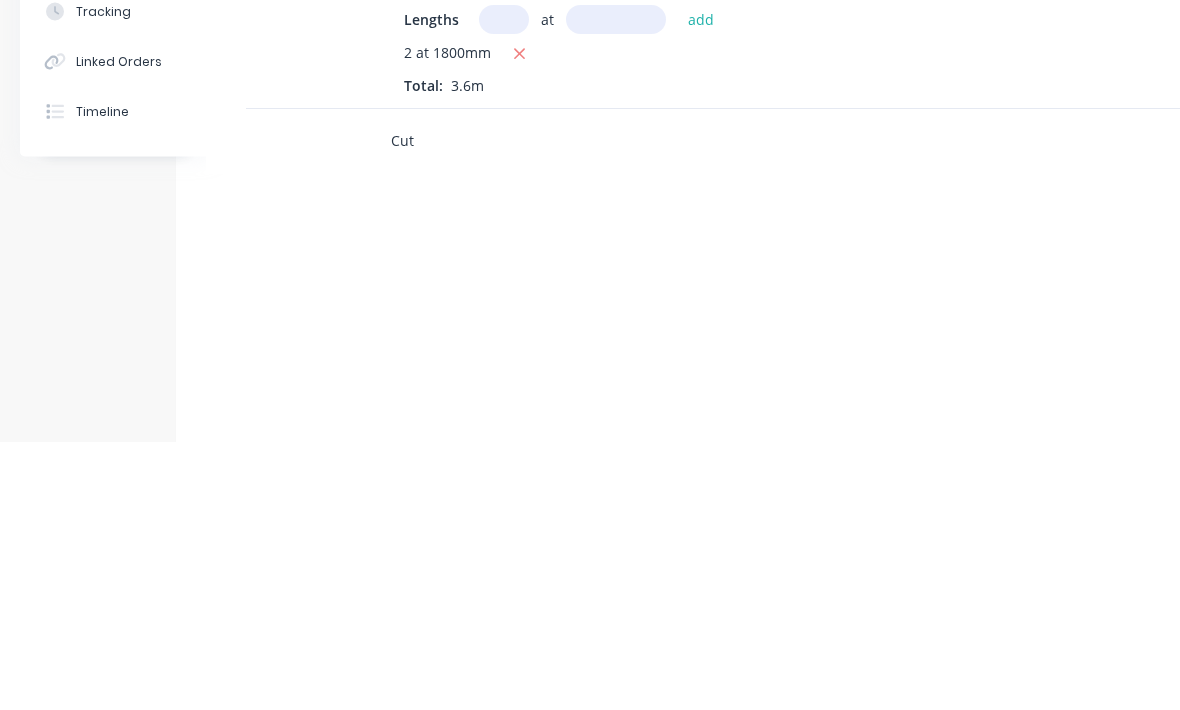 click on "Cut" at bounding box center (590, 410) 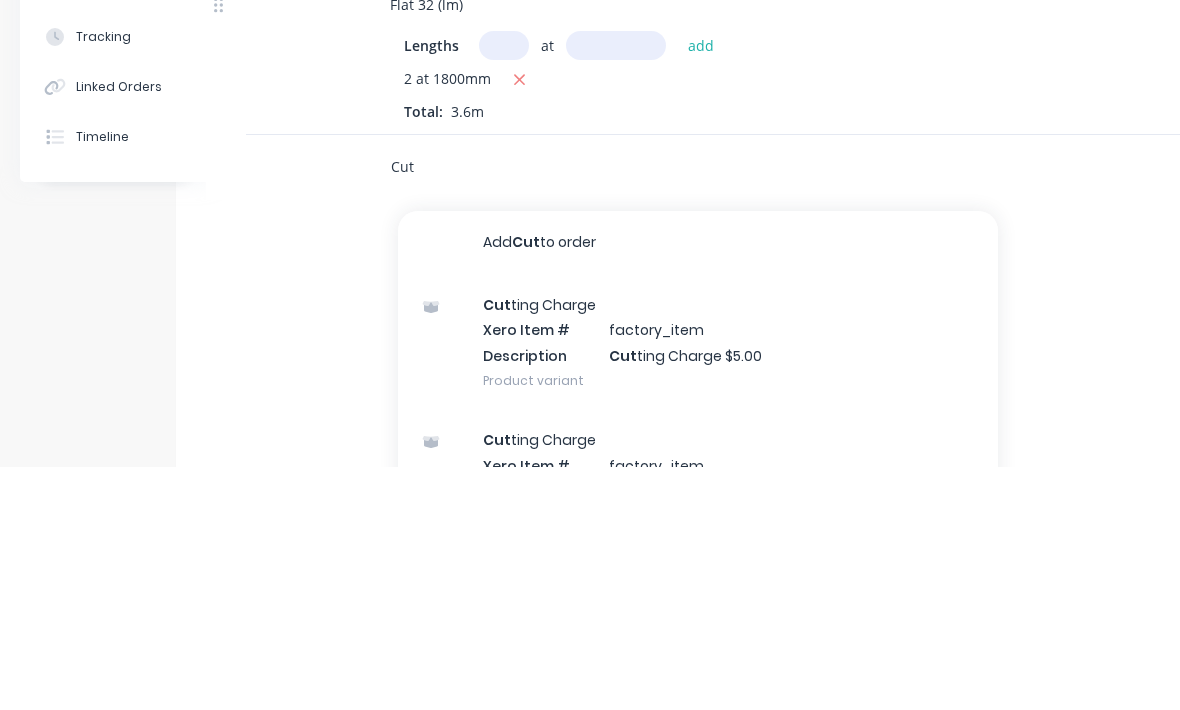 type on "Cut" 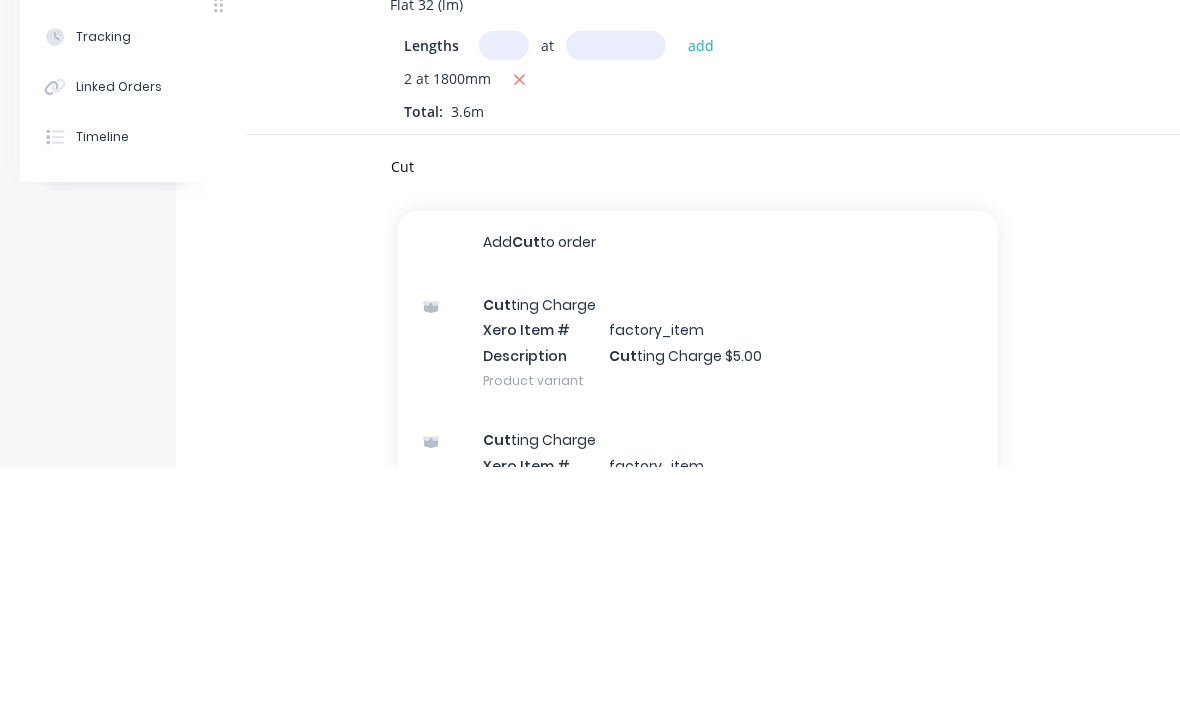 click on "Cut ting Charge  Xero   Item # factory_item Description Cut ting Charge $5.00 Product variant" at bounding box center (698, 585) 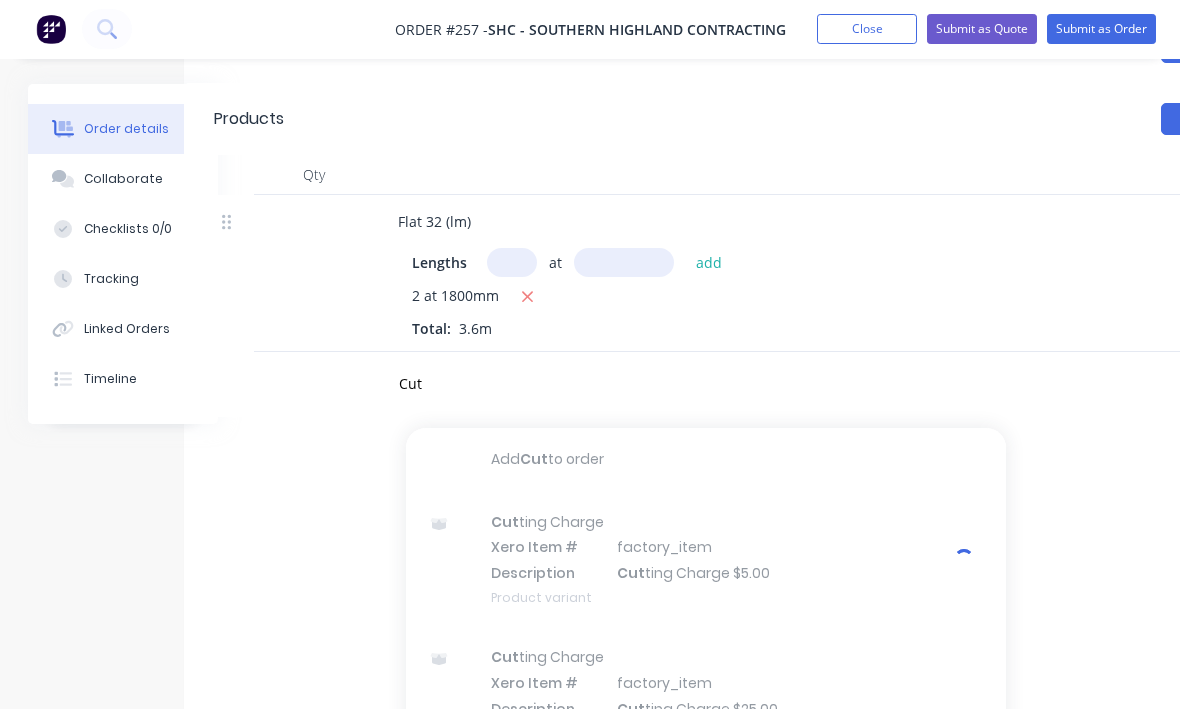 type 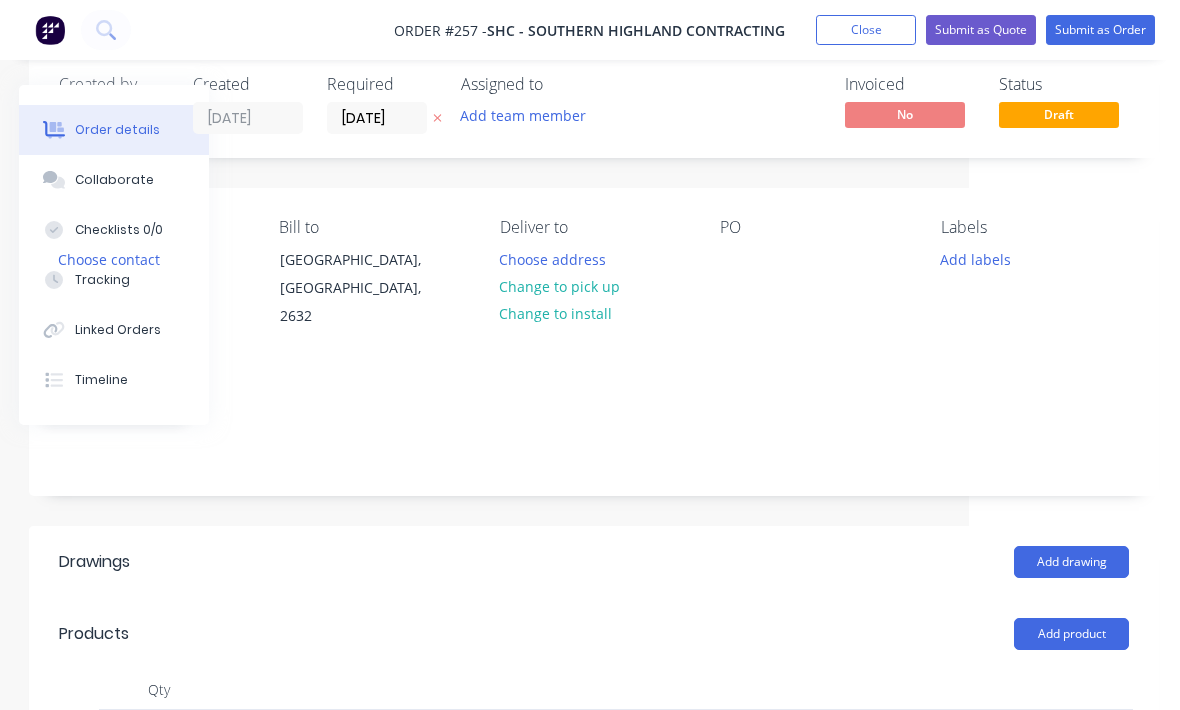 scroll, scrollTop: 32, scrollLeft: 210, axis: both 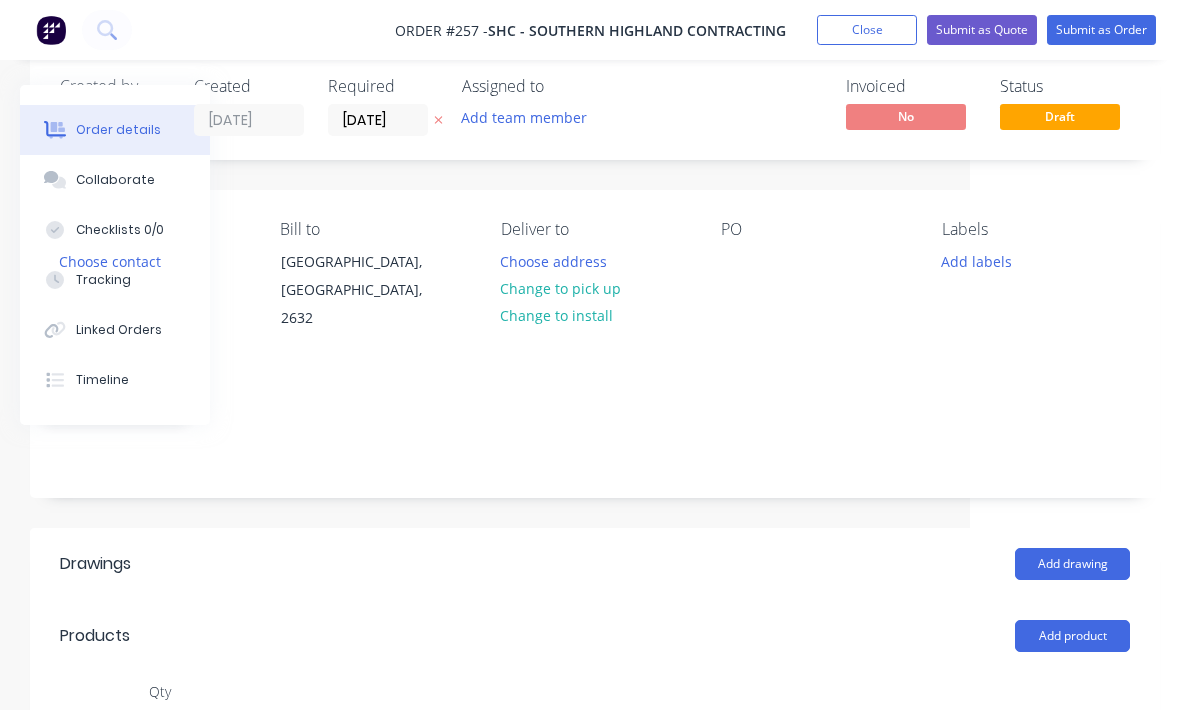 click on "Add labels" at bounding box center (976, 260) 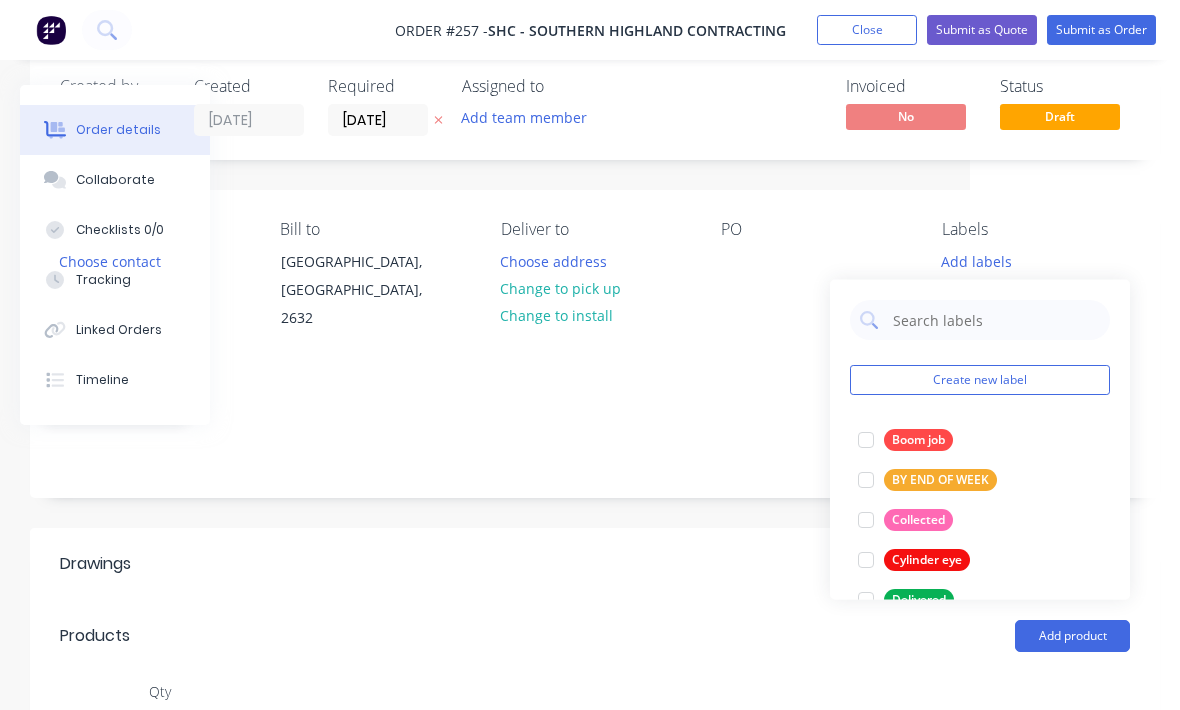 click at bounding box center [866, 520] 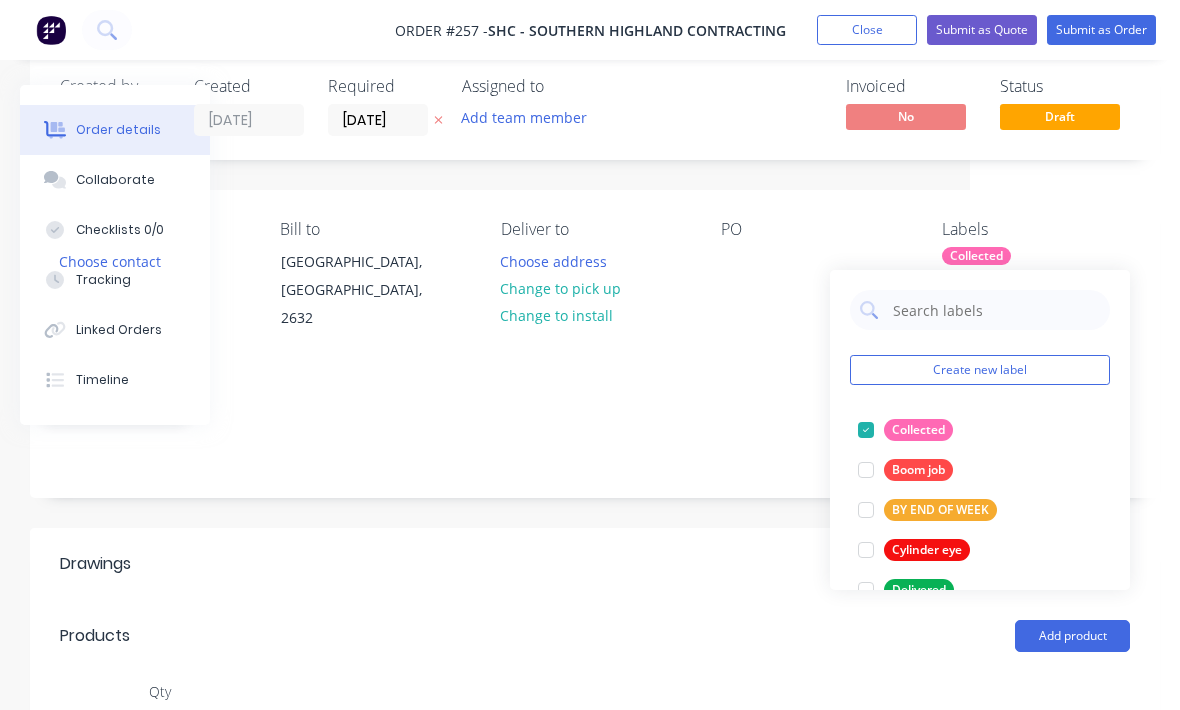 click on "Change to pick up" at bounding box center [561, 288] 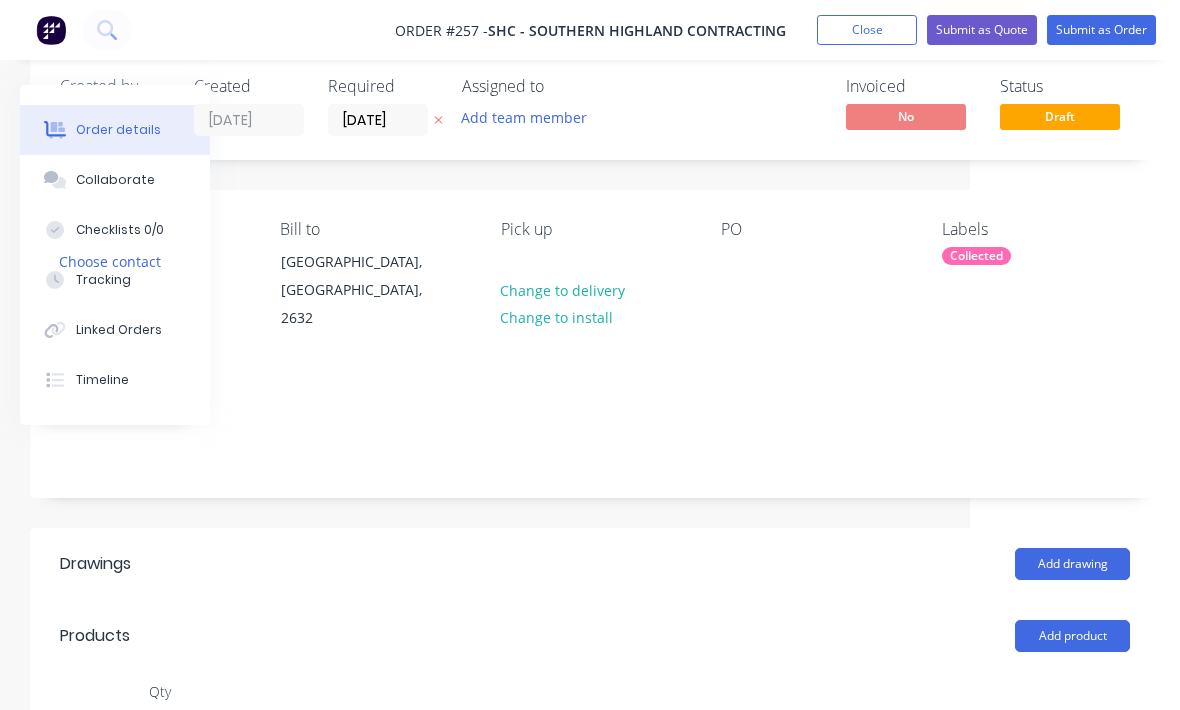 click on "Submit as Order" at bounding box center [1101, 30] 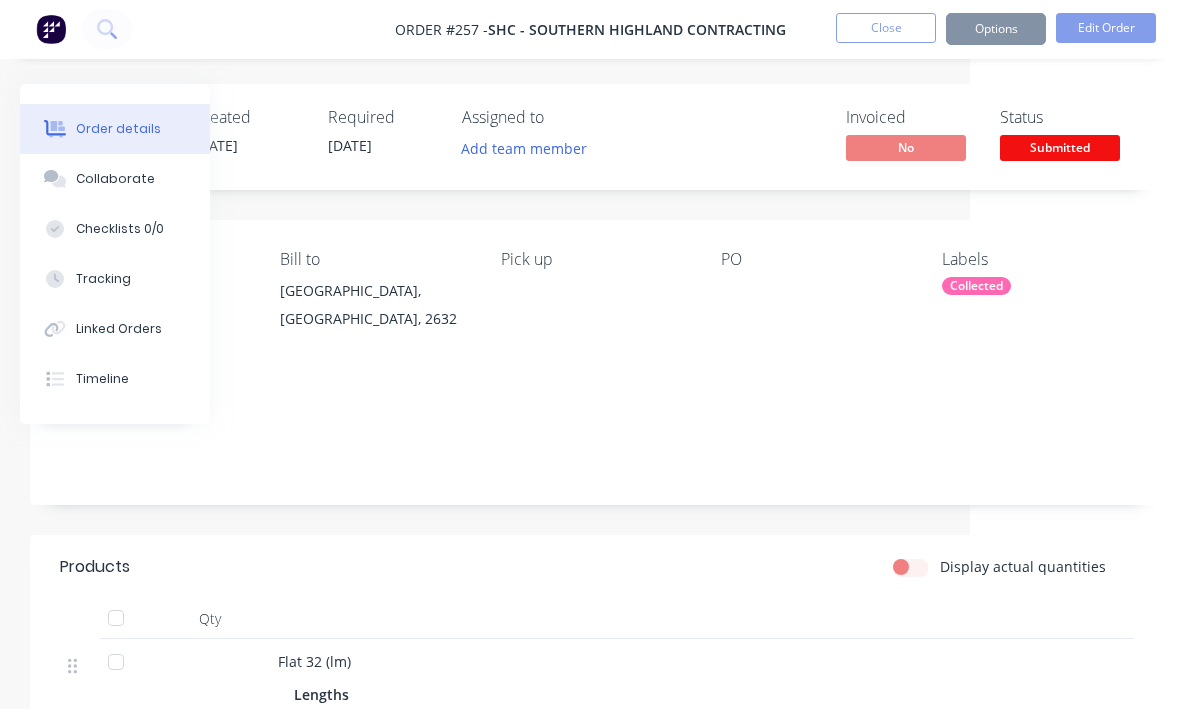 scroll, scrollTop: 1, scrollLeft: 210, axis: both 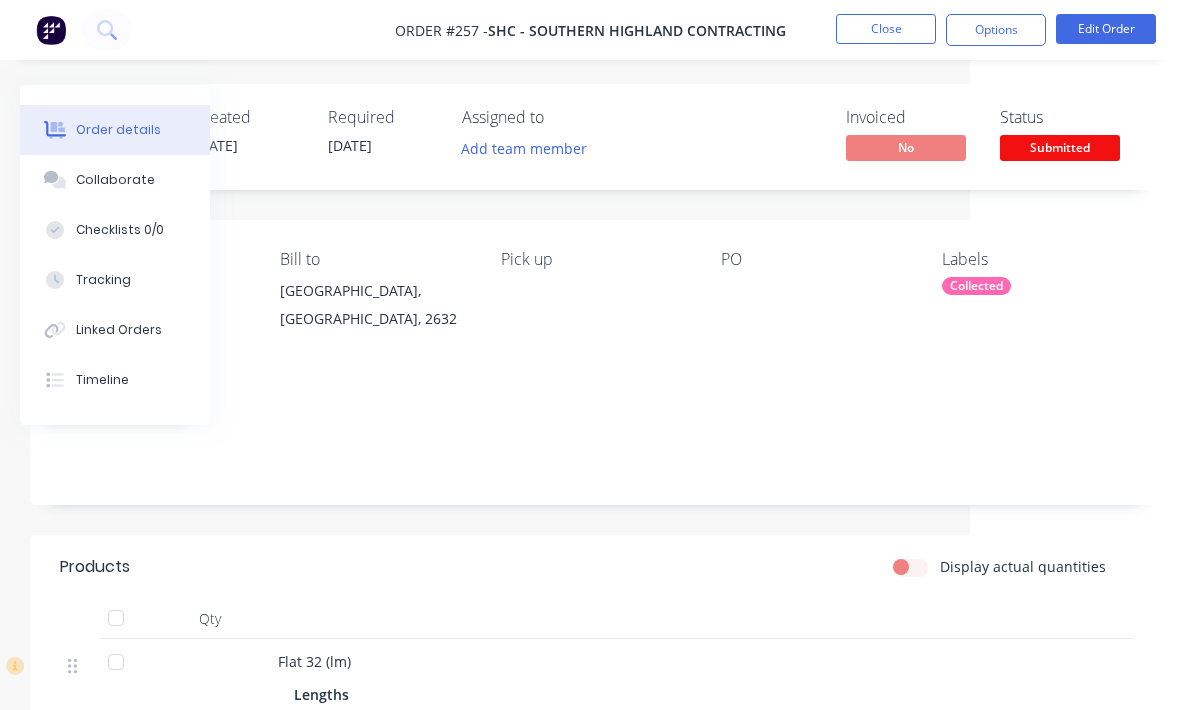 click on "Submitted" at bounding box center [1060, 147] 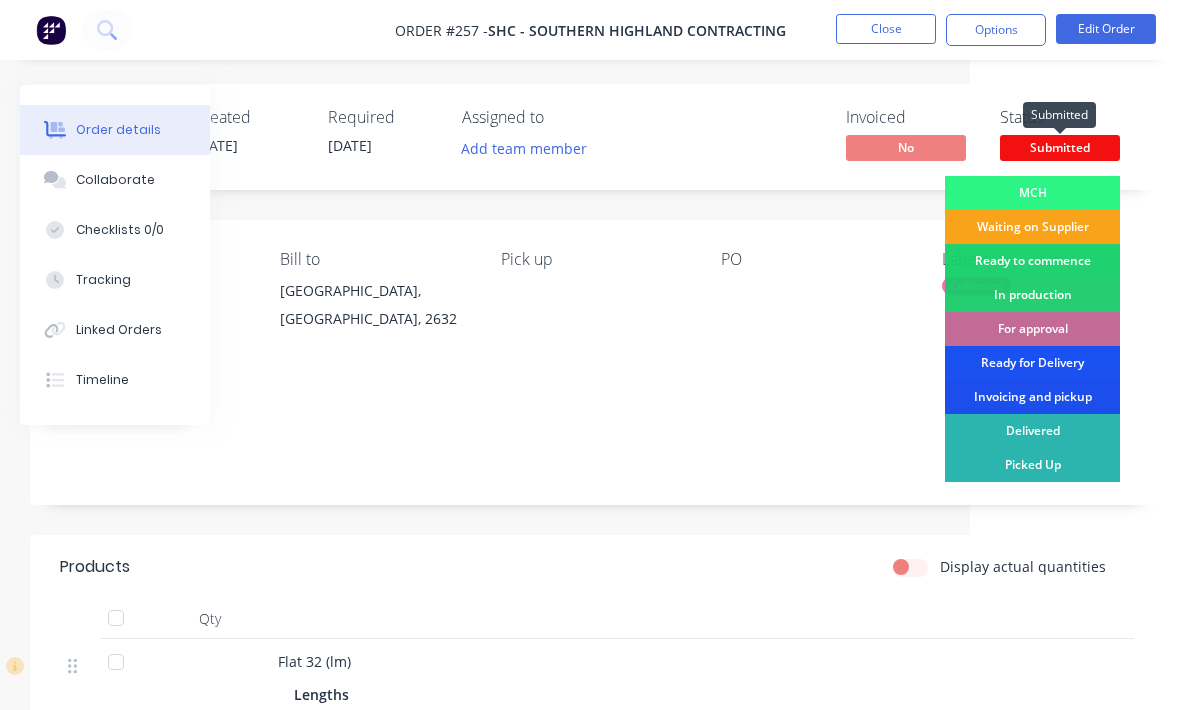 click on "For approval" at bounding box center (1032, 329) 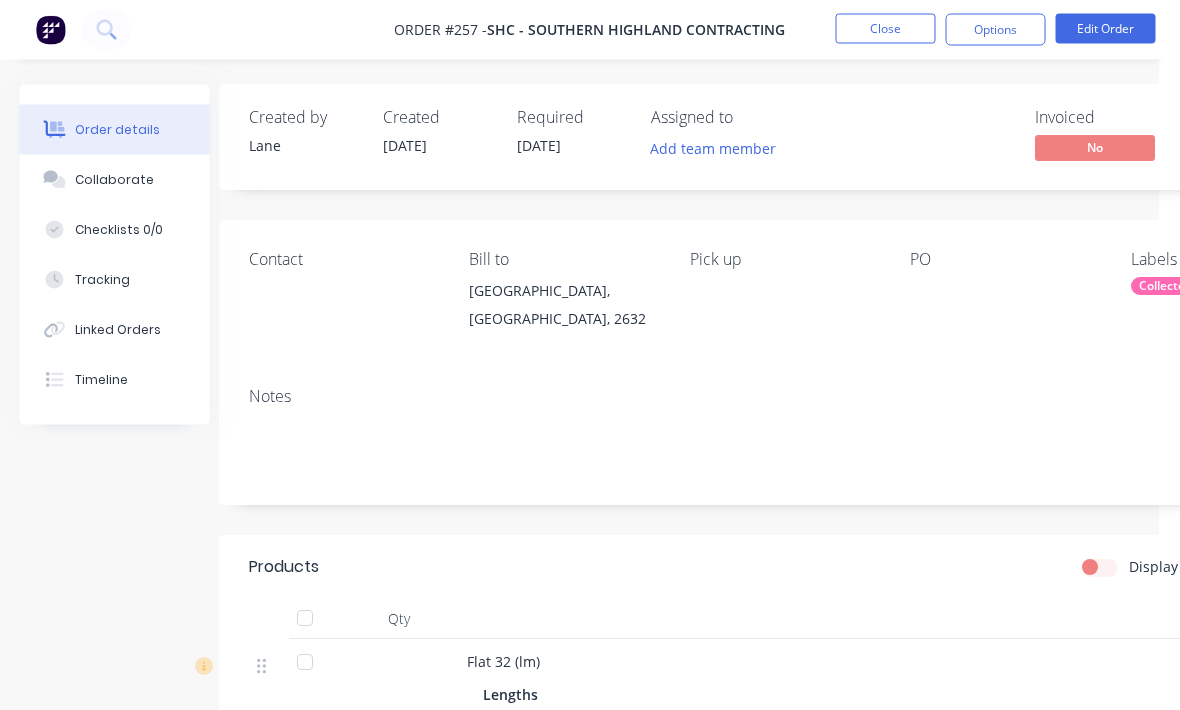 scroll, scrollTop: 0, scrollLeft: 0, axis: both 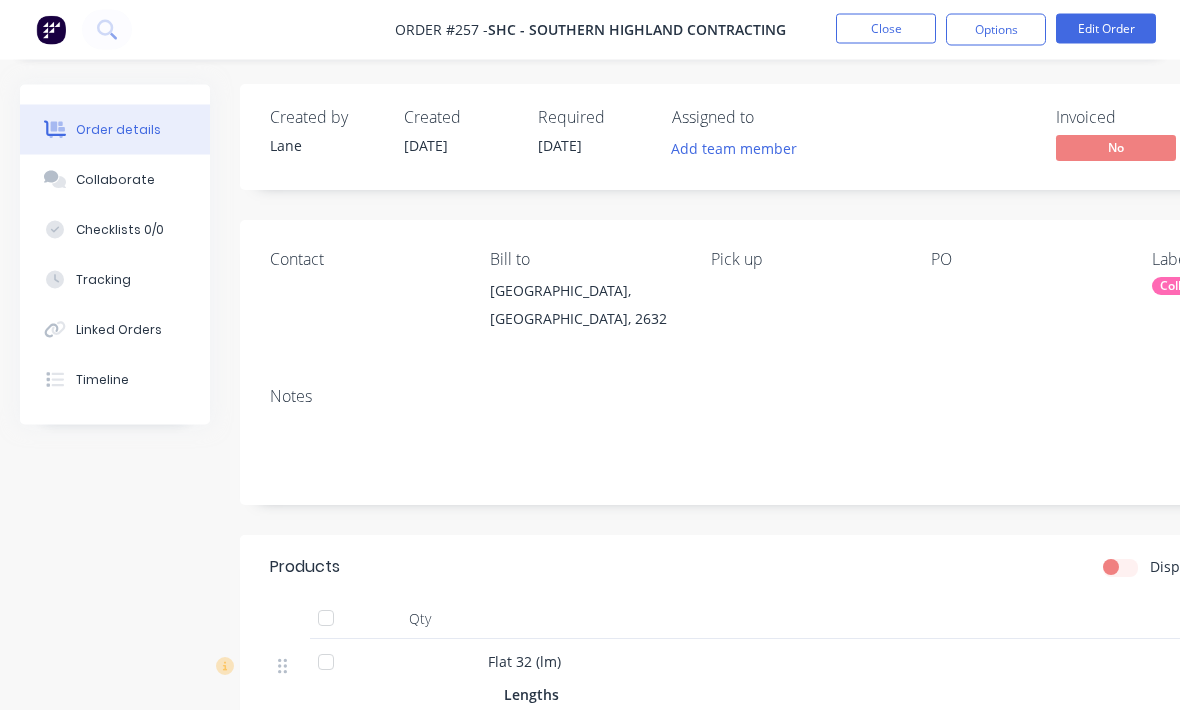 click on "Contact" at bounding box center [364, 296] 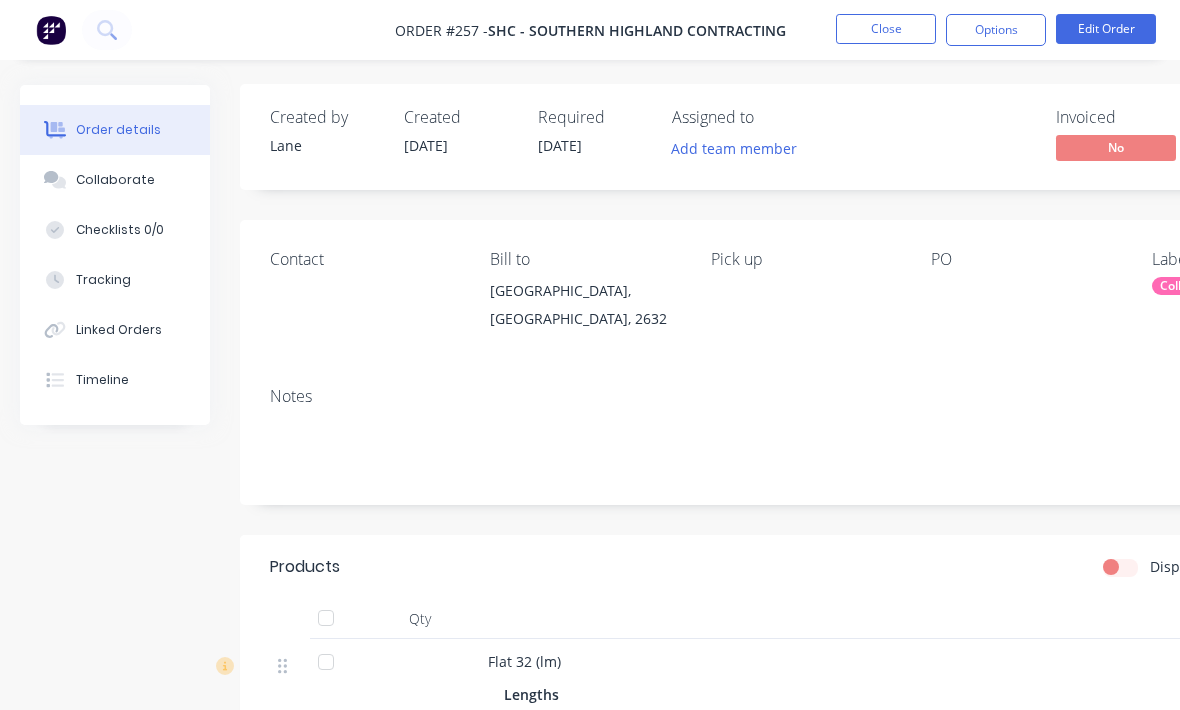click on "Edit Order" at bounding box center [1106, 29] 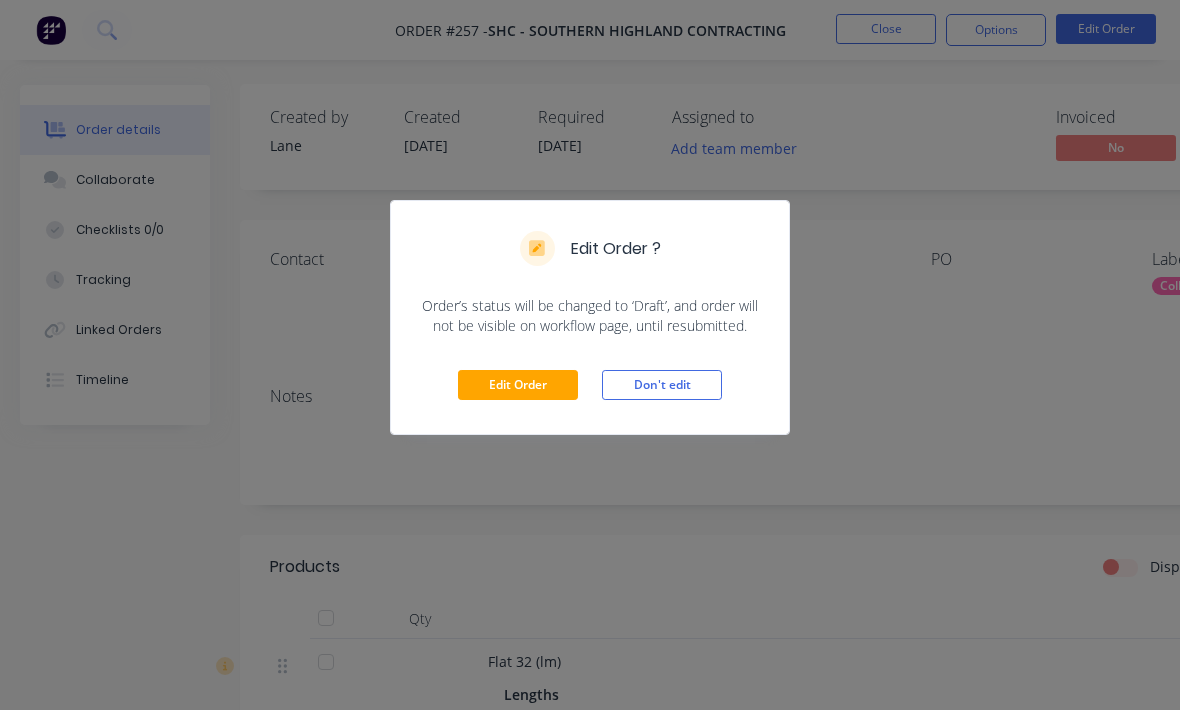 click on "Edit Order" at bounding box center (518, 385) 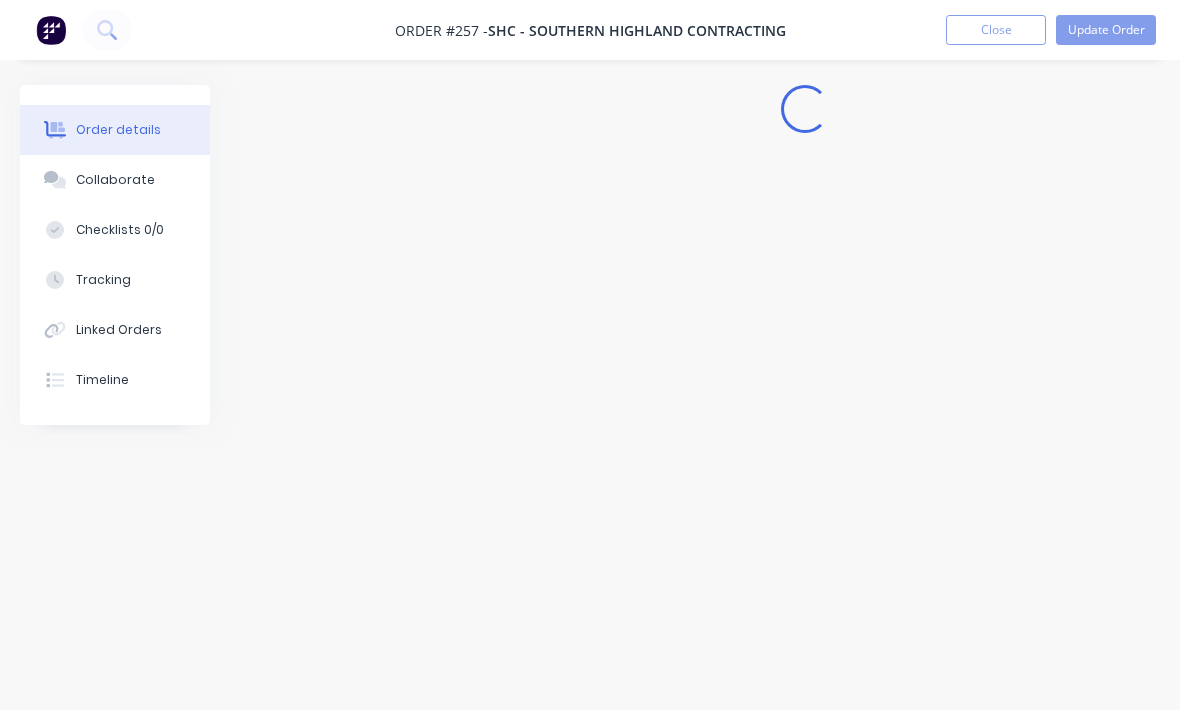 scroll, scrollTop: 0, scrollLeft: 0, axis: both 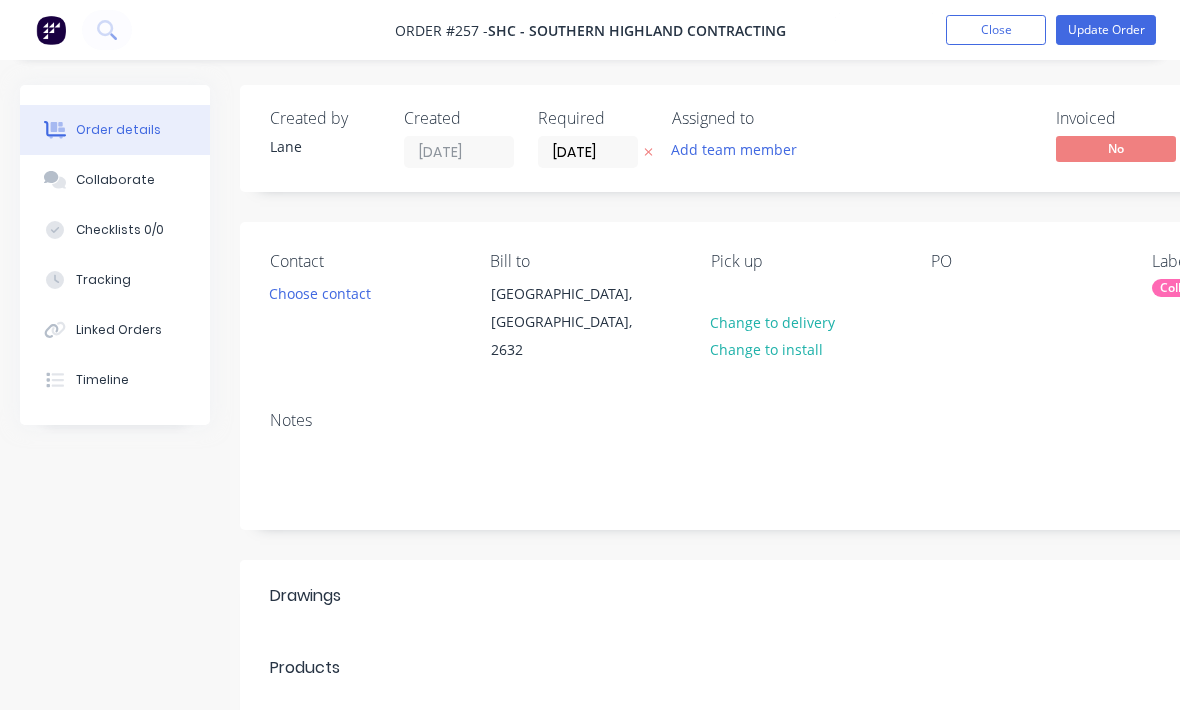 click on "Choose contact" at bounding box center [320, 292] 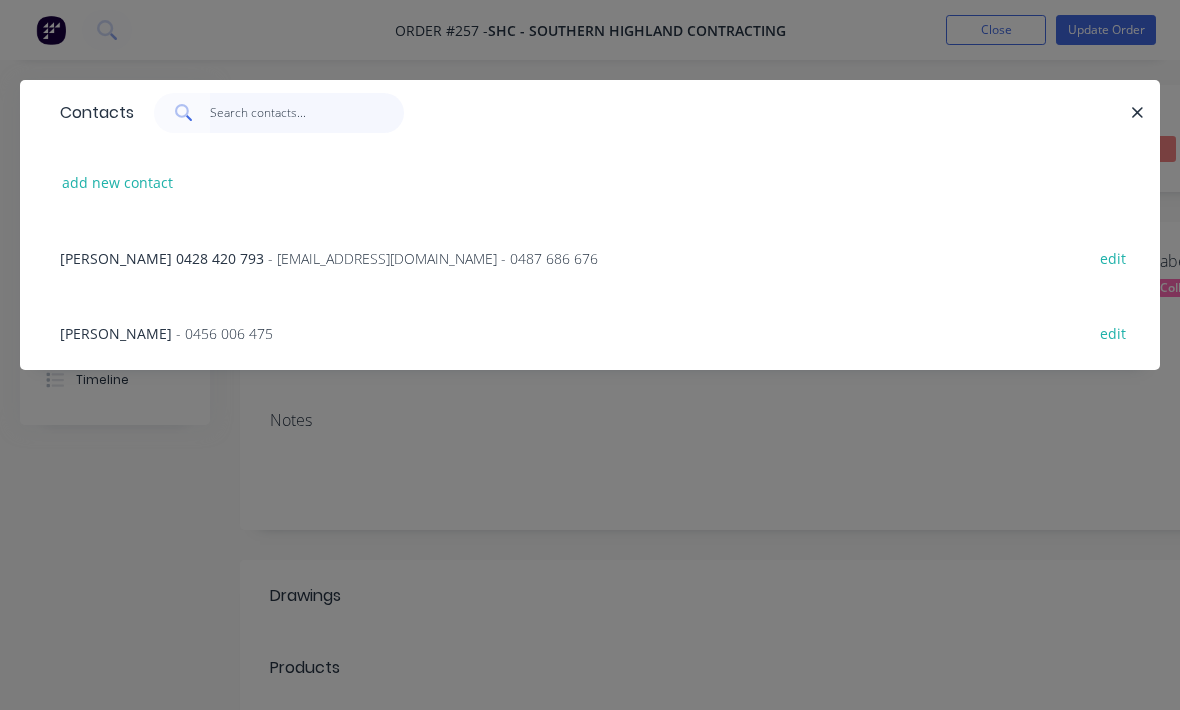 click at bounding box center [307, 113] 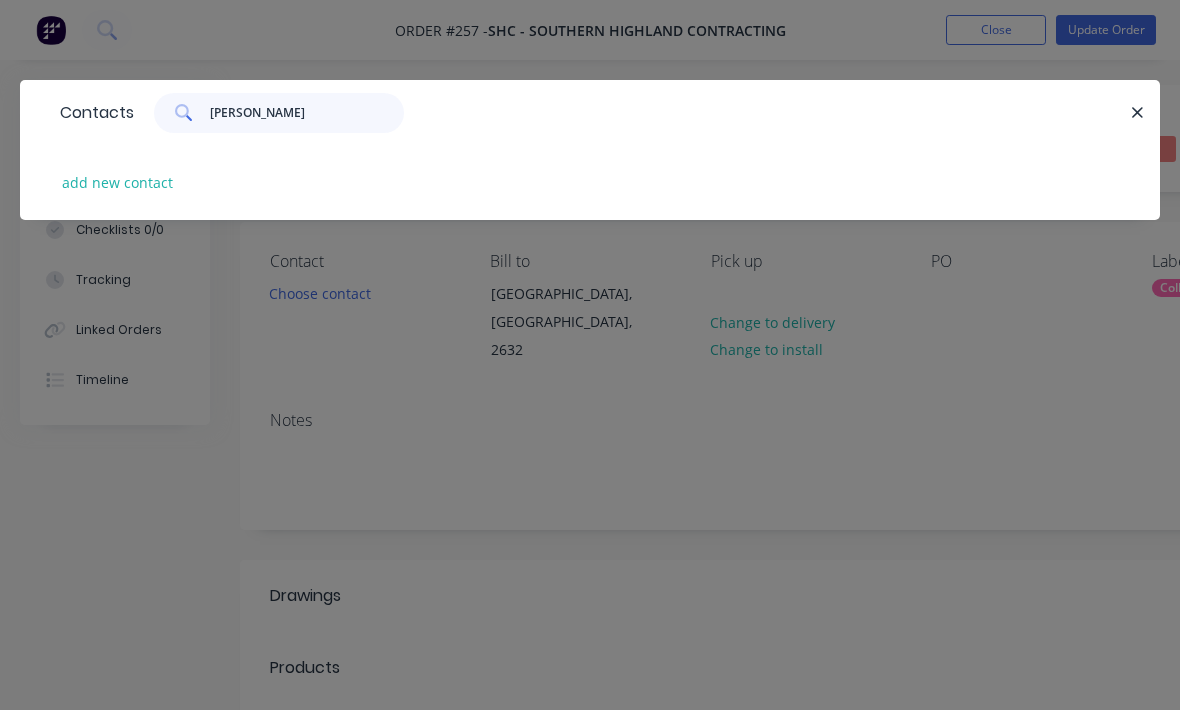 type on "[PERSON_NAME]" 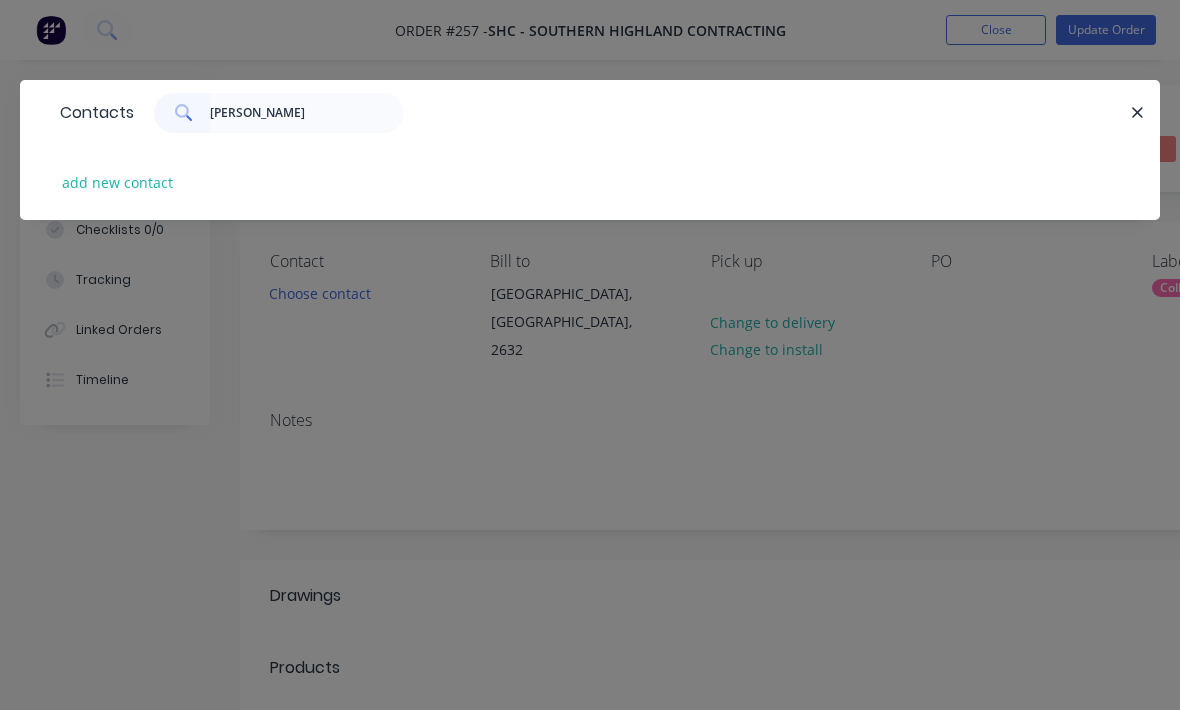 click on "add new contact" at bounding box center [118, 182] 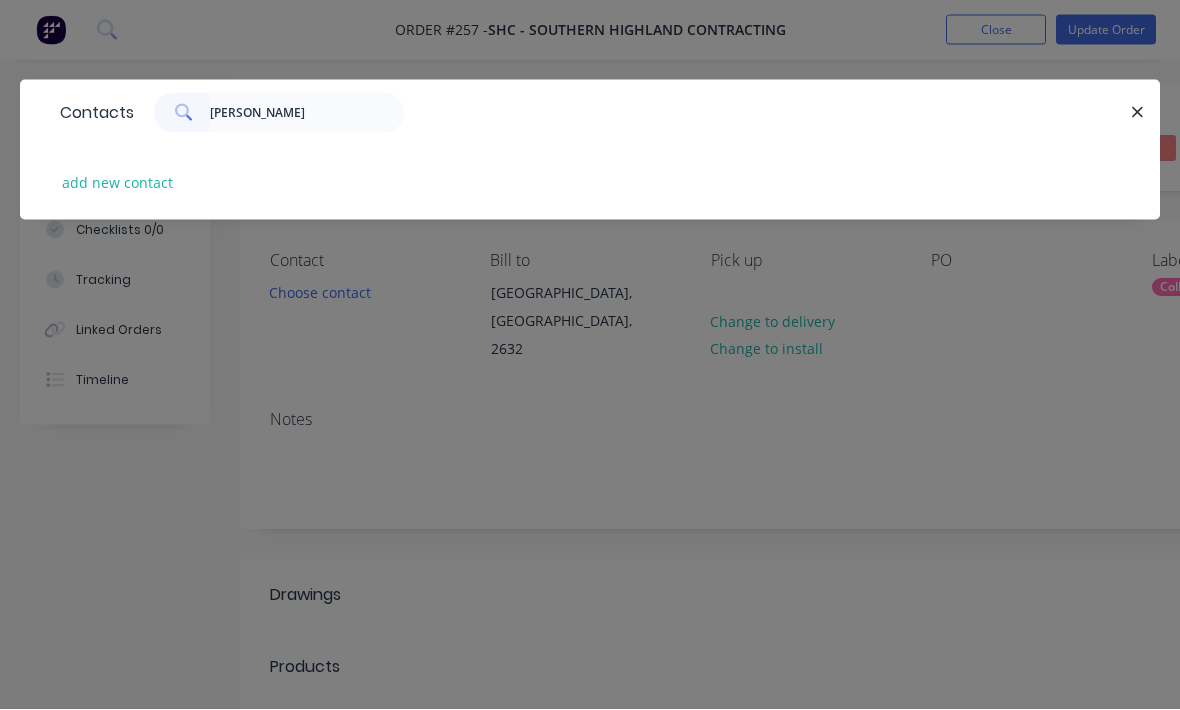 select on "AU" 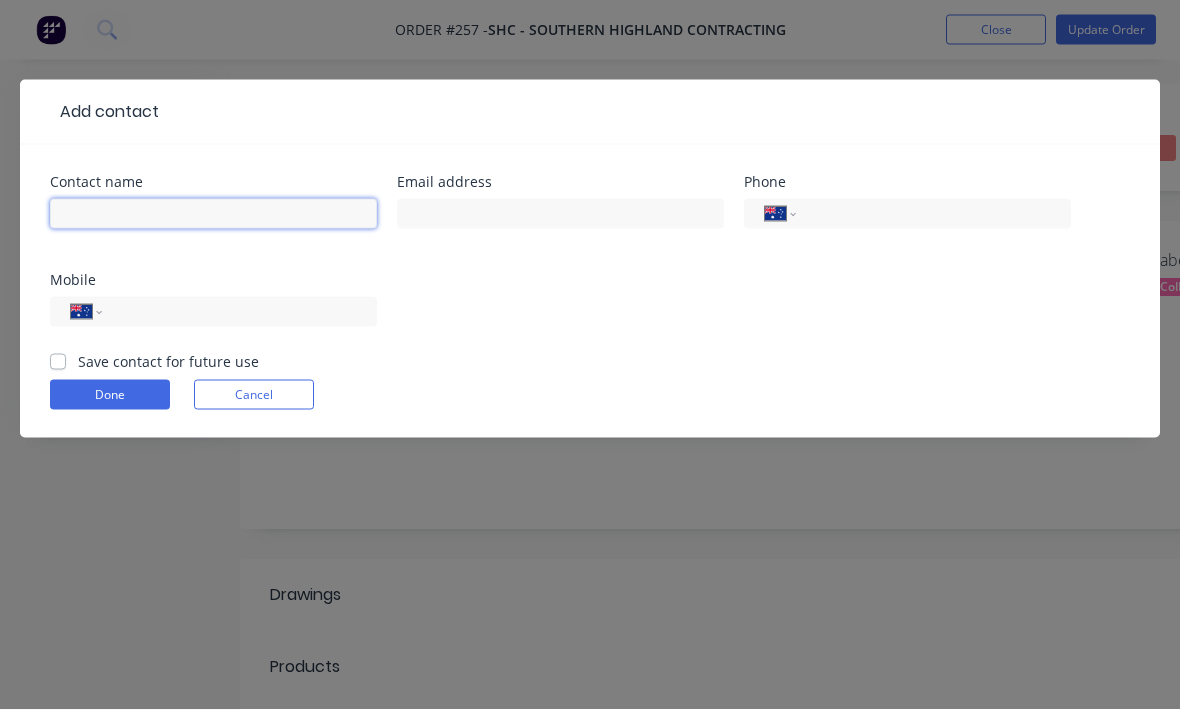 click at bounding box center (213, 214) 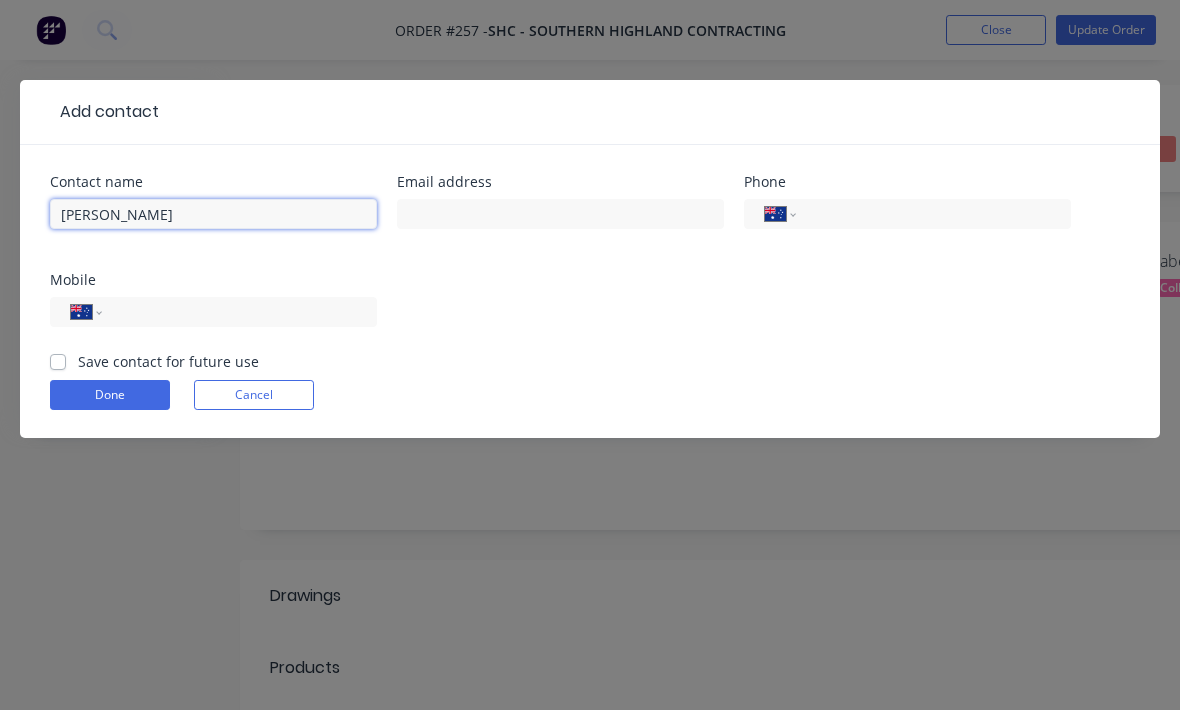 type on "[PERSON_NAME]" 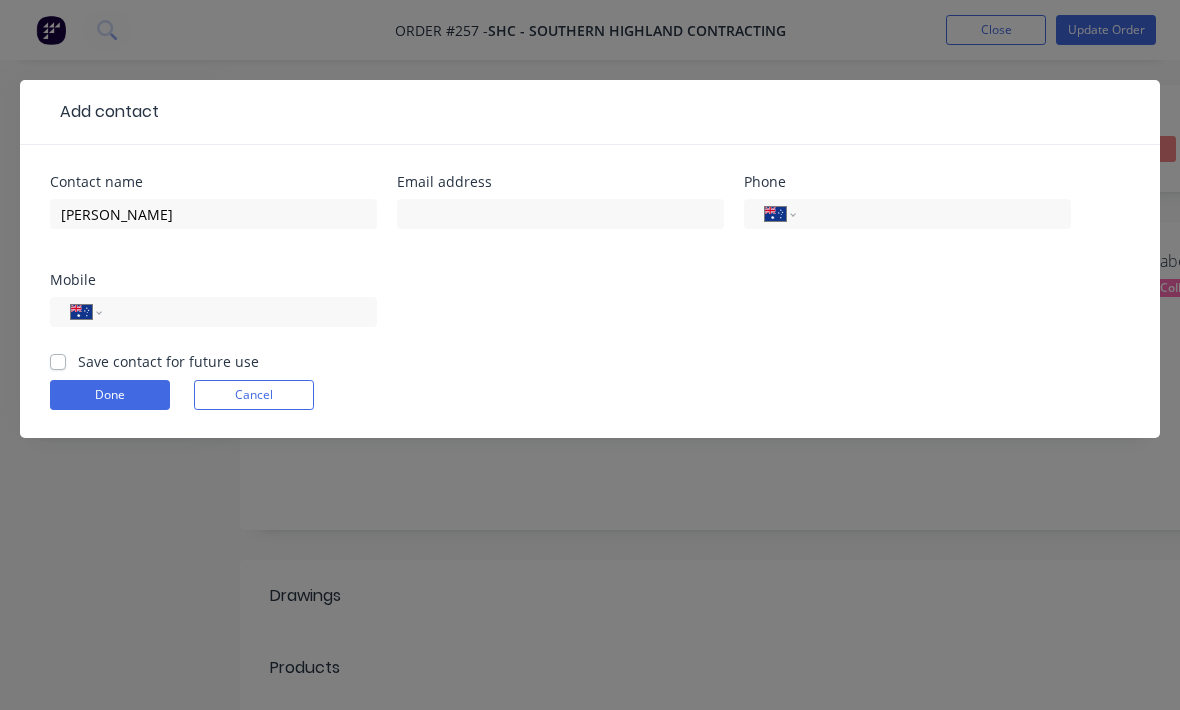 scroll, scrollTop: 1, scrollLeft: 0, axis: vertical 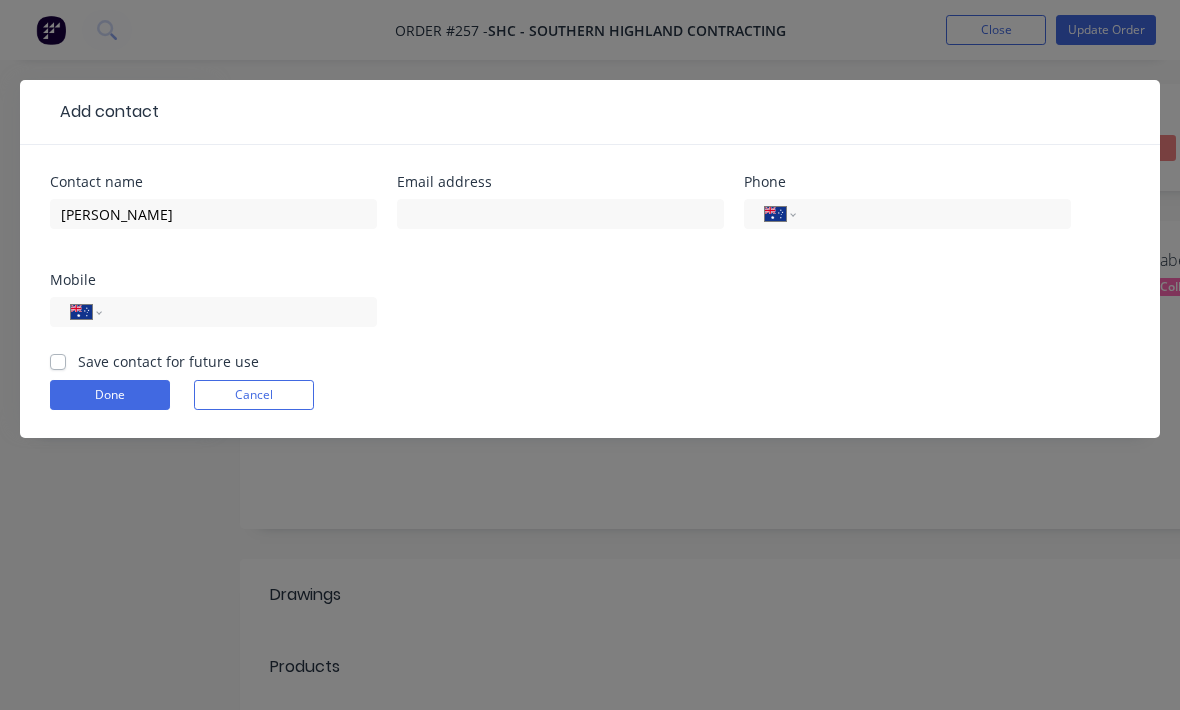 click on "Done" at bounding box center (110, 395) 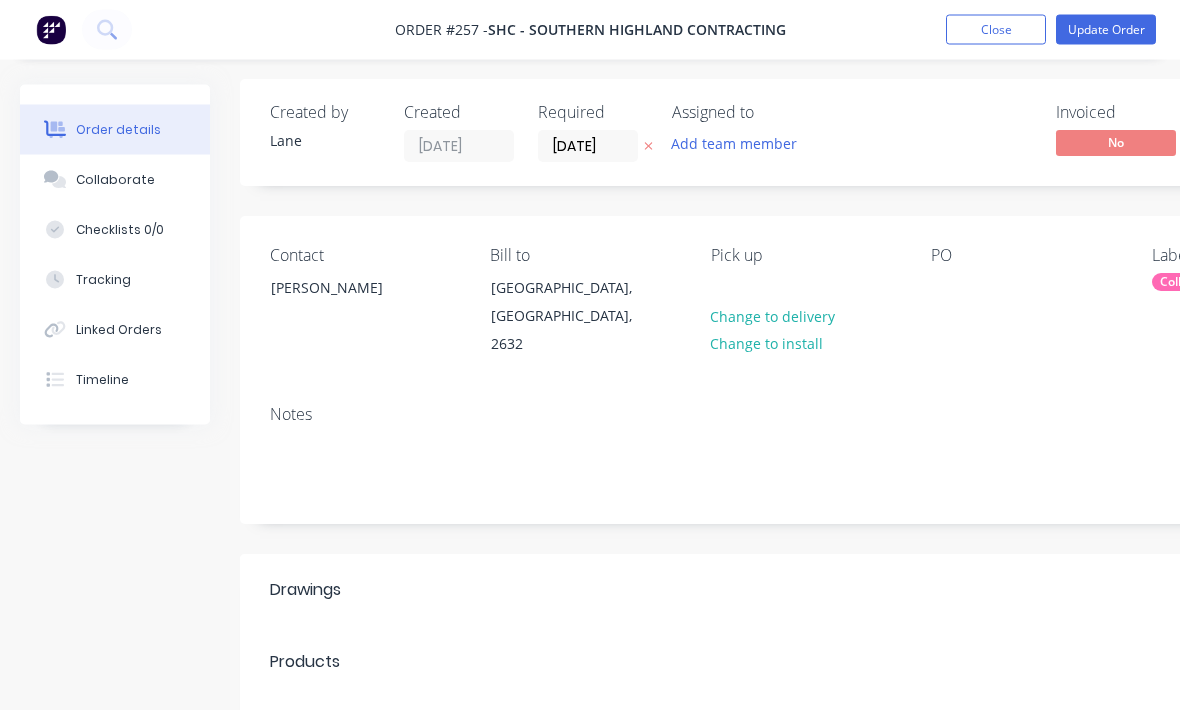 scroll, scrollTop: 0, scrollLeft: 0, axis: both 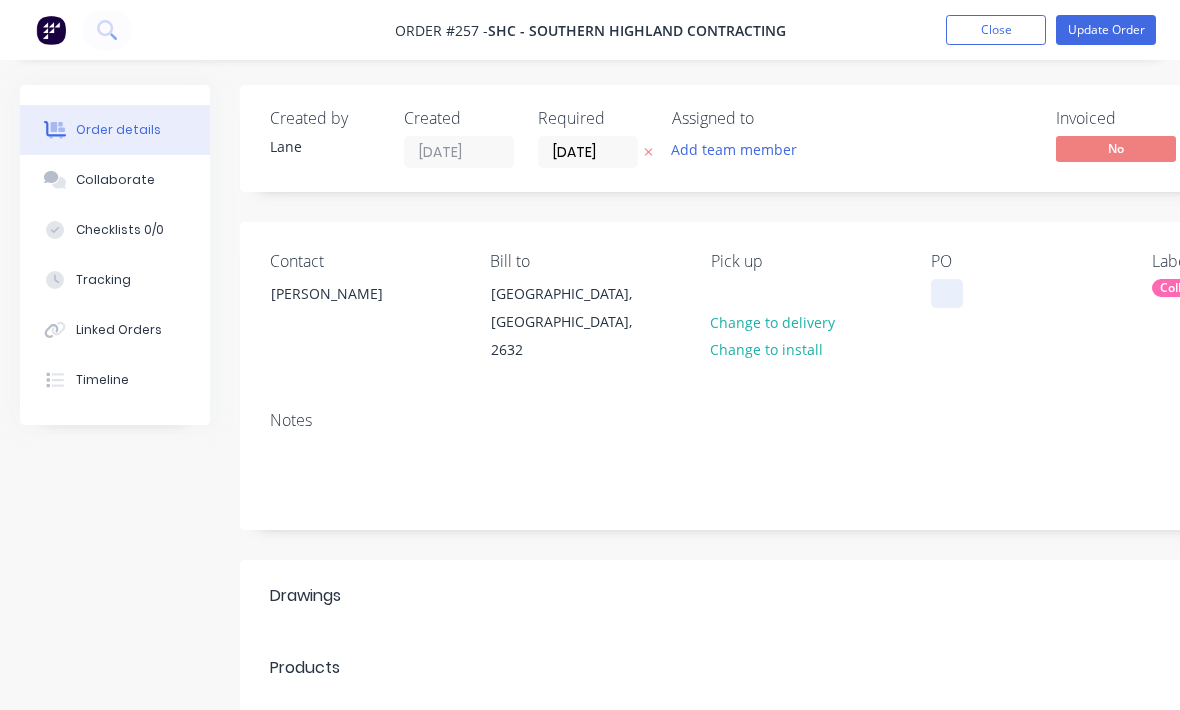 click at bounding box center [947, 293] 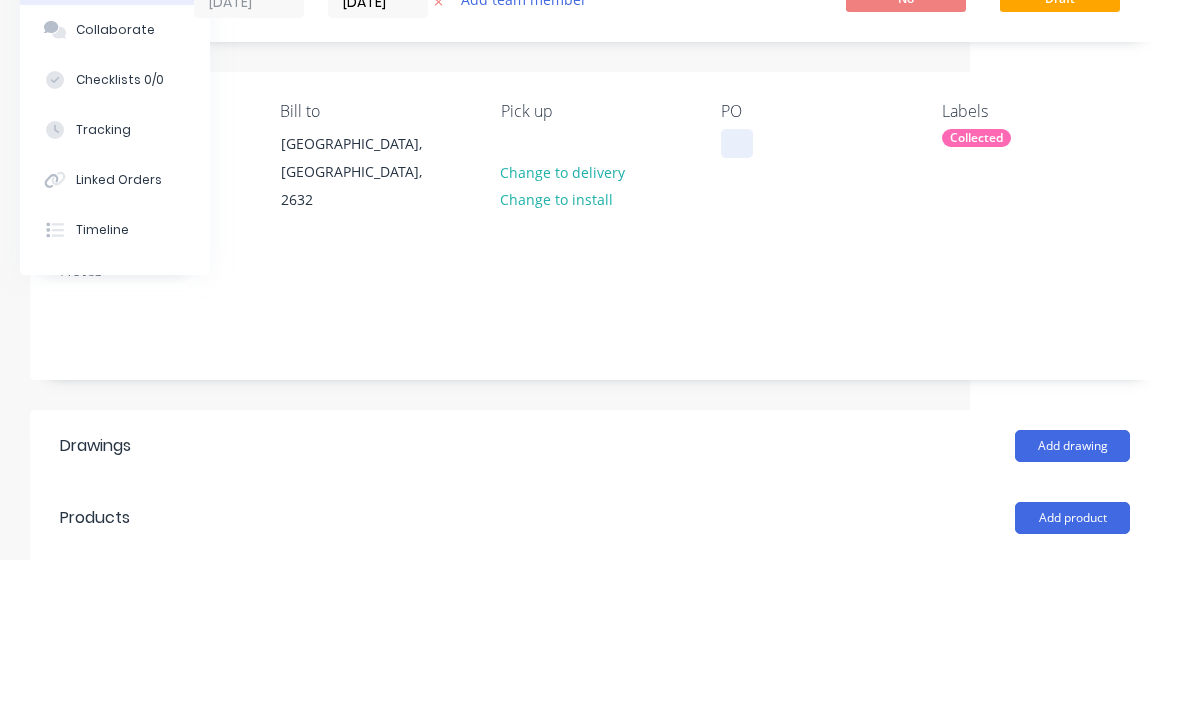 type 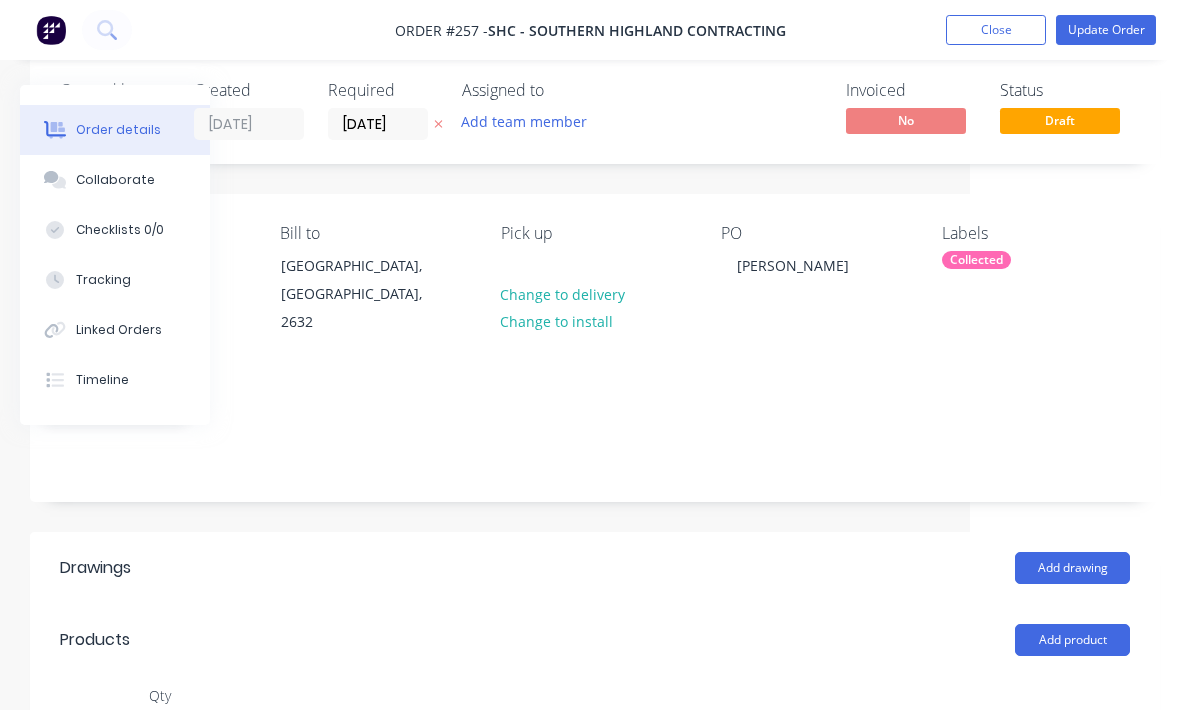 scroll, scrollTop: 0, scrollLeft: 210, axis: horizontal 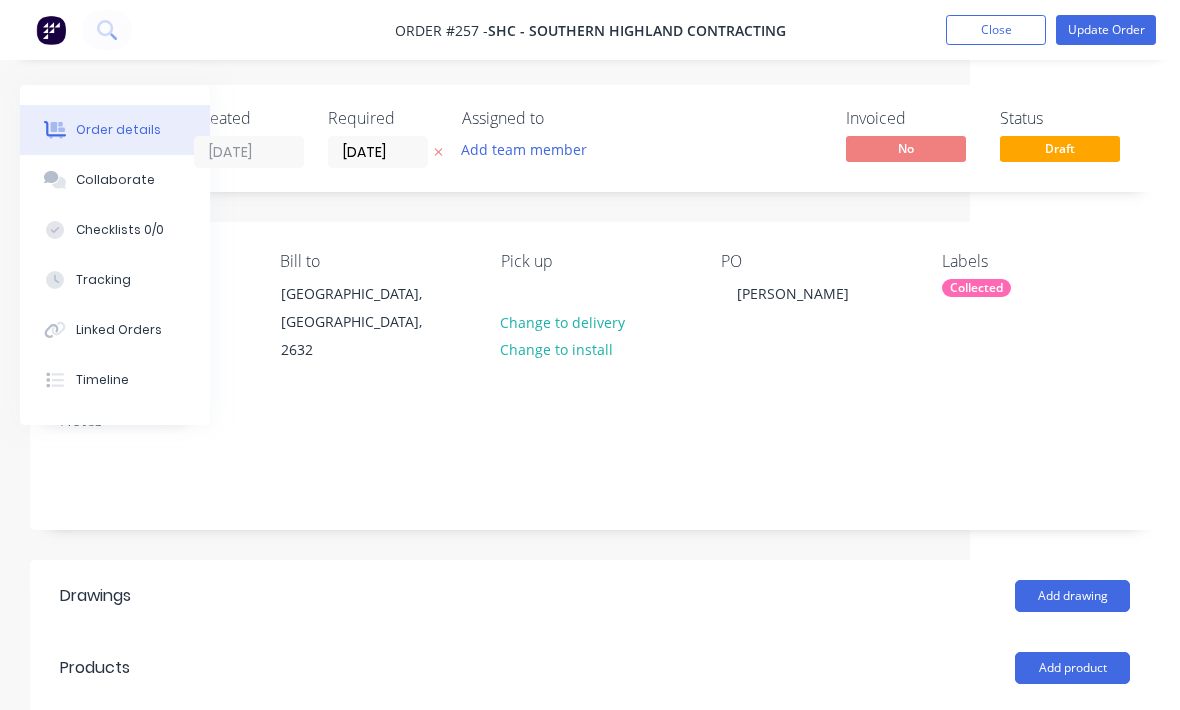 click on "Update Order" at bounding box center [1106, 30] 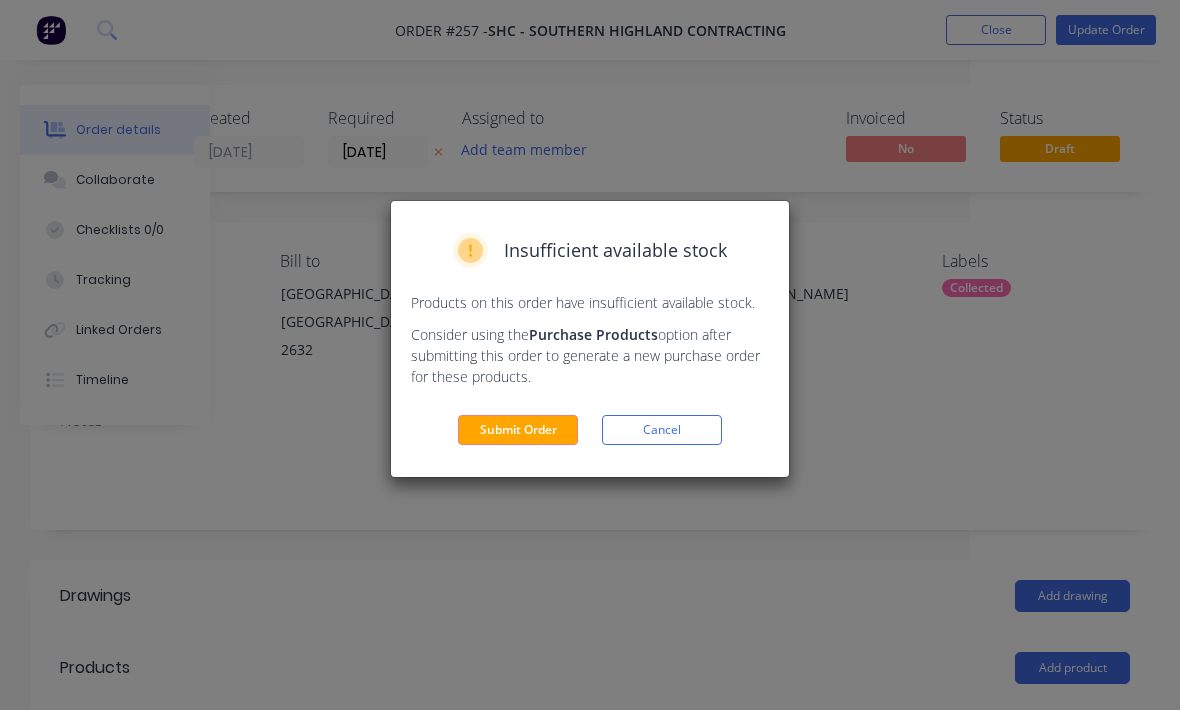 click on "Submit Order" at bounding box center (518, 430) 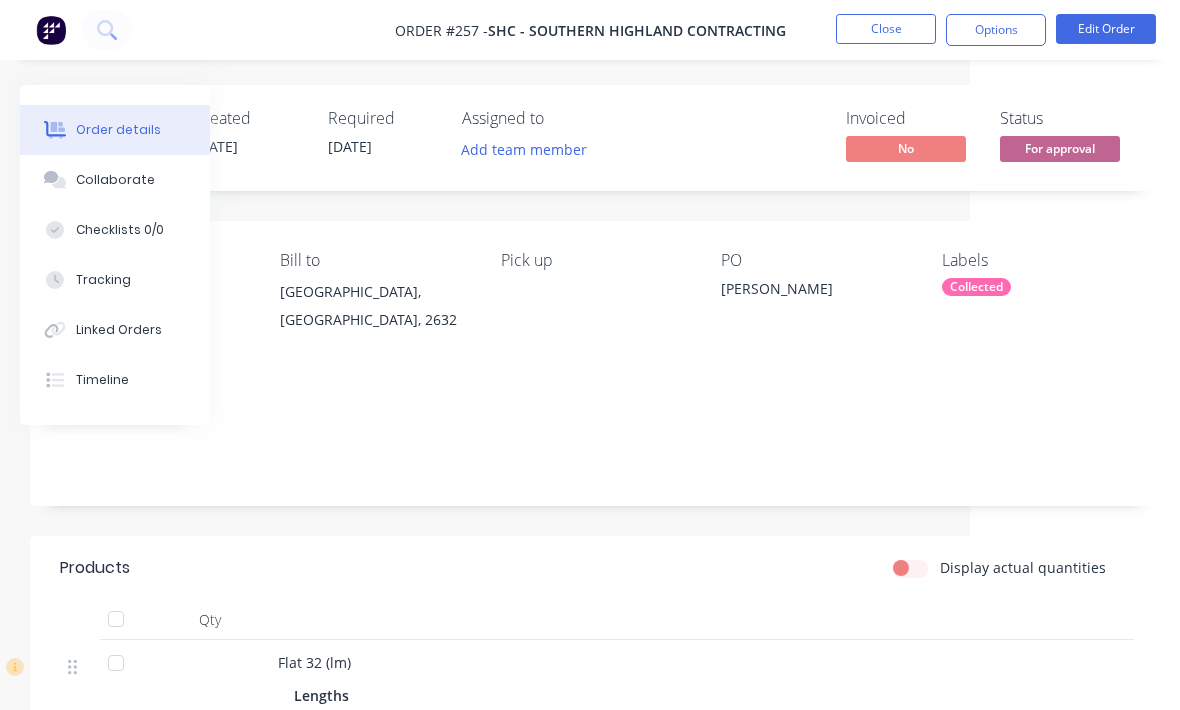 click on "Close" at bounding box center [886, 29] 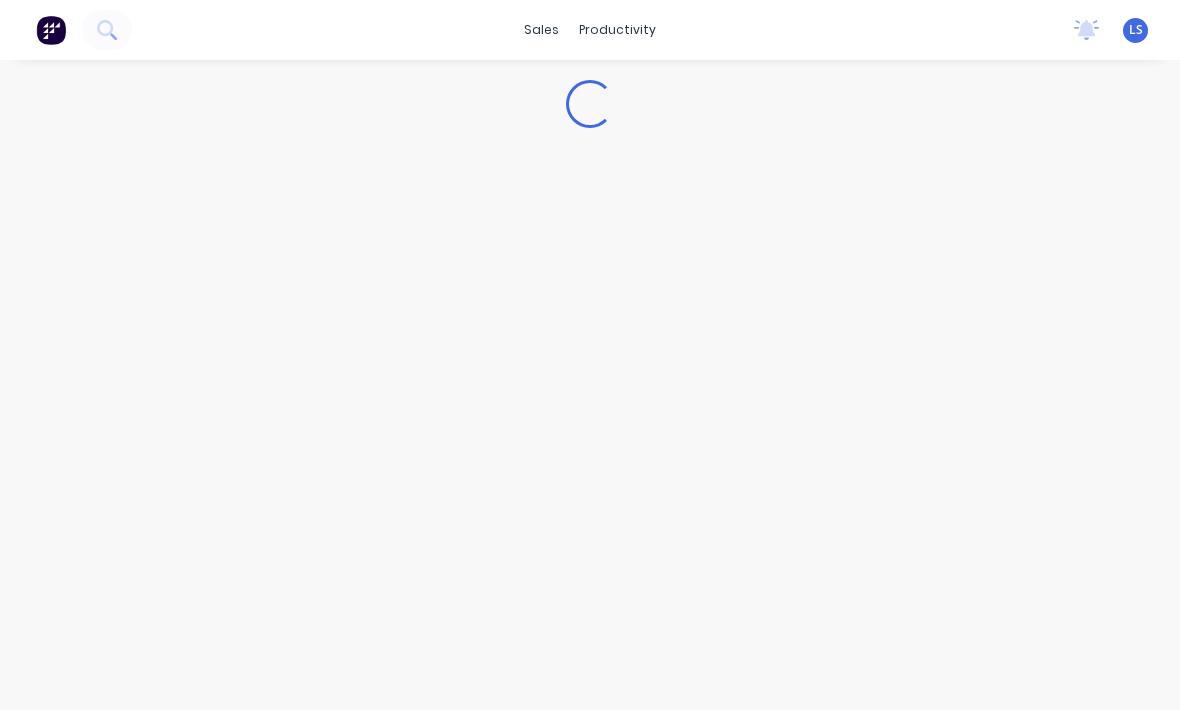 scroll, scrollTop: 0, scrollLeft: 0, axis: both 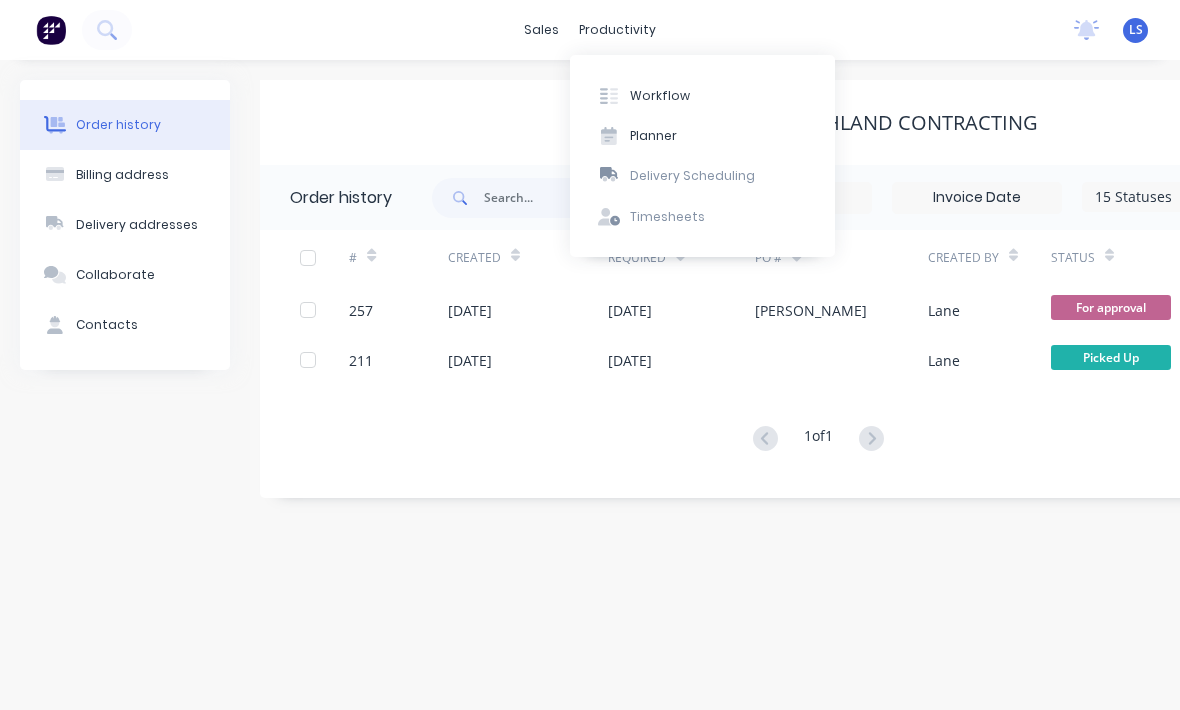 click on "Workflow" at bounding box center [660, 96] 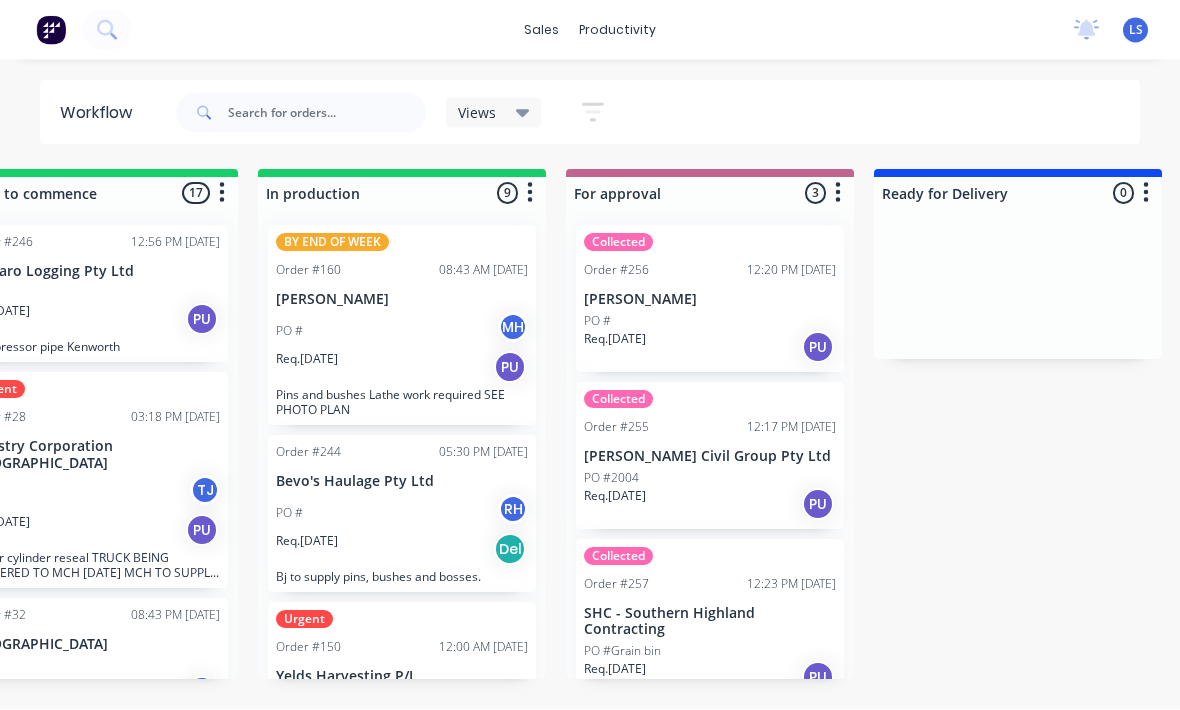scroll, scrollTop: 36, scrollLeft: 1017, axis: both 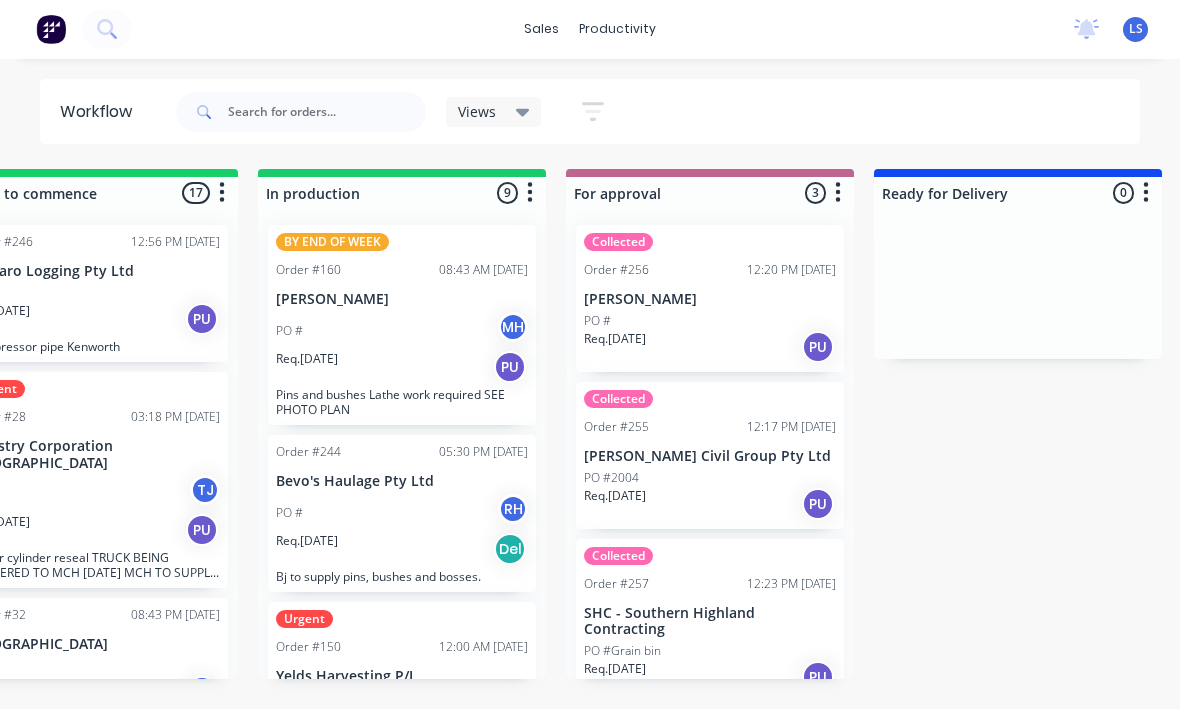 click on "Collected Order #255 12:17 PM [DATE] [PERSON_NAME] Civil Group Pty Ltd PO #2004 Req. [DATE] PU" at bounding box center [710, 456] 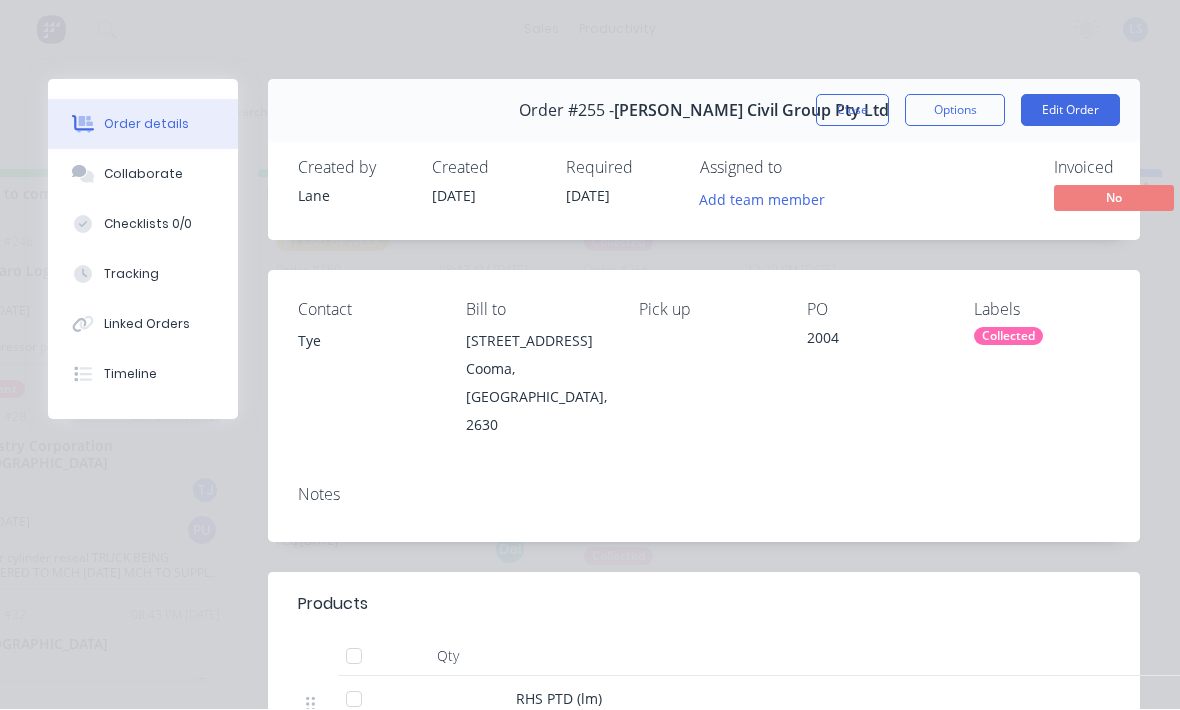 scroll, scrollTop: 0, scrollLeft: 0, axis: both 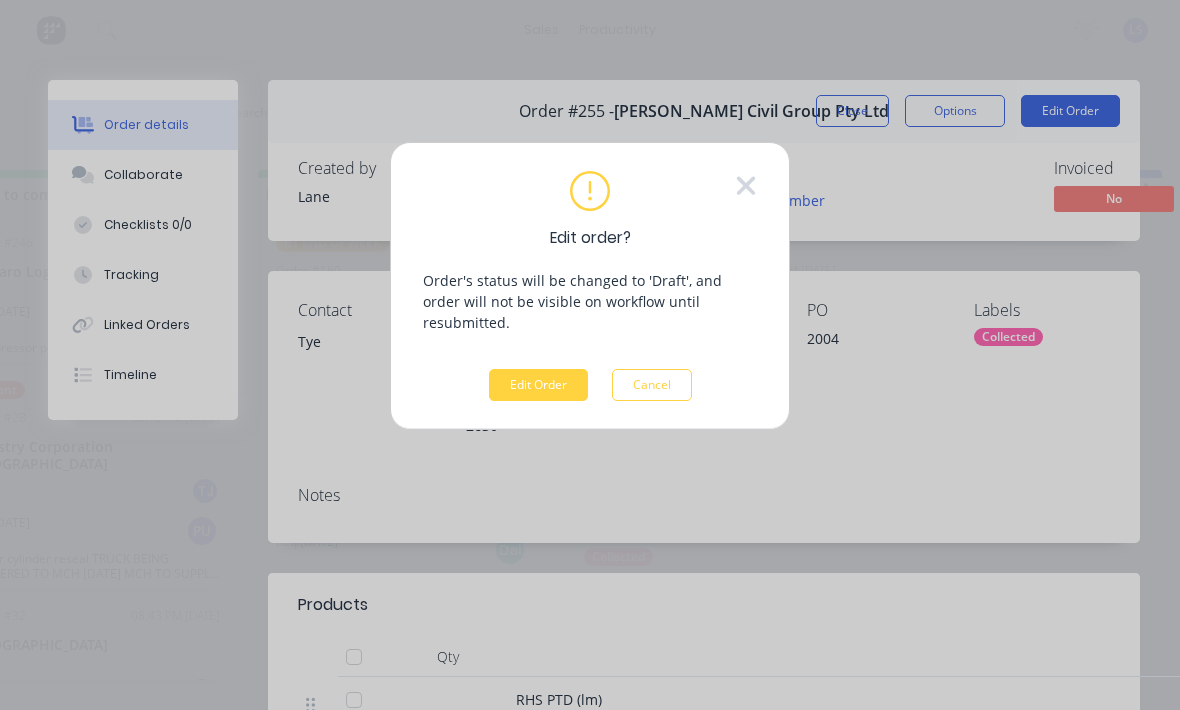 click on "Edit Order" at bounding box center [538, 385] 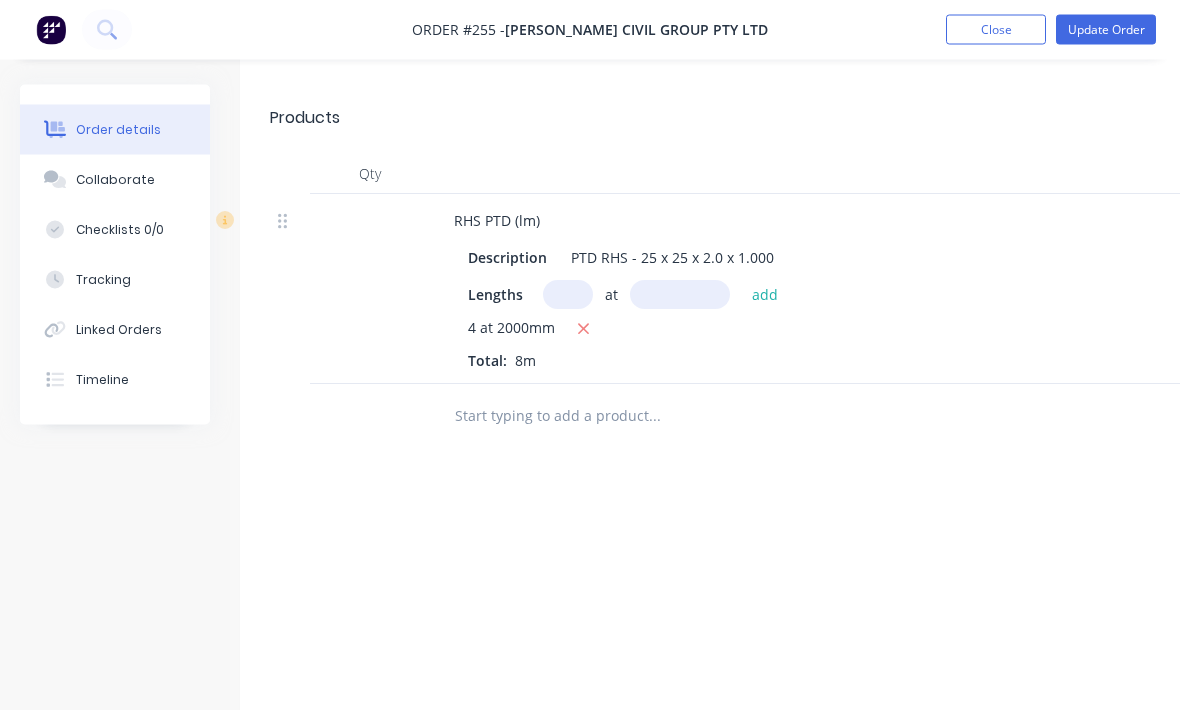 scroll, scrollTop: 577, scrollLeft: 0, axis: vertical 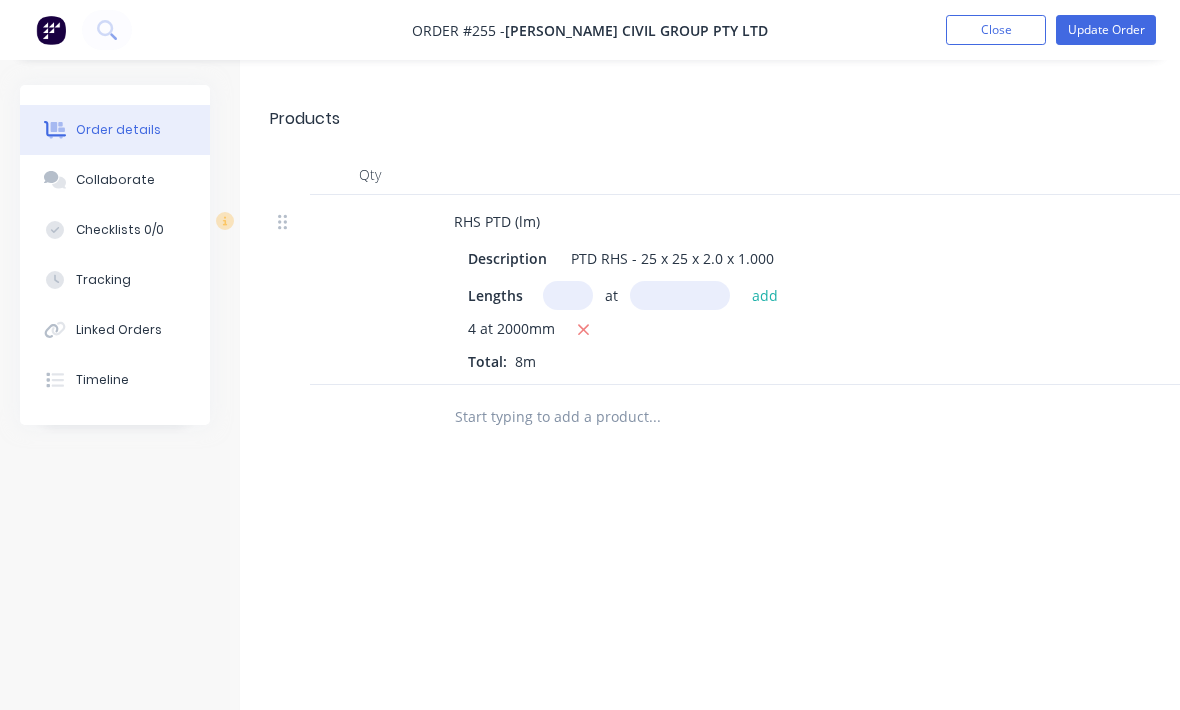 click at bounding box center (654, 417) 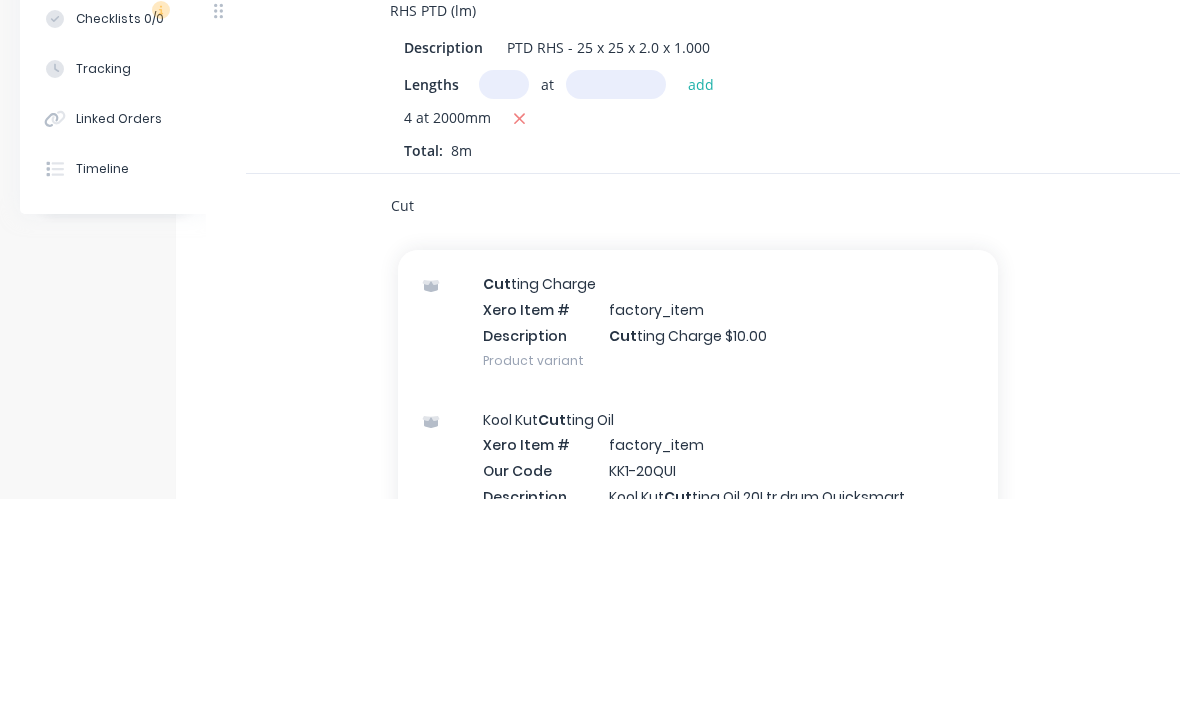 scroll, scrollTop: 1204, scrollLeft: 0, axis: vertical 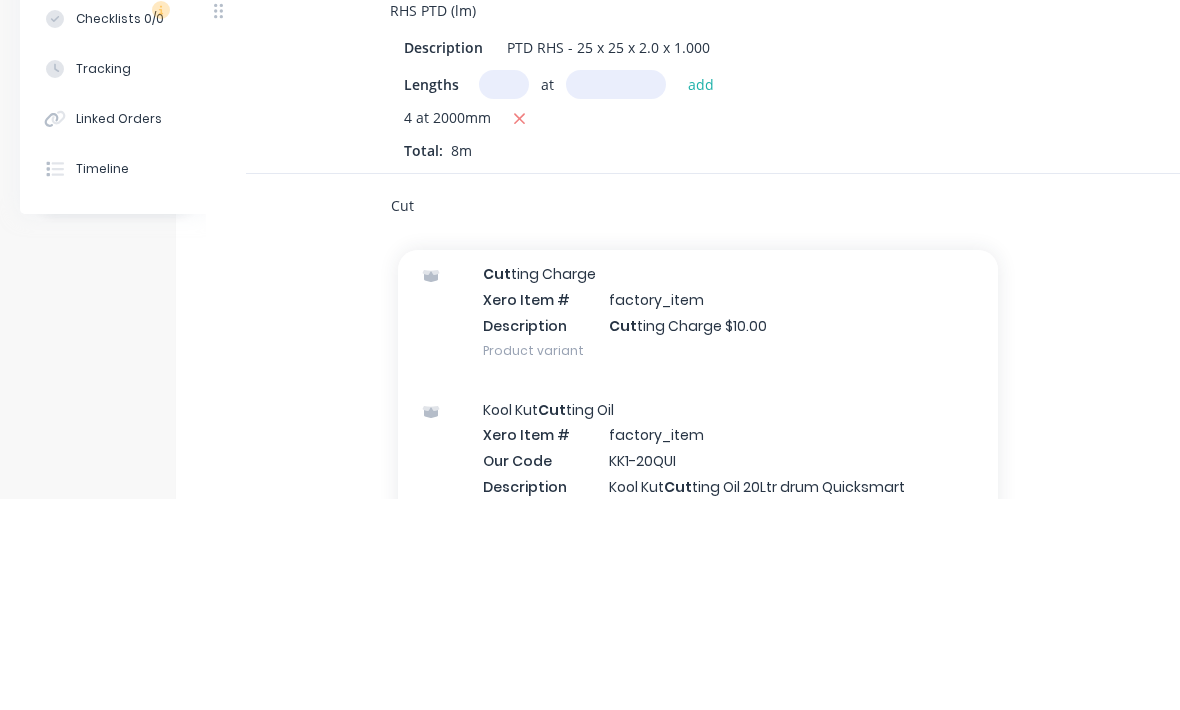 type on "Cut" 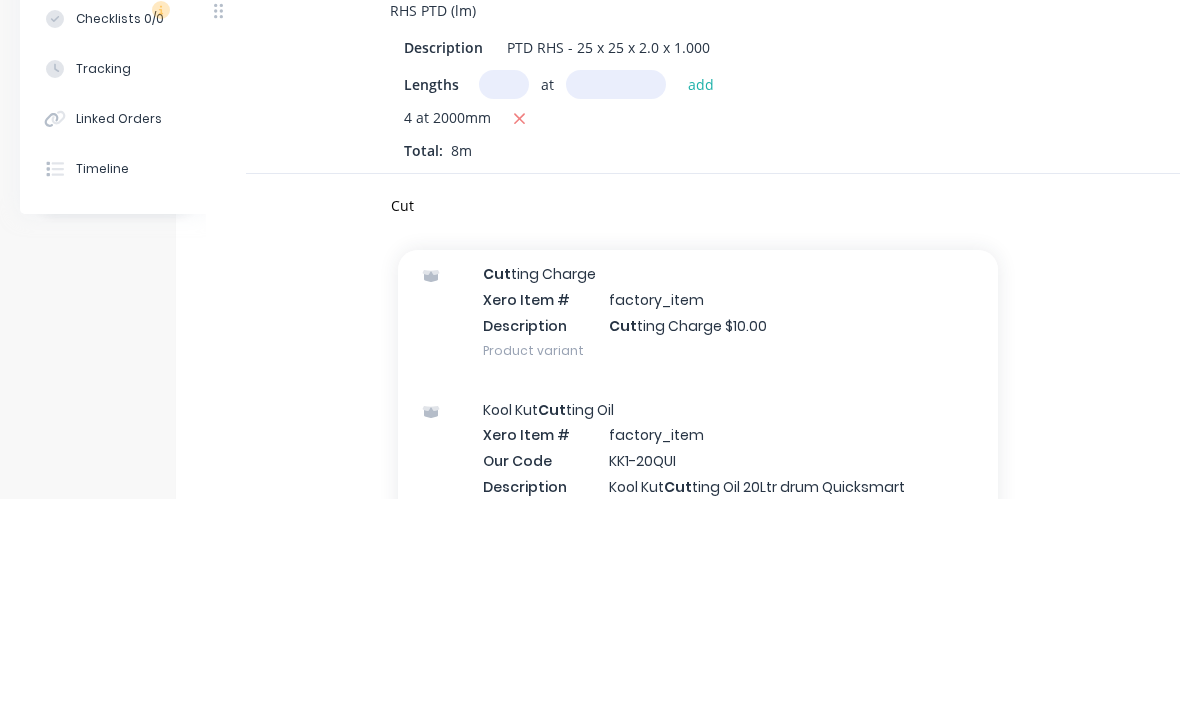 click on "Cut ting Charge  Xero   Item # factory_item Description Cut ting Charge $10.00 Product variant" at bounding box center [698, 522] 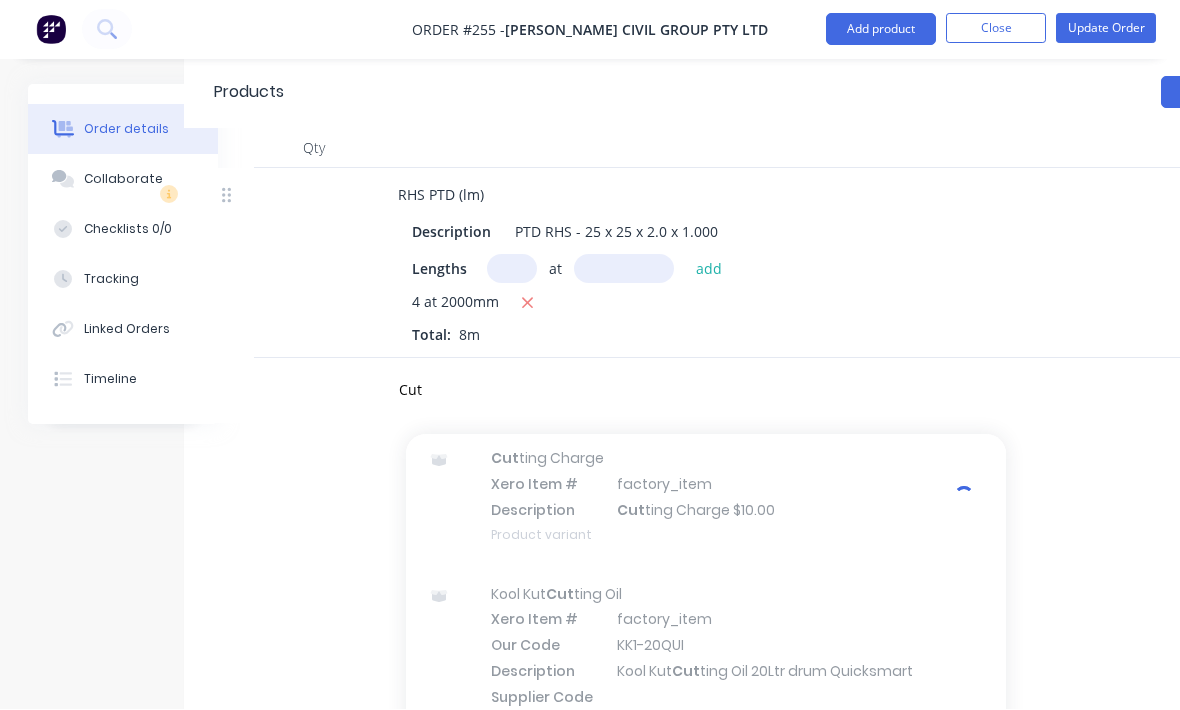 type 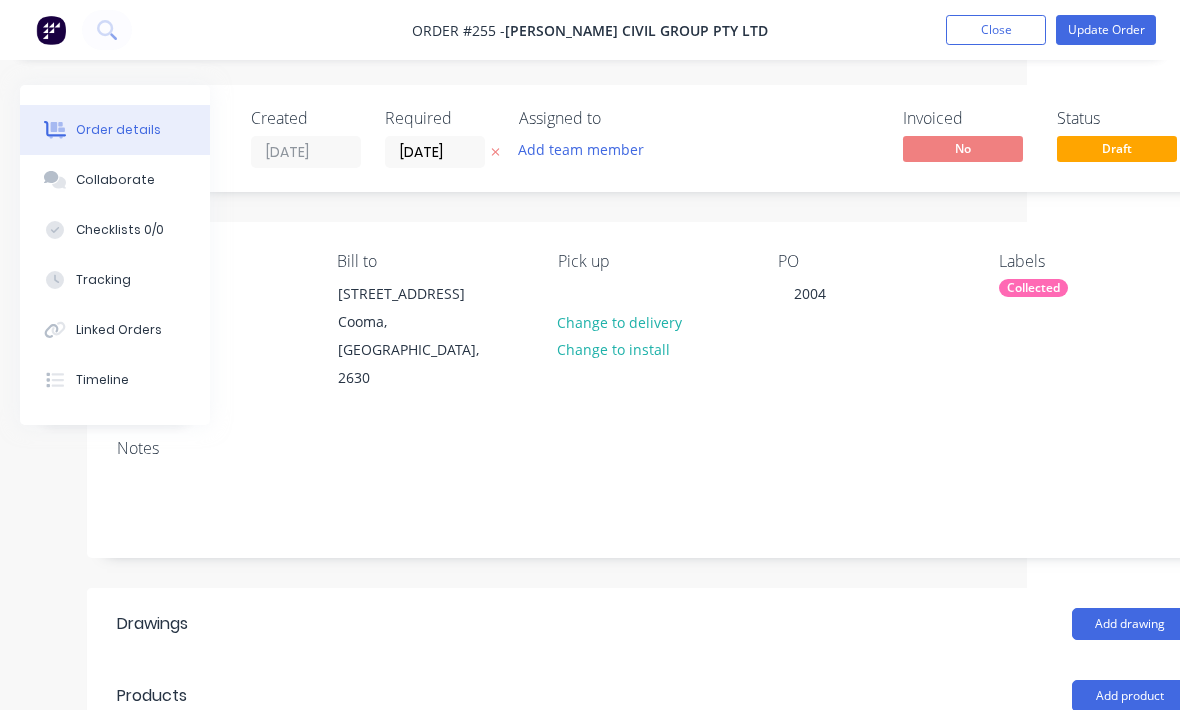 scroll, scrollTop: 0, scrollLeft: 210, axis: horizontal 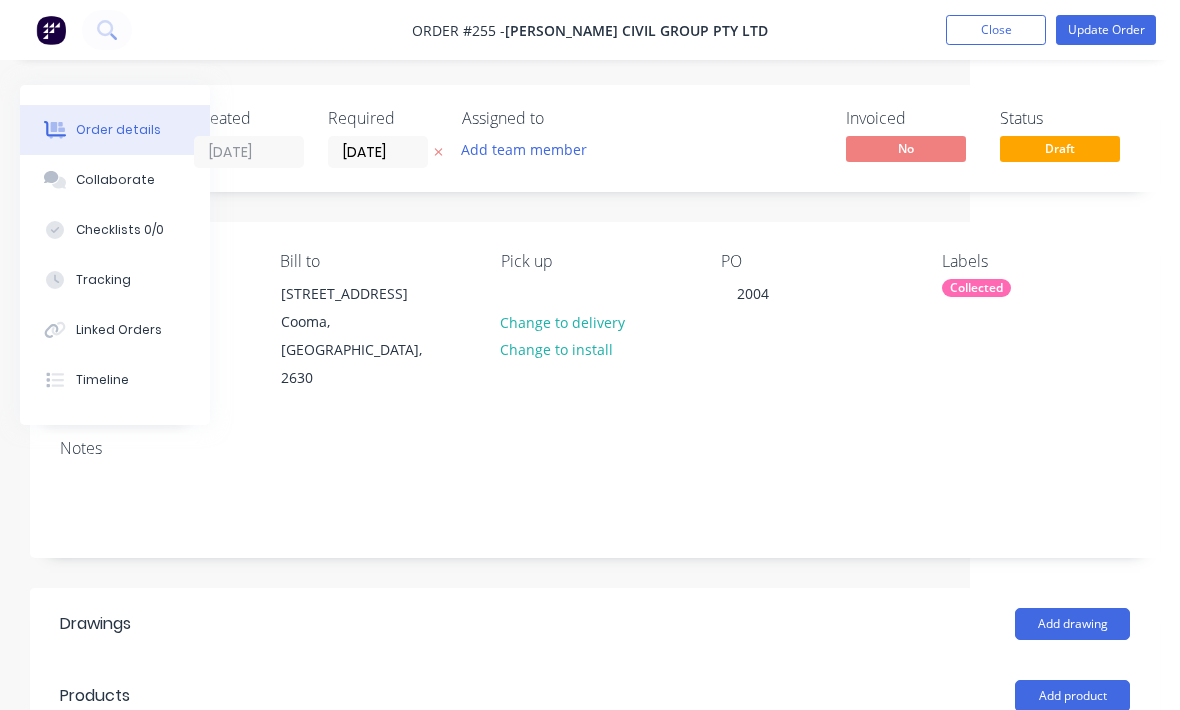 click on "Update Order" at bounding box center (1106, 30) 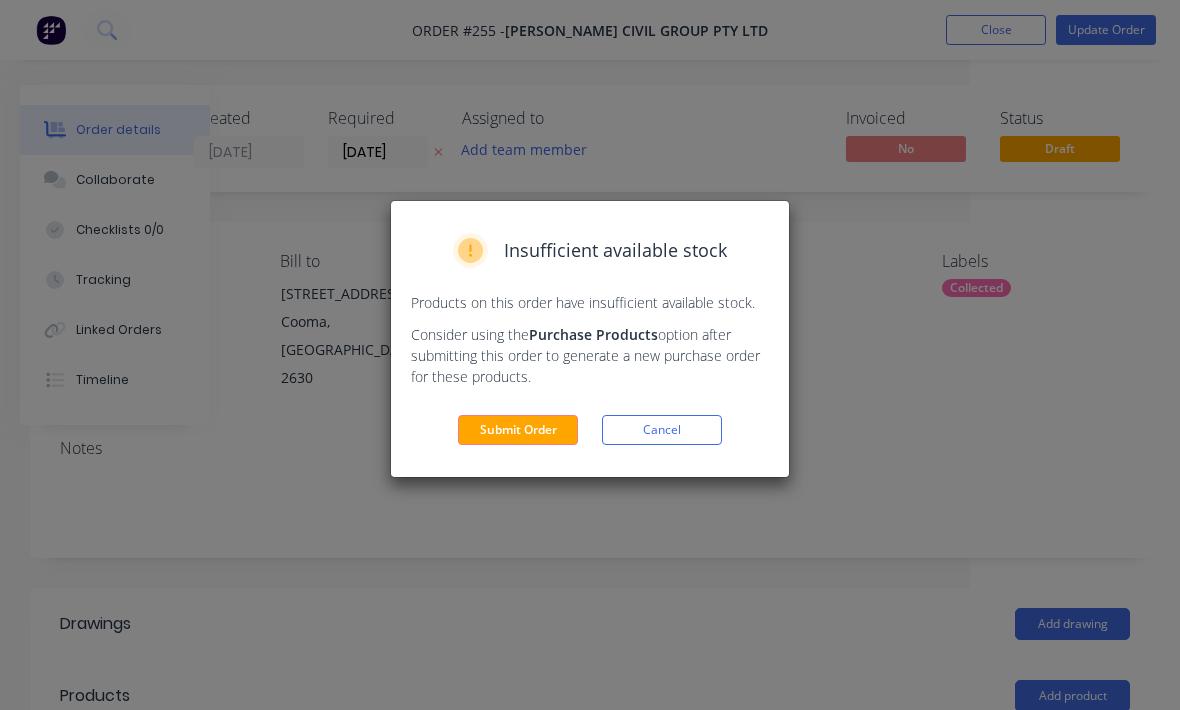 click on "Insufficient available stock Products on this order have insufficient available stock. Consider using the  Purchase Products  option after submitting this order to generate a new purchase order for these products. Submit Order Cancel" at bounding box center (590, 339) 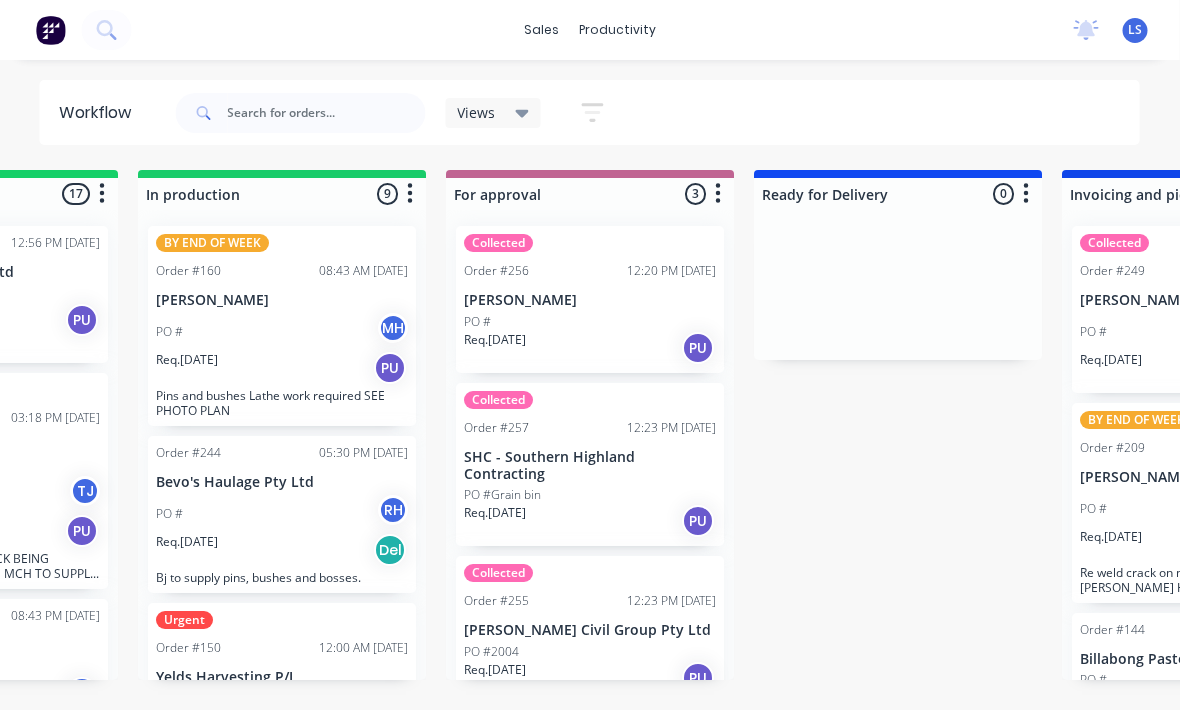 scroll, scrollTop: 0, scrollLeft: 1140, axis: horizontal 